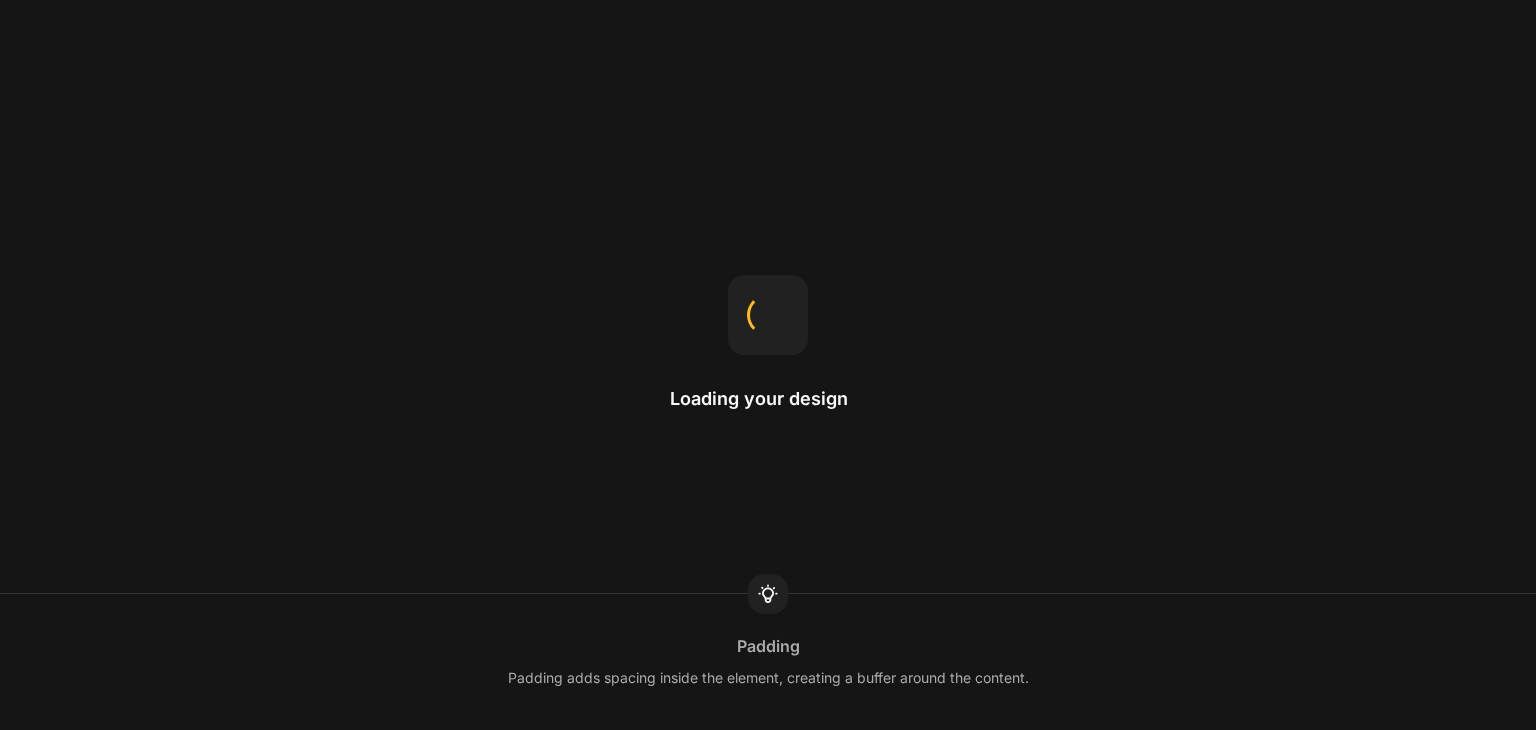 scroll, scrollTop: 0, scrollLeft: 0, axis: both 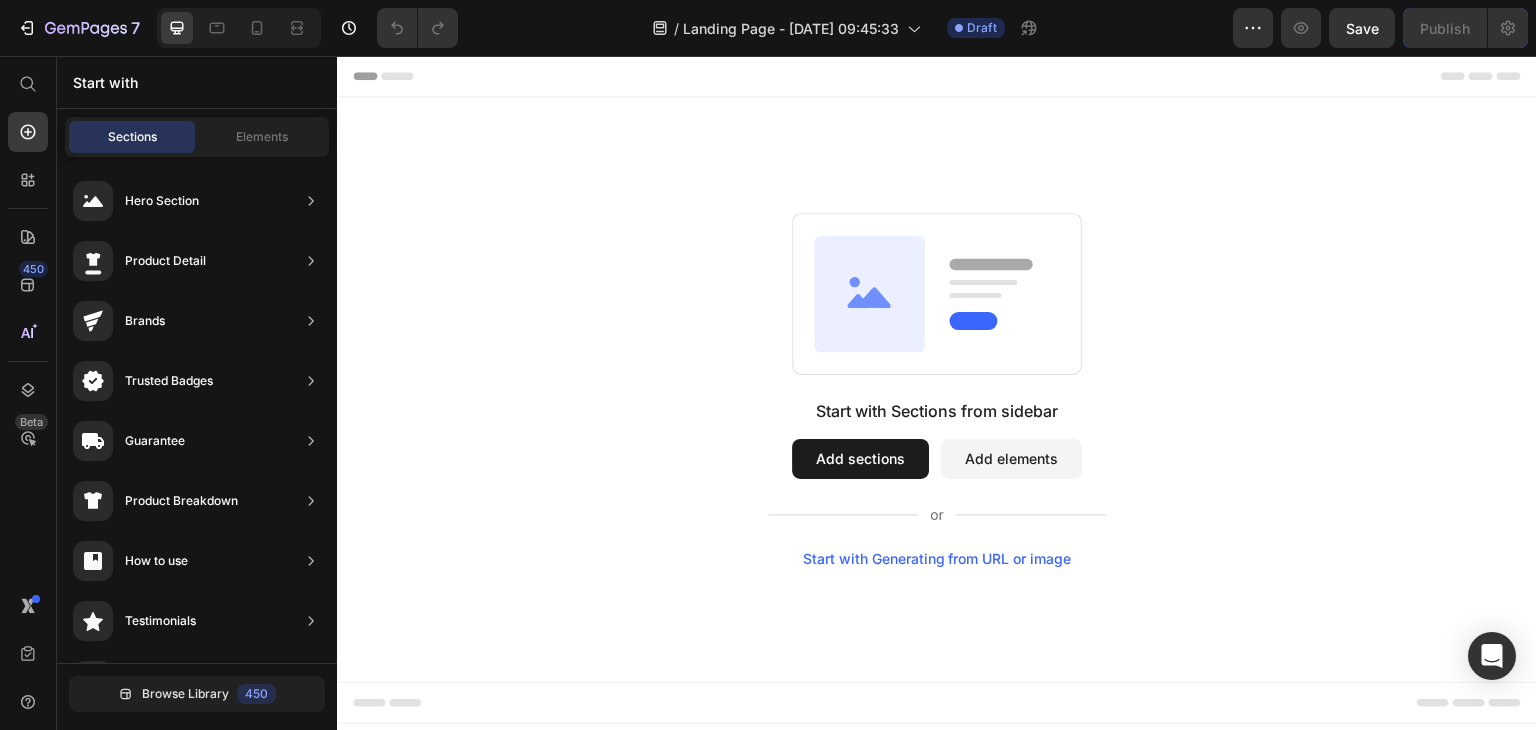 click on "Add sections" at bounding box center (860, 459) 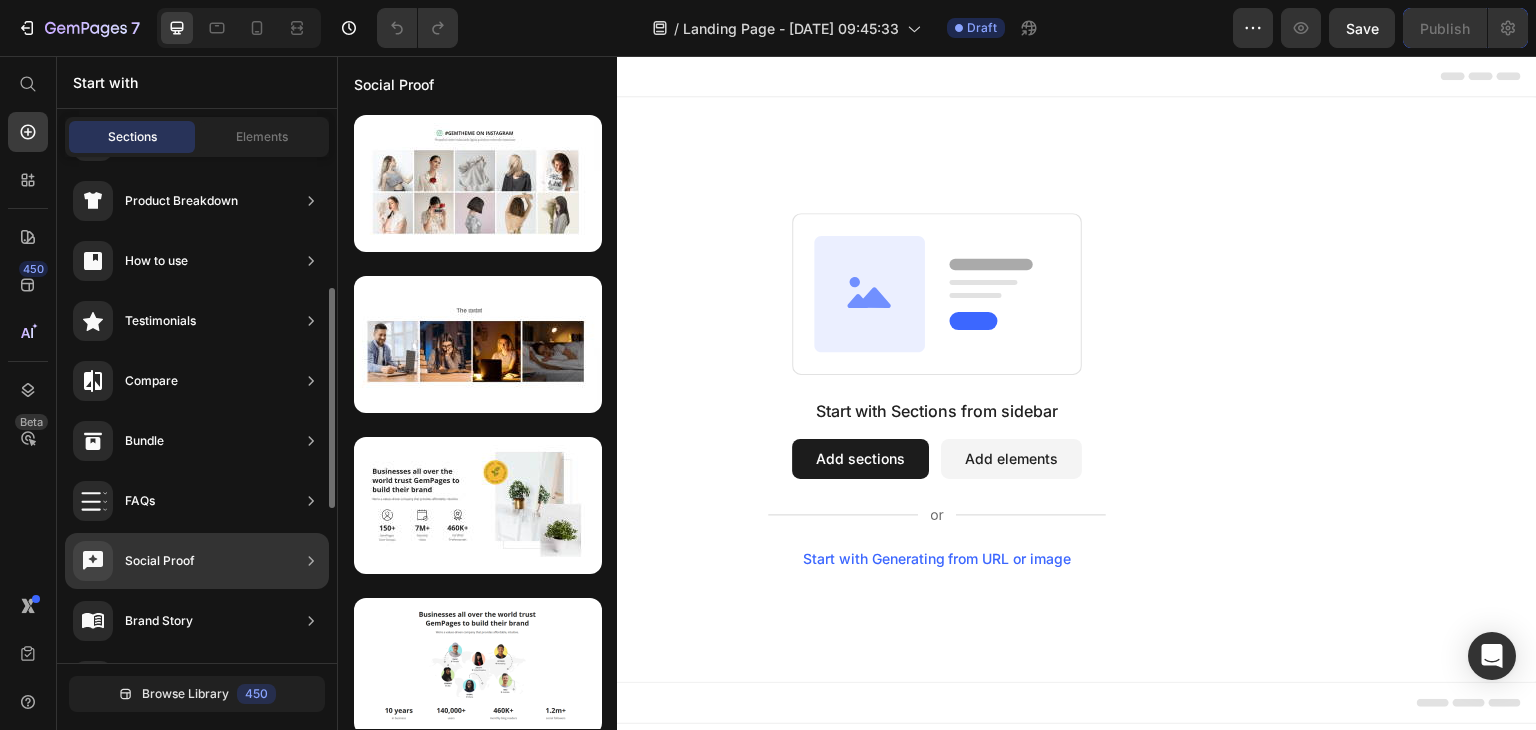 scroll, scrollTop: 600, scrollLeft: 0, axis: vertical 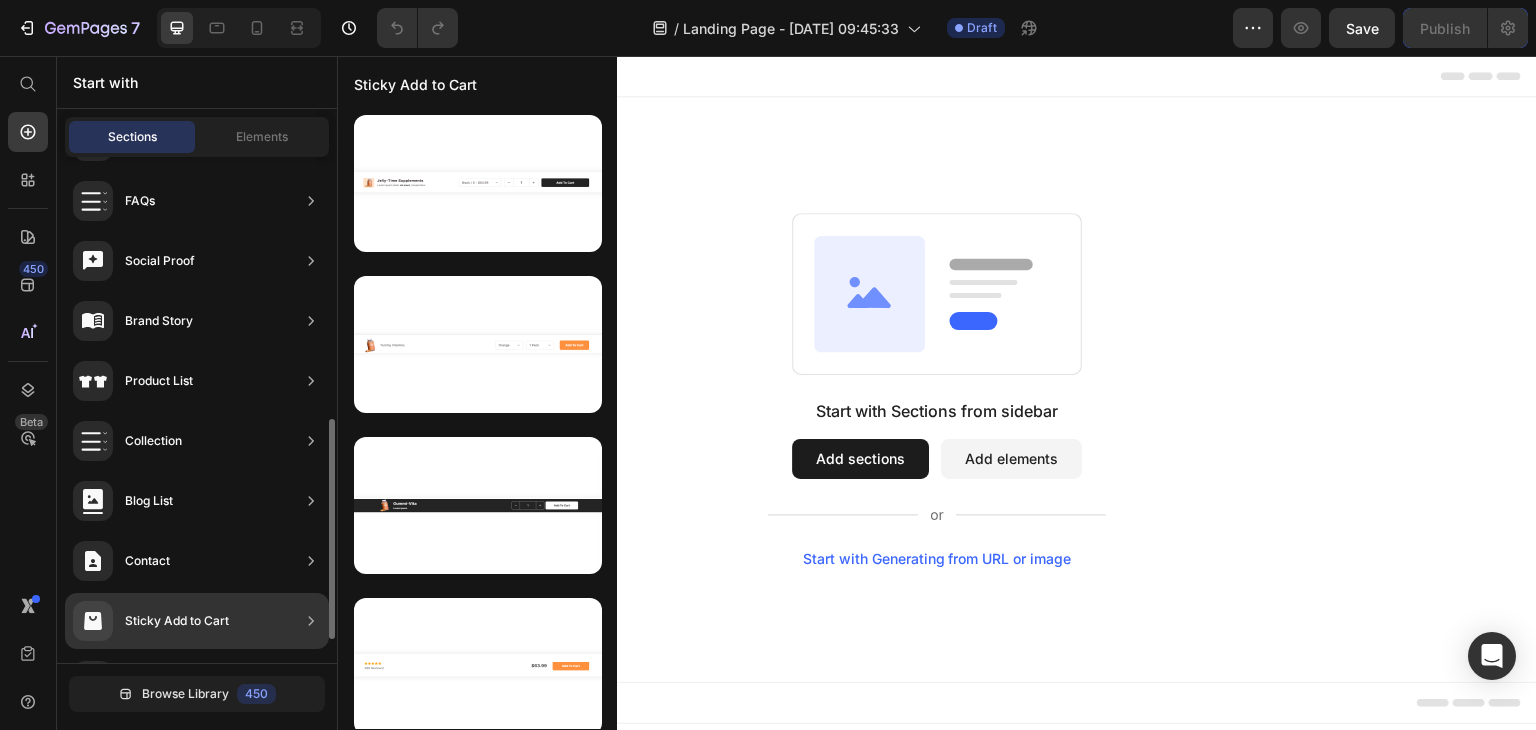 click on "Sticky Add to Cart" 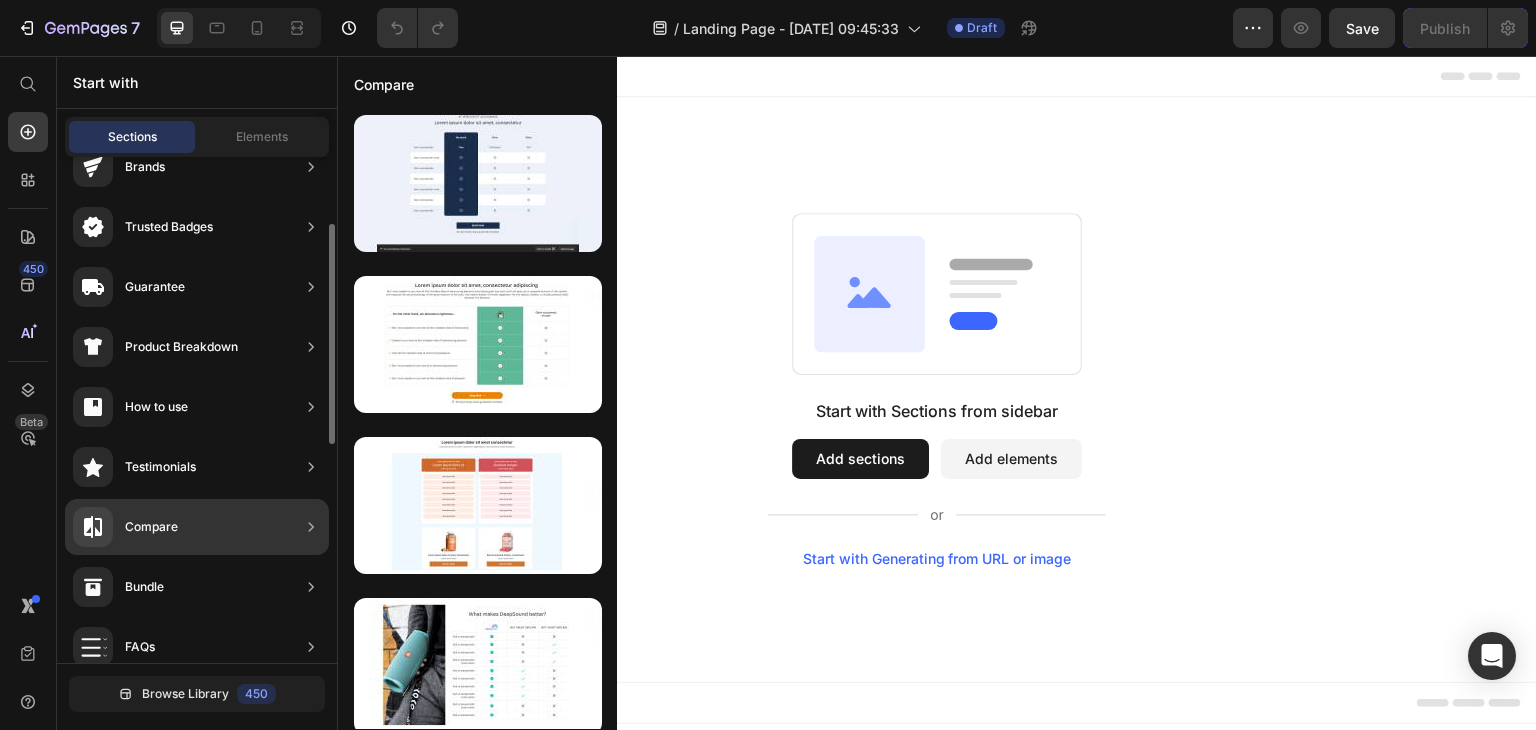 scroll, scrollTop: 0, scrollLeft: 0, axis: both 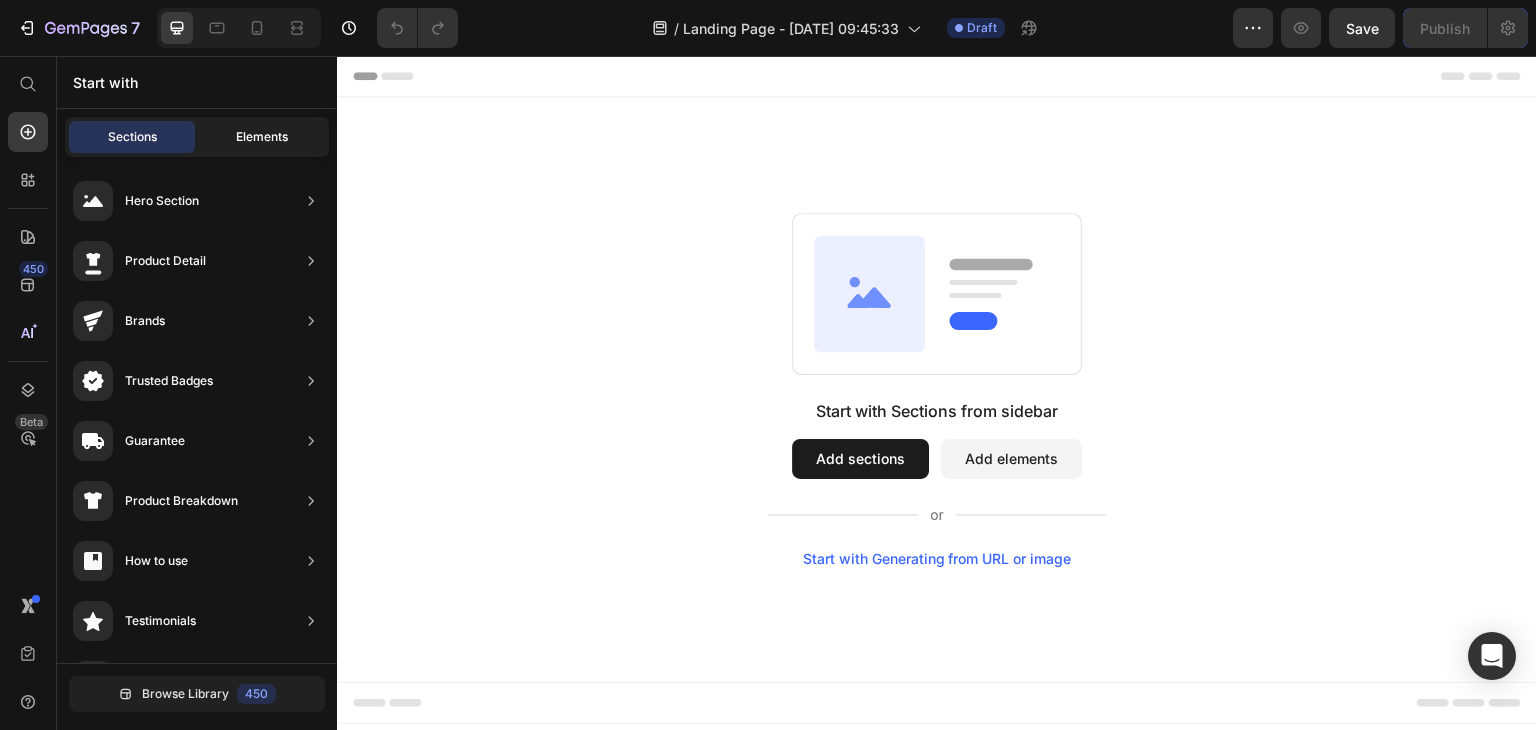 click on "Elements" at bounding box center [262, 137] 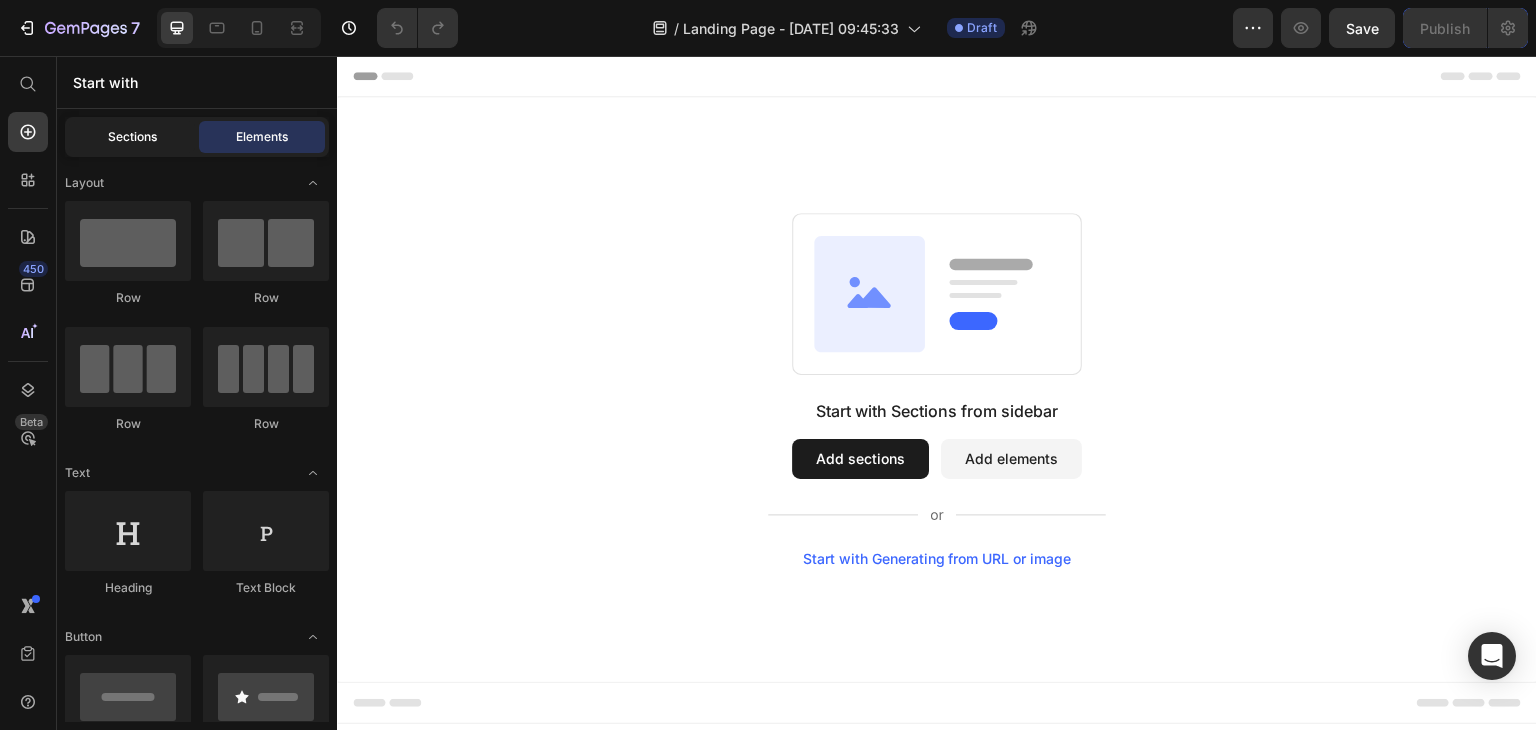 click on "Sections" at bounding box center [132, 137] 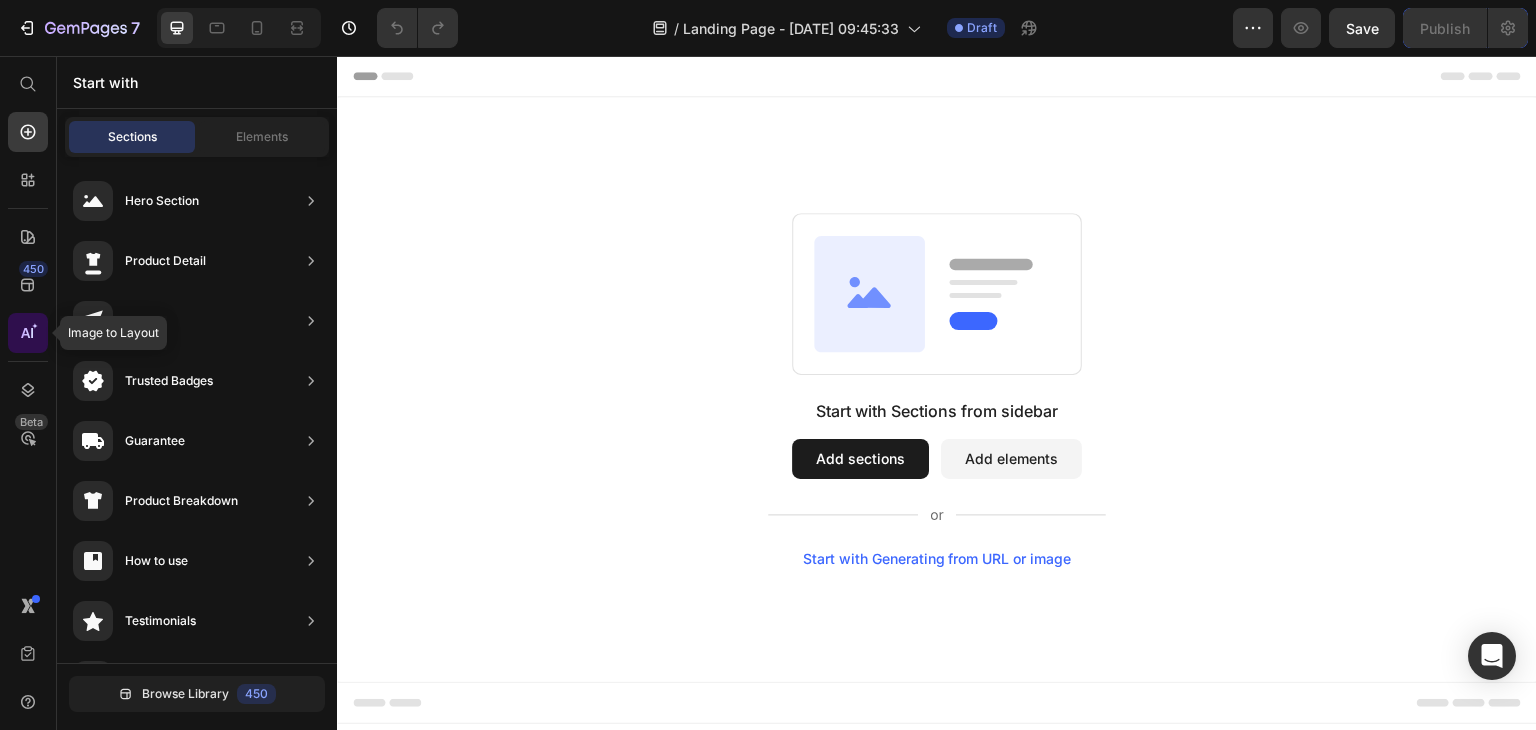 click 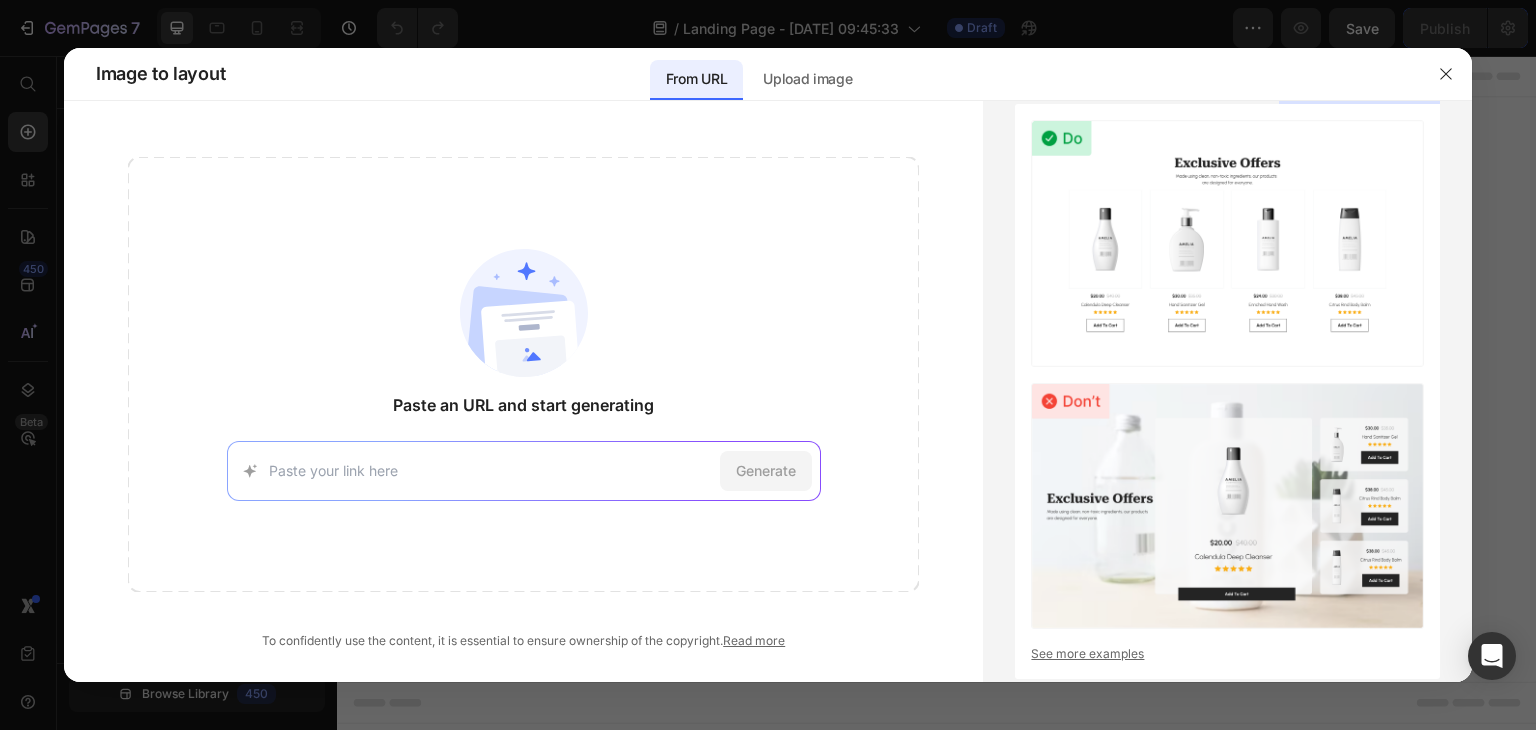 click at bounding box center (490, 470) 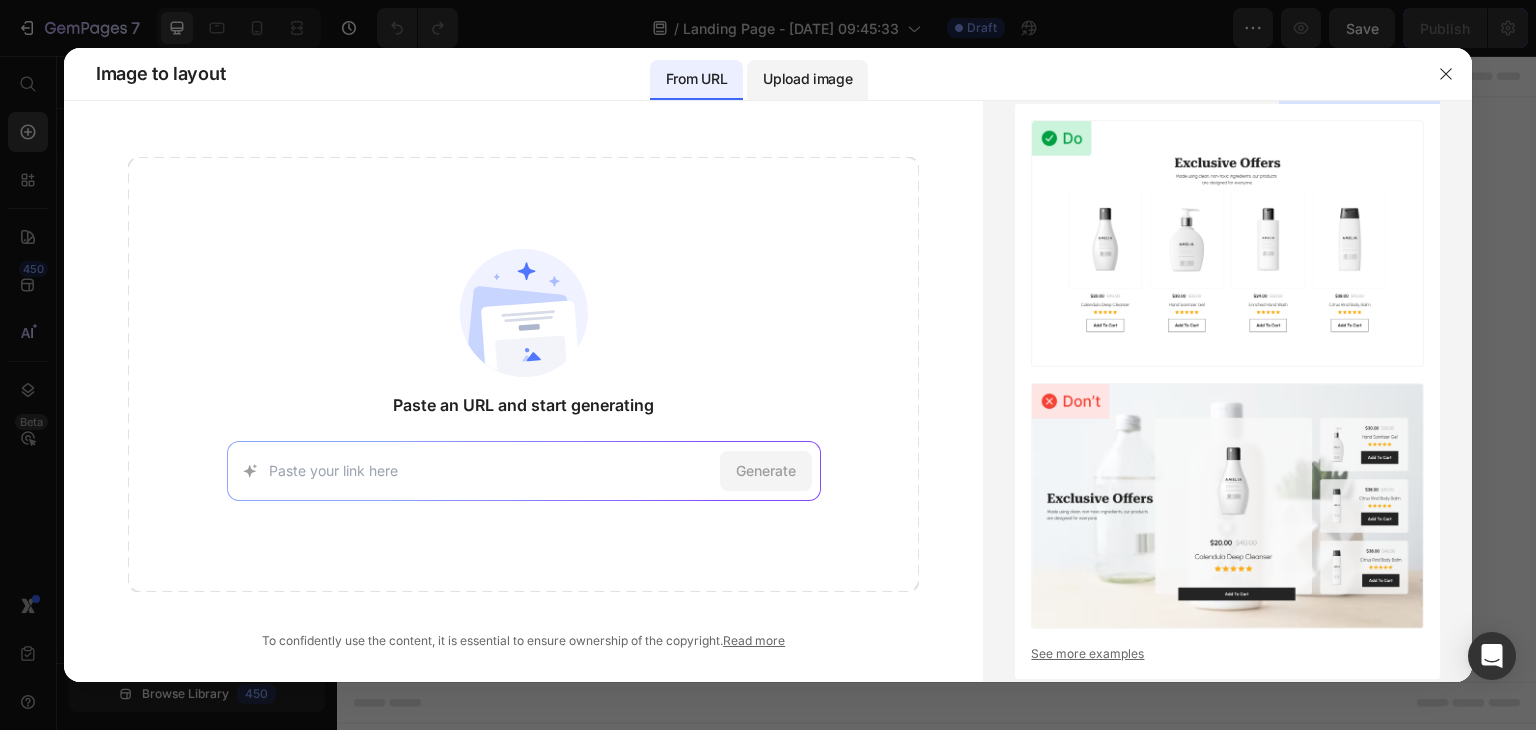 click on "Upload image" at bounding box center (807, 80) 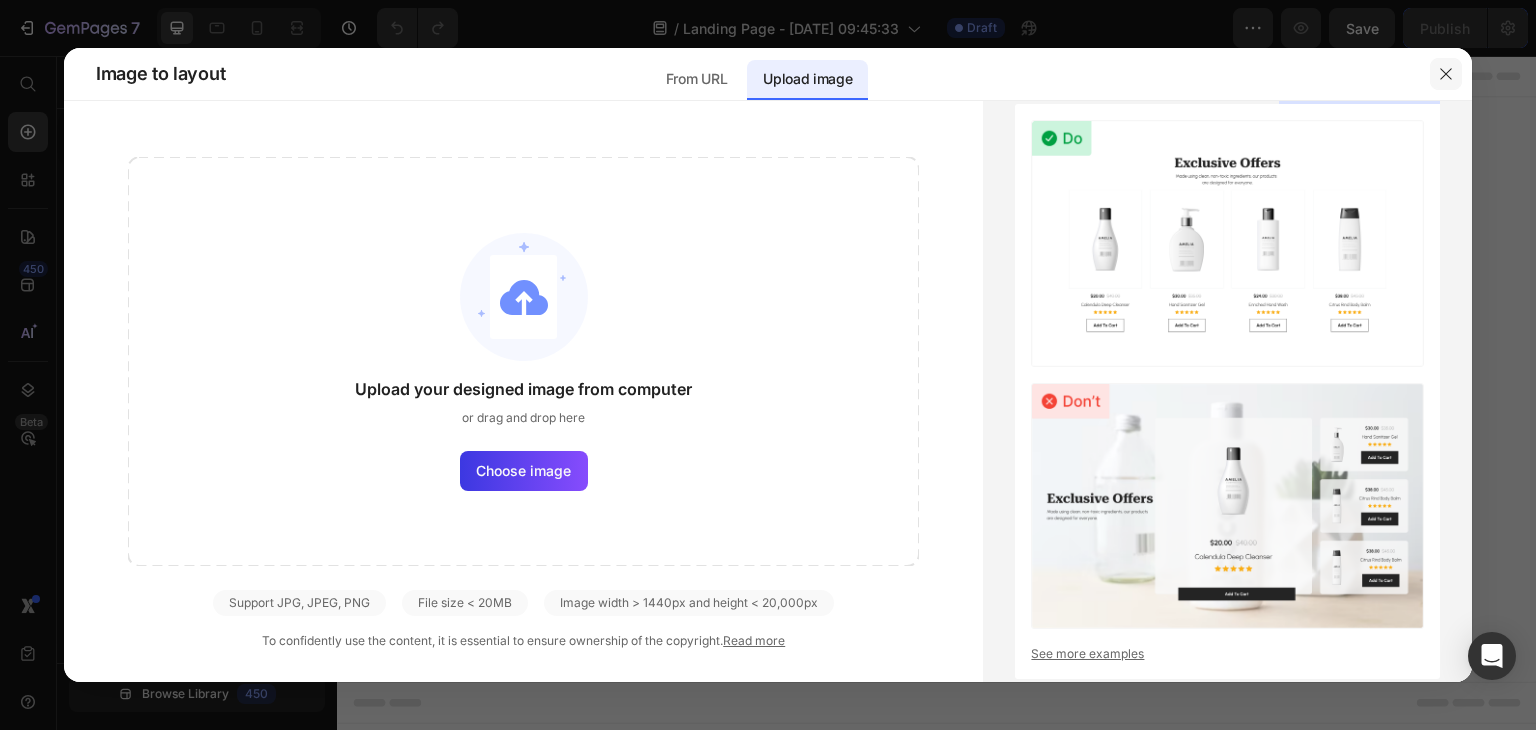 click 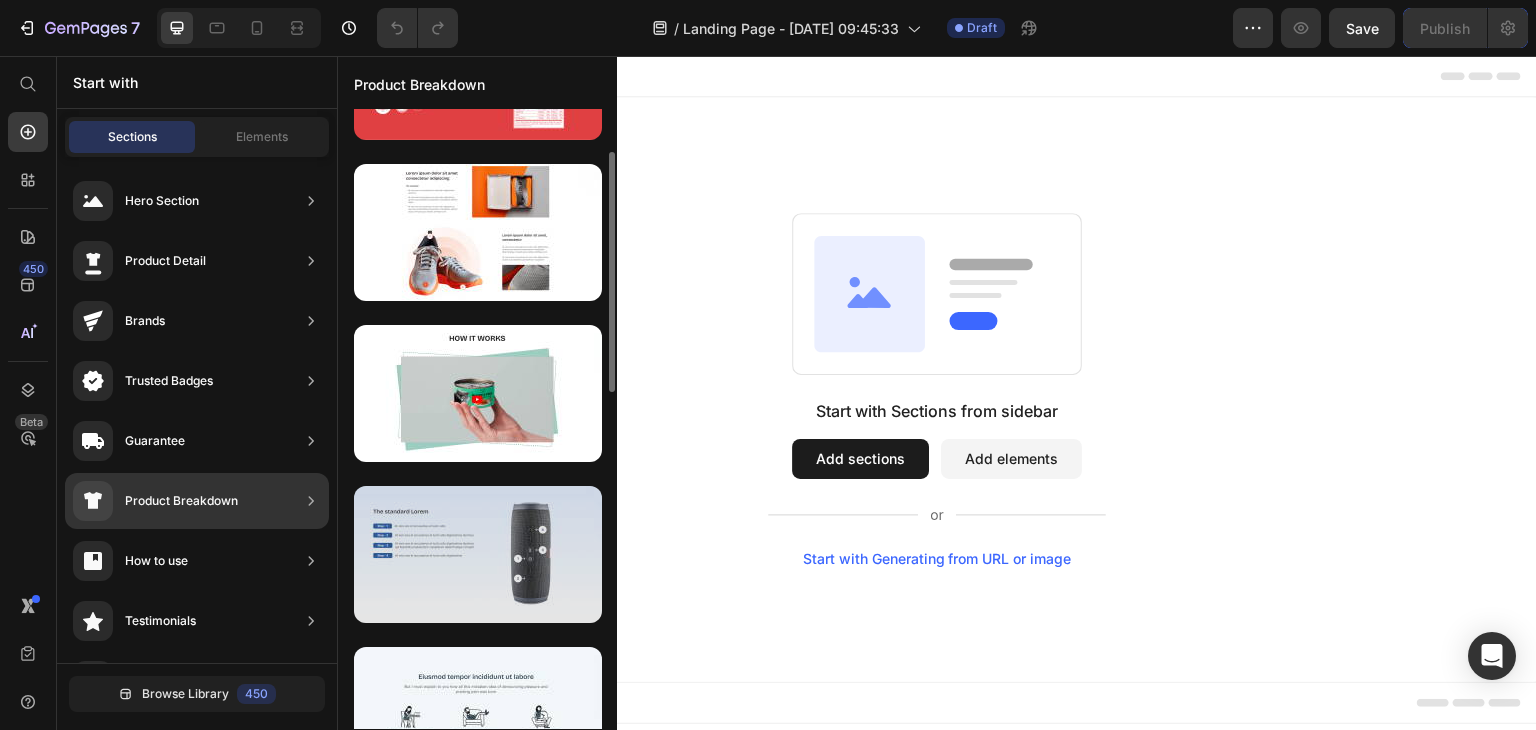 scroll, scrollTop: 212, scrollLeft: 0, axis: vertical 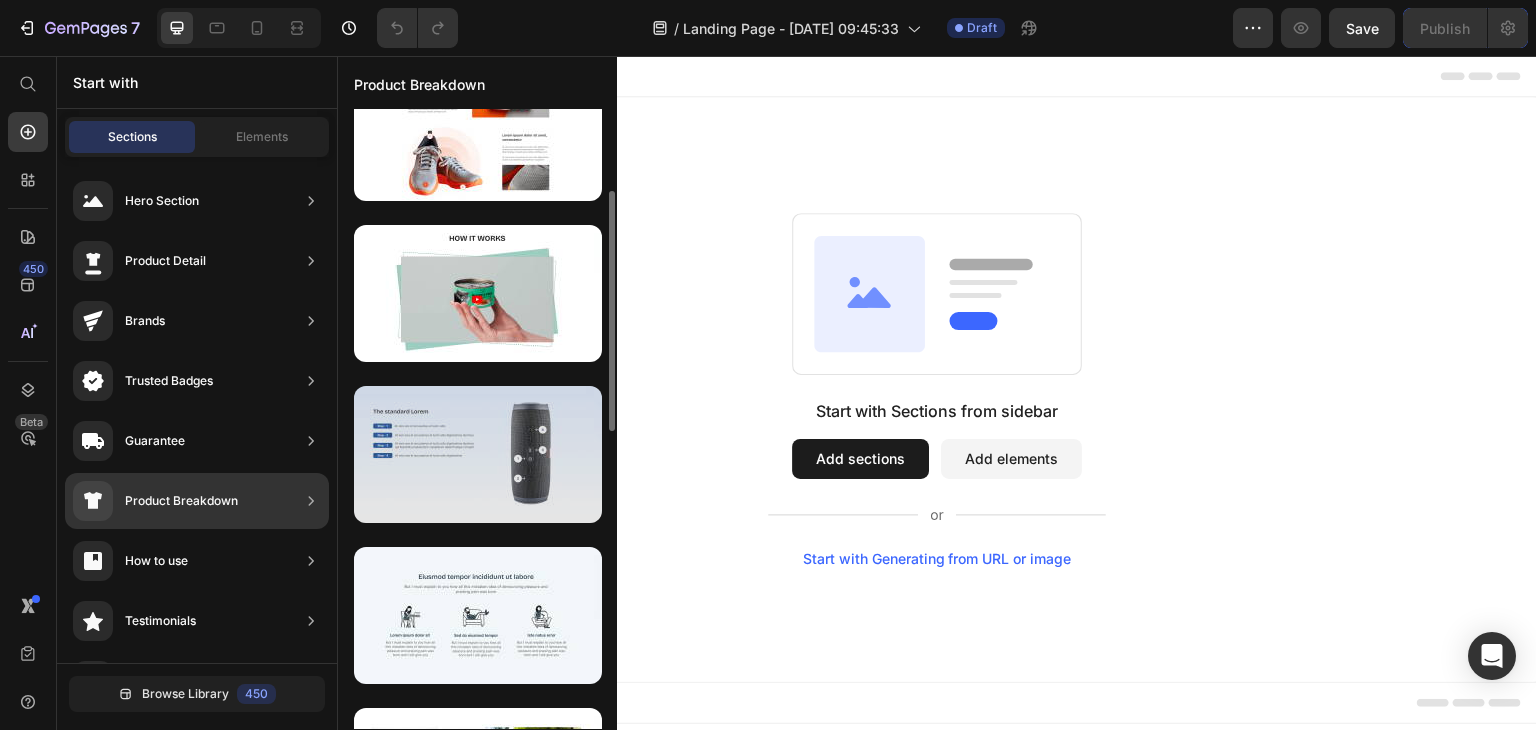 click at bounding box center (478, 454) 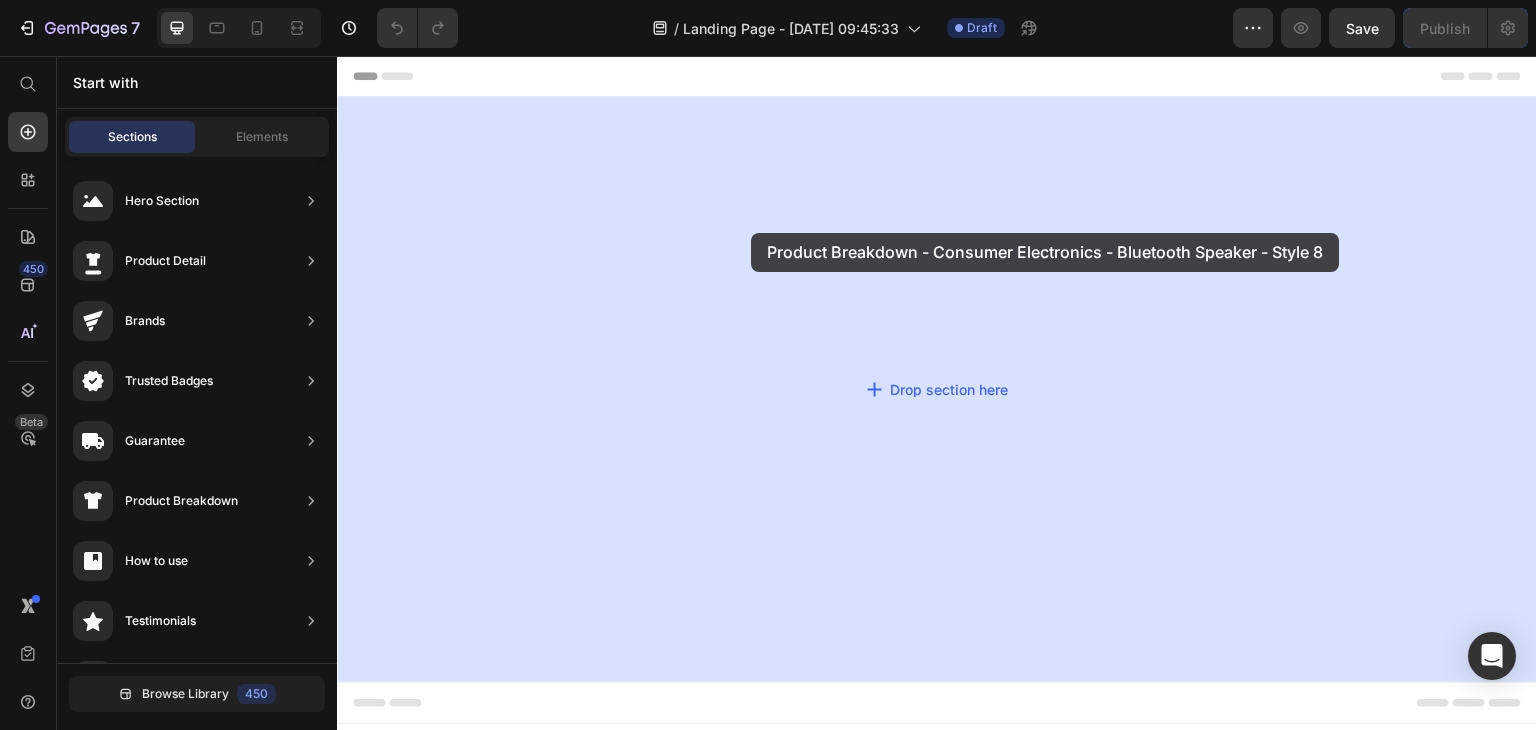 drag, startPoint x: 810, startPoint y: 549, endPoint x: 734, endPoint y: 229, distance: 328.9012 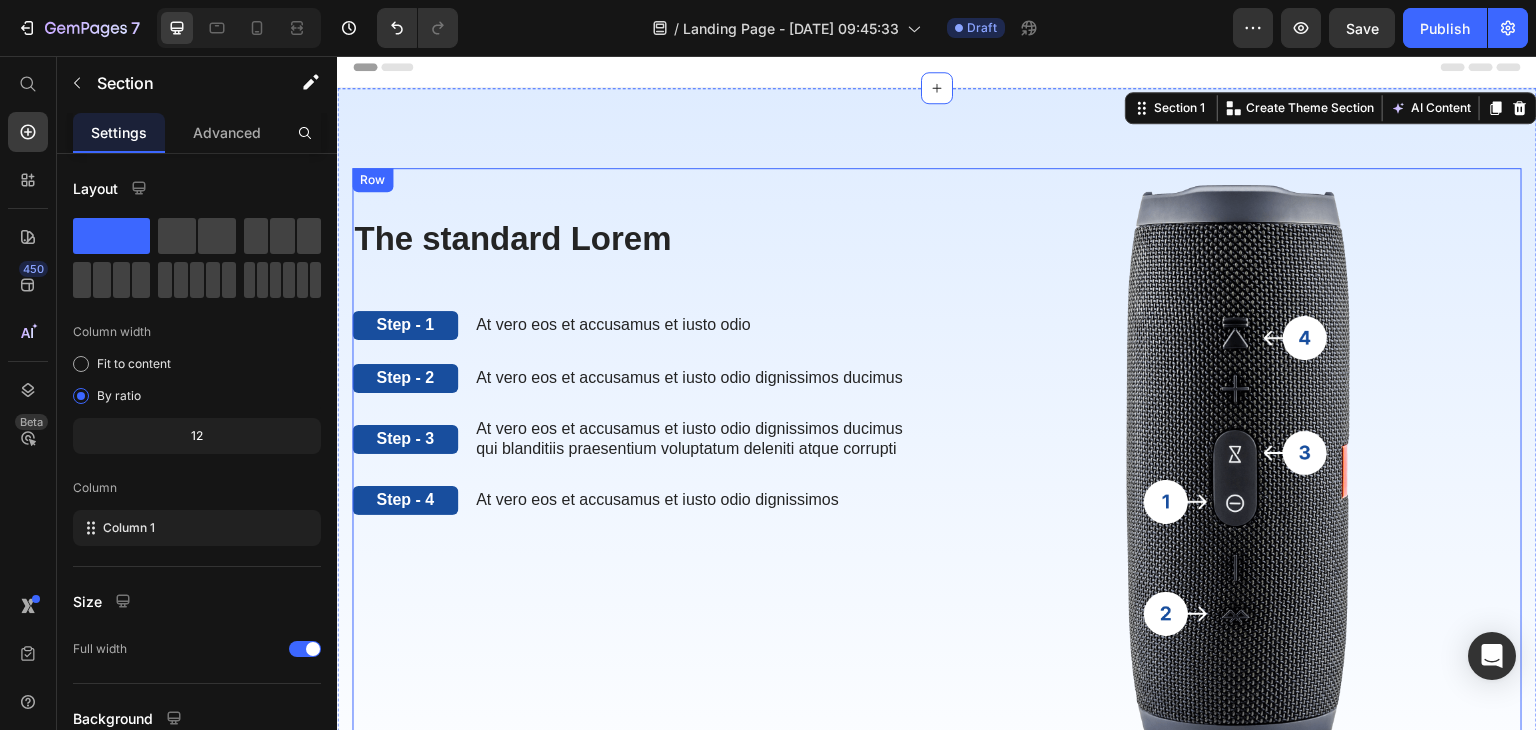 scroll, scrollTop: 0, scrollLeft: 0, axis: both 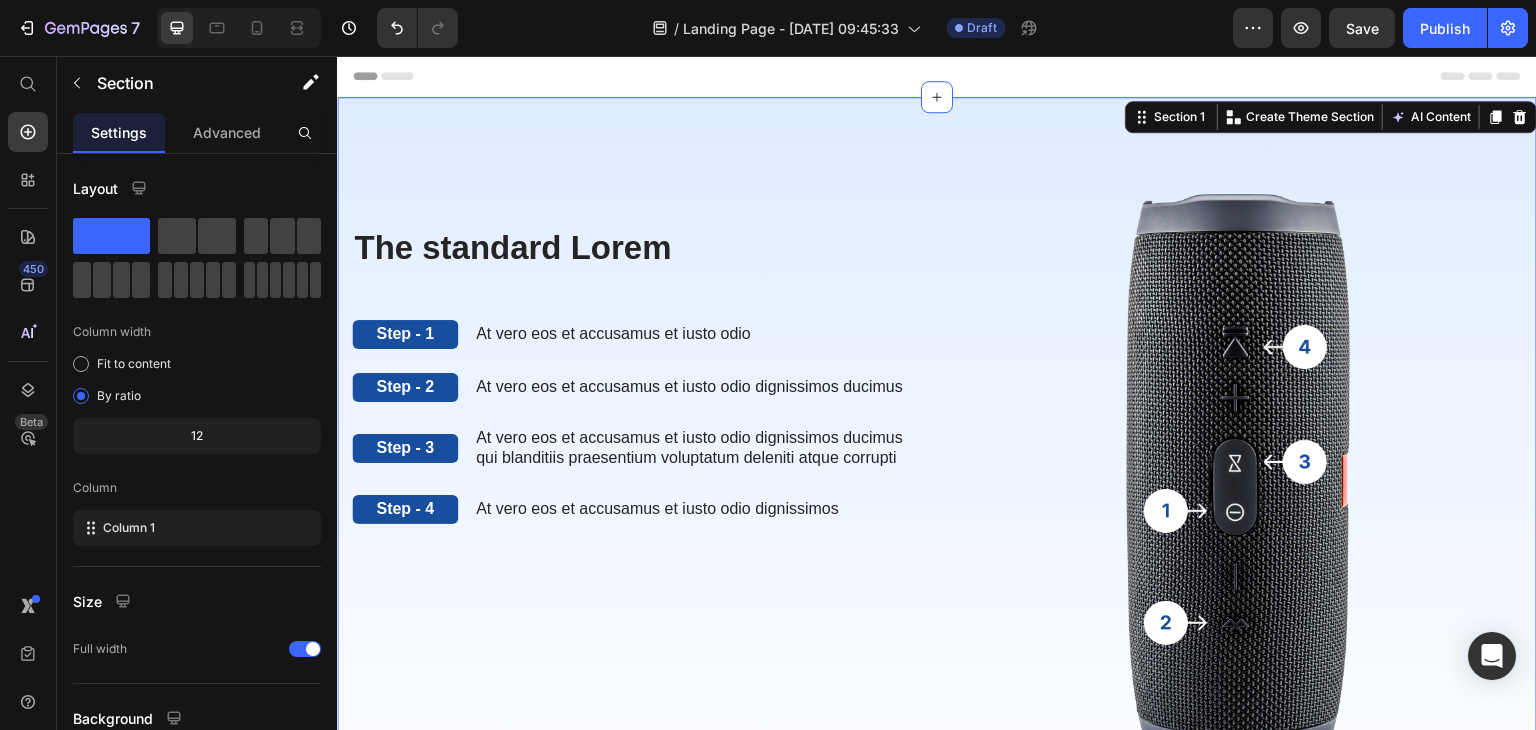 click on "The standard Lorem Heading Step - 1 Text Block At vero eos et accusamus et iusto odio  Text Block Row Step - 2 Text Block At vero eos et accusamus et iusto odio dignissimos ducimus Text Block Row Step - 3 Text Block At vero eos et accusamus et iusto odio dignissimos ducimus qui blanditiis praesentium voluptatum deleniti atque corrupti Text Block Row Step - 4 Text Block At vero eos et accusamus et iusto odio dignissimos  Text Block Row The standard Lorem Heading Image Row Section 1   You can create reusable sections Create Theme Section AI Content Write with GemAI What would you like to describe here? Tone and Voice Persuasive Product A1 Series Long Rear Fender for Sur-[PERSON_NAME] Light Bee Show more Generate" at bounding box center (937, 479) 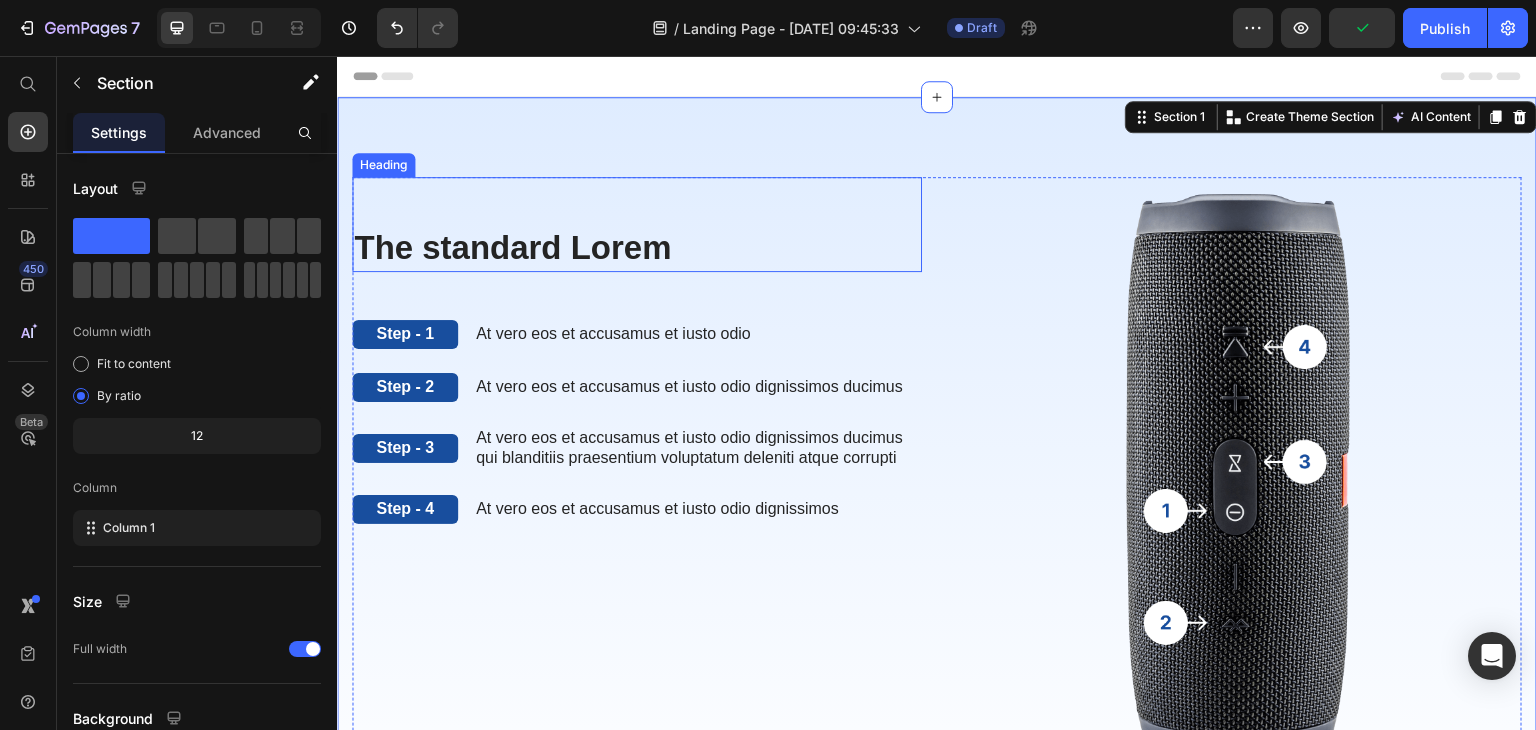 scroll, scrollTop: 300, scrollLeft: 0, axis: vertical 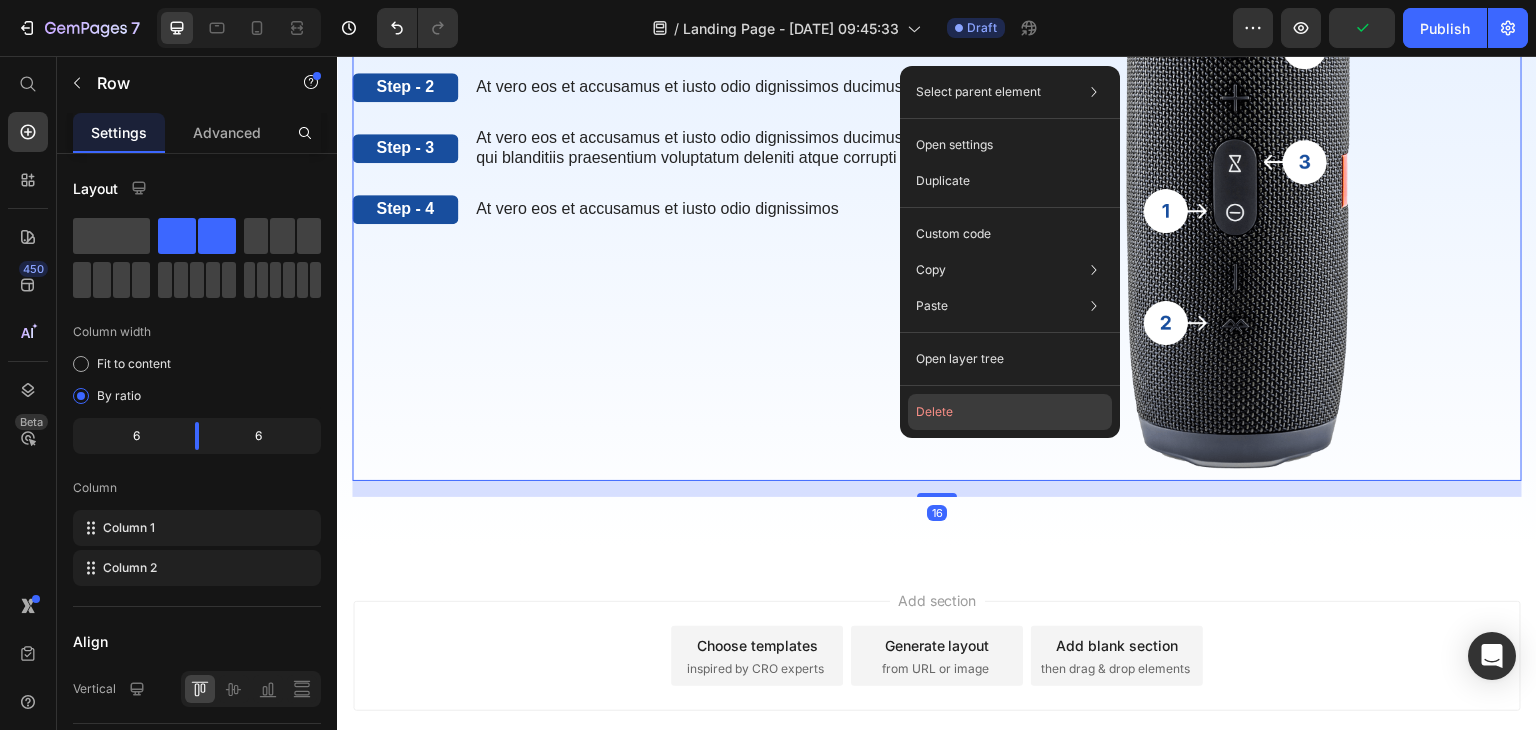 click on "Delete" 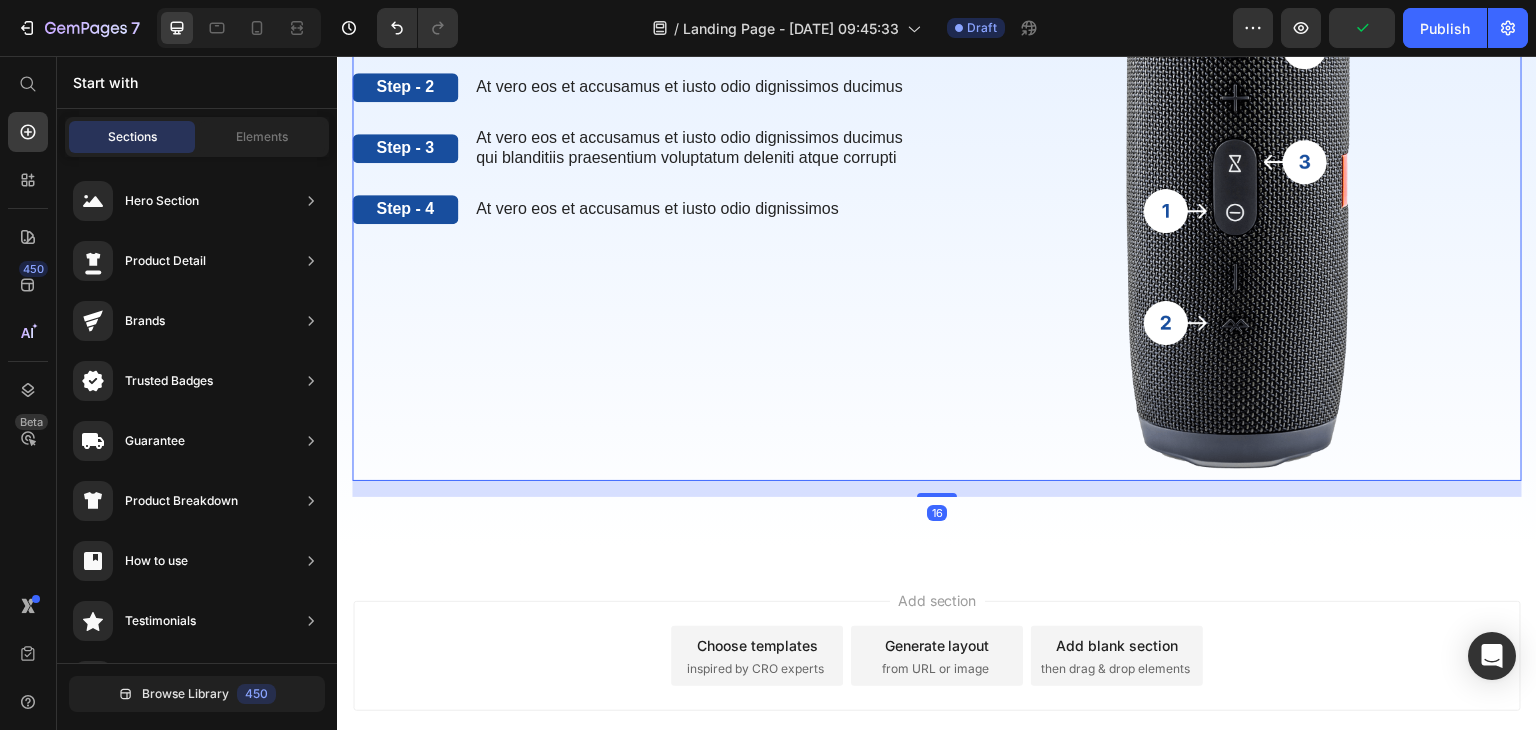 scroll, scrollTop: 0, scrollLeft: 0, axis: both 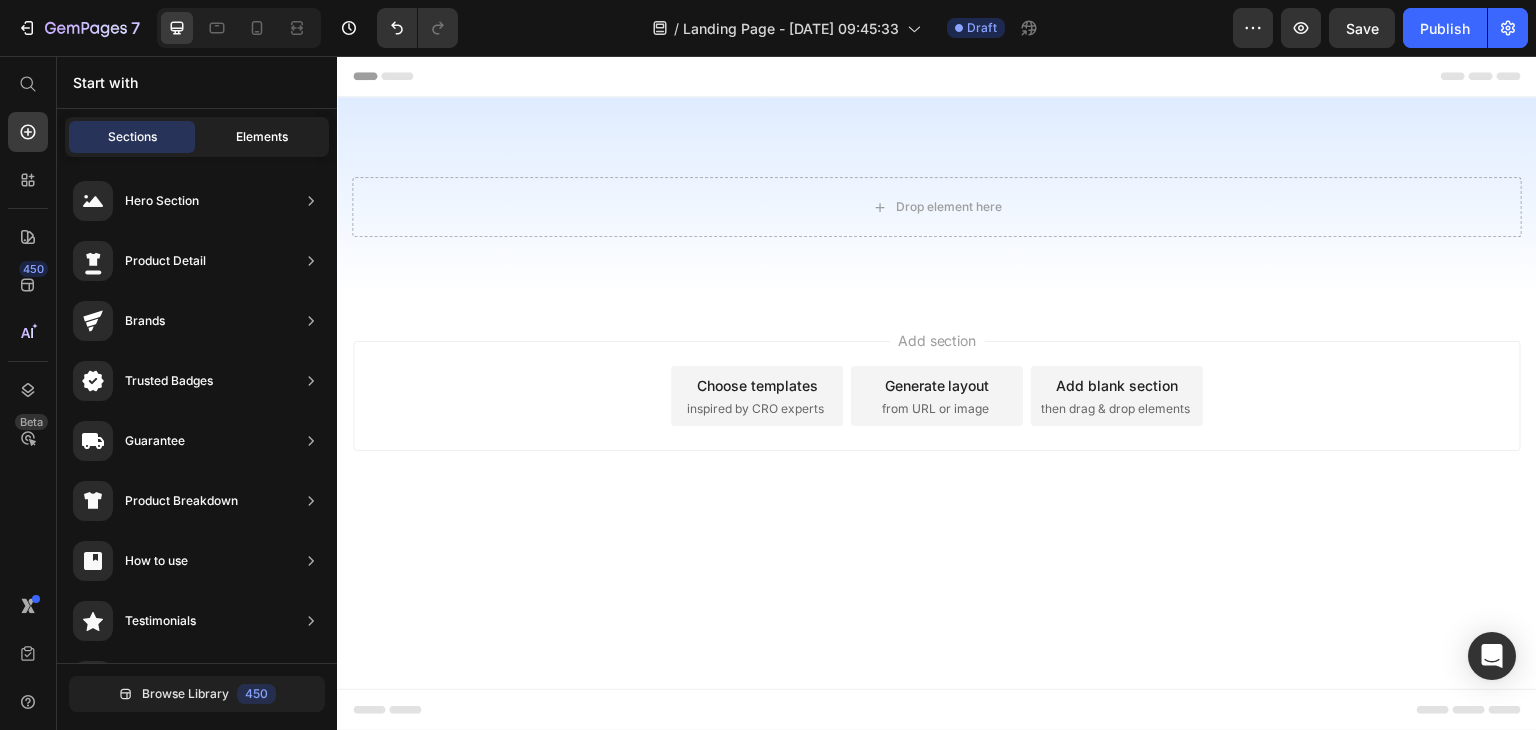 click on "Elements" at bounding box center (262, 137) 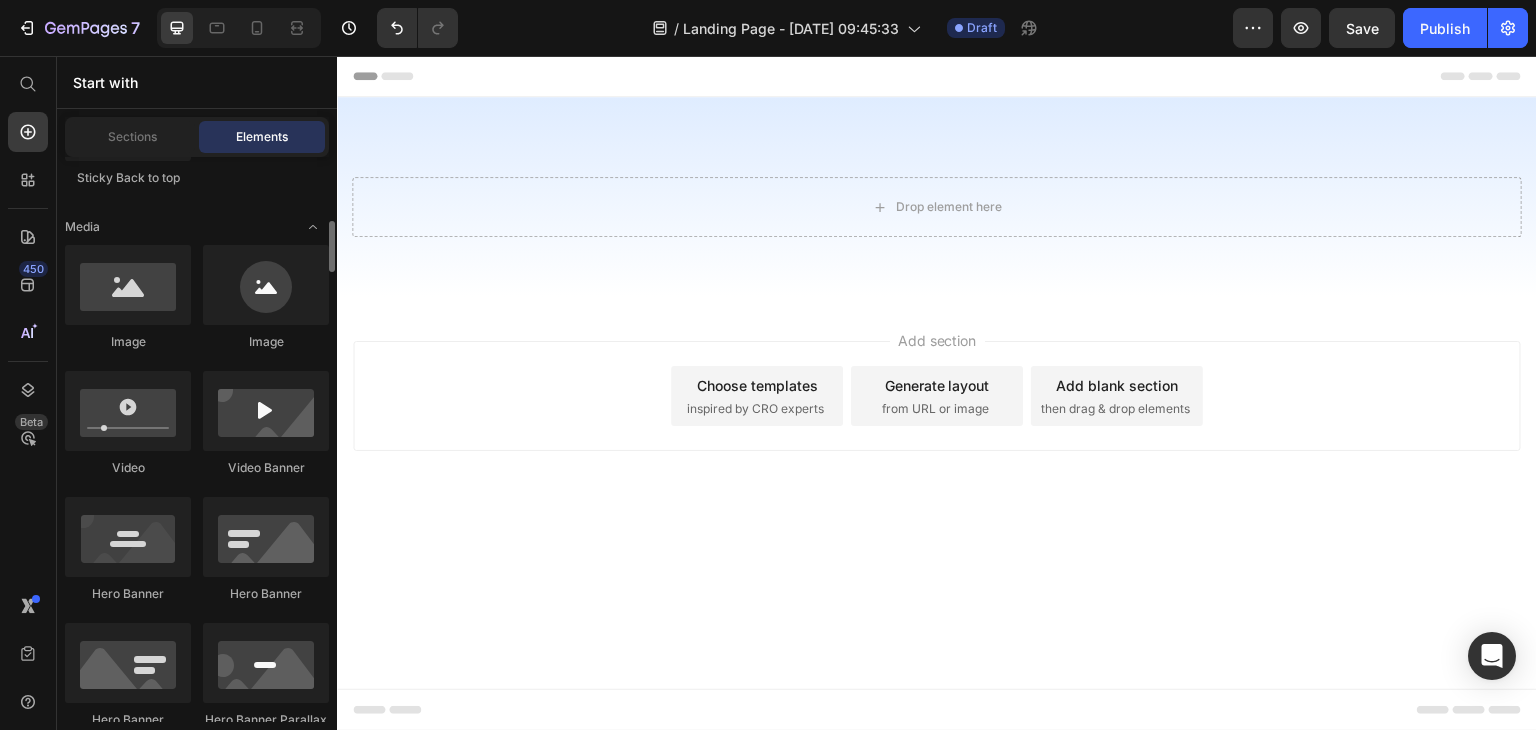 scroll, scrollTop: 1000, scrollLeft: 0, axis: vertical 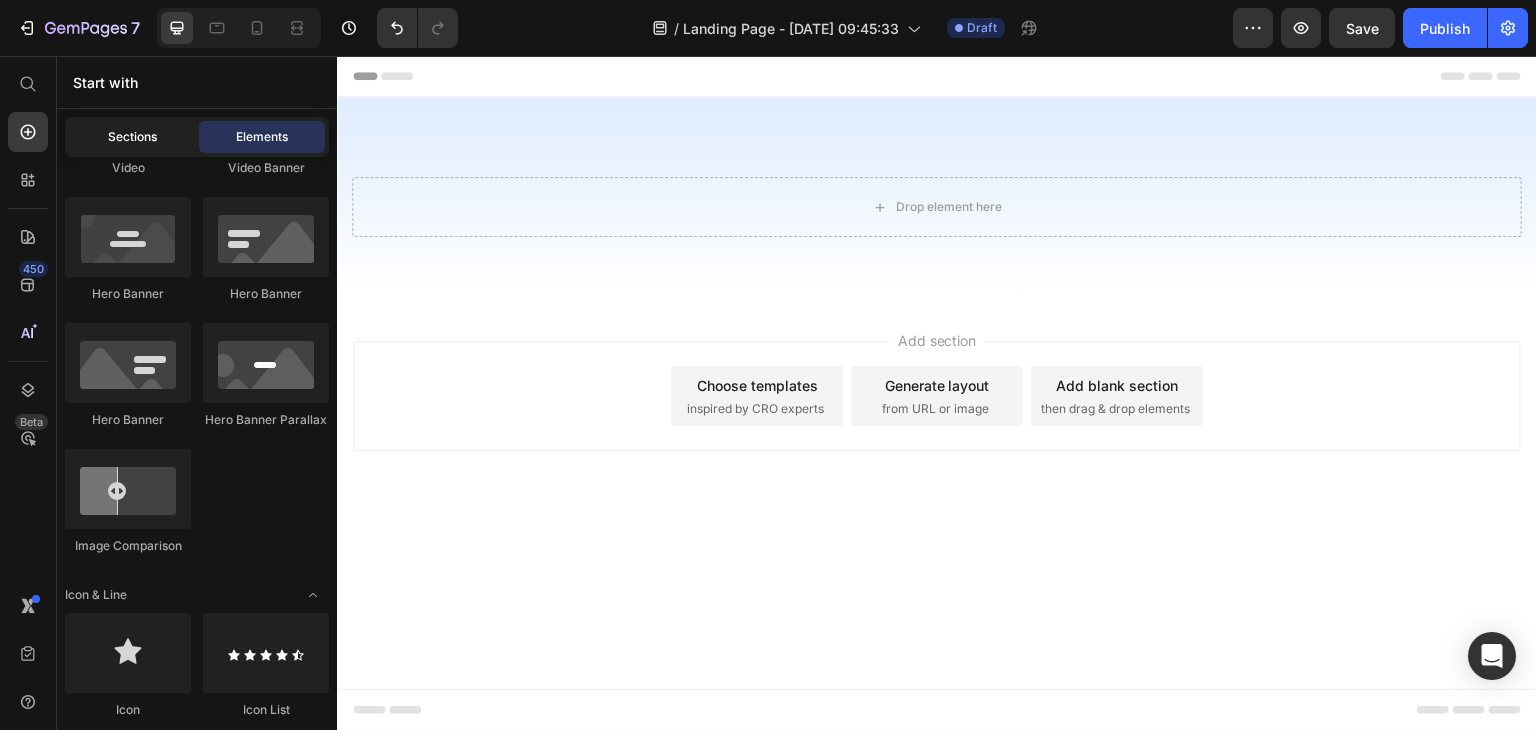 click on "Sections" 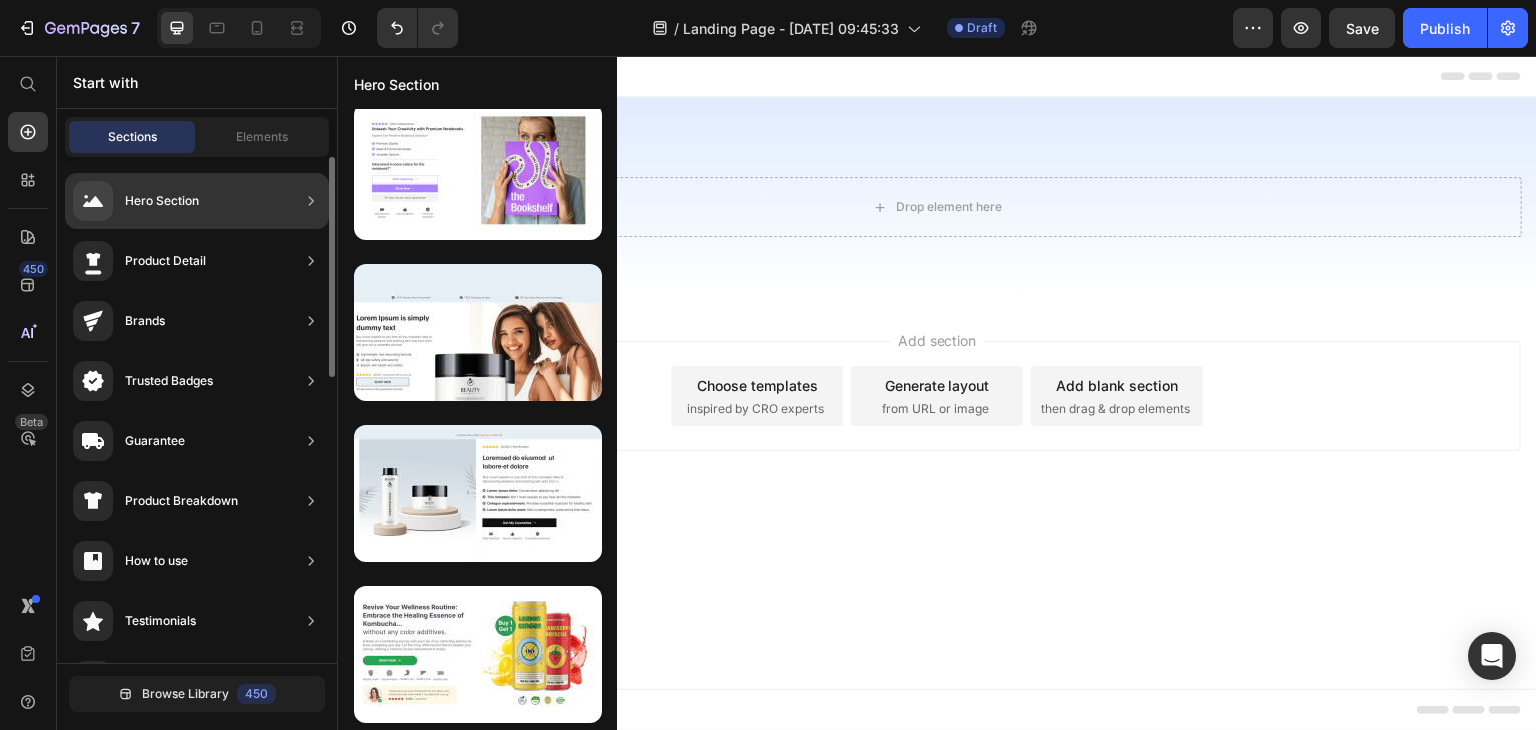 click on "Hero Section" 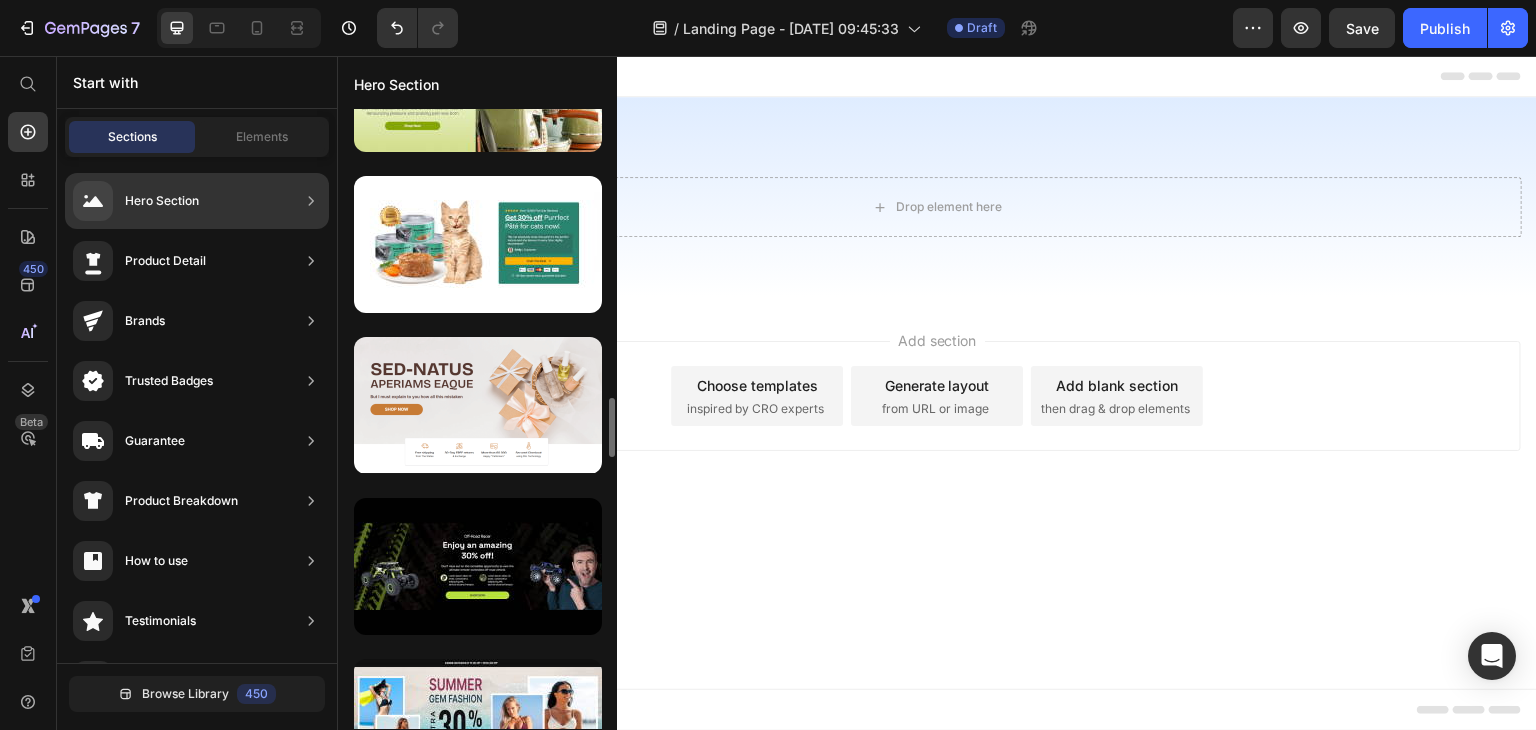 scroll, scrollTop: 2798, scrollLeft: 0, axis: vertical 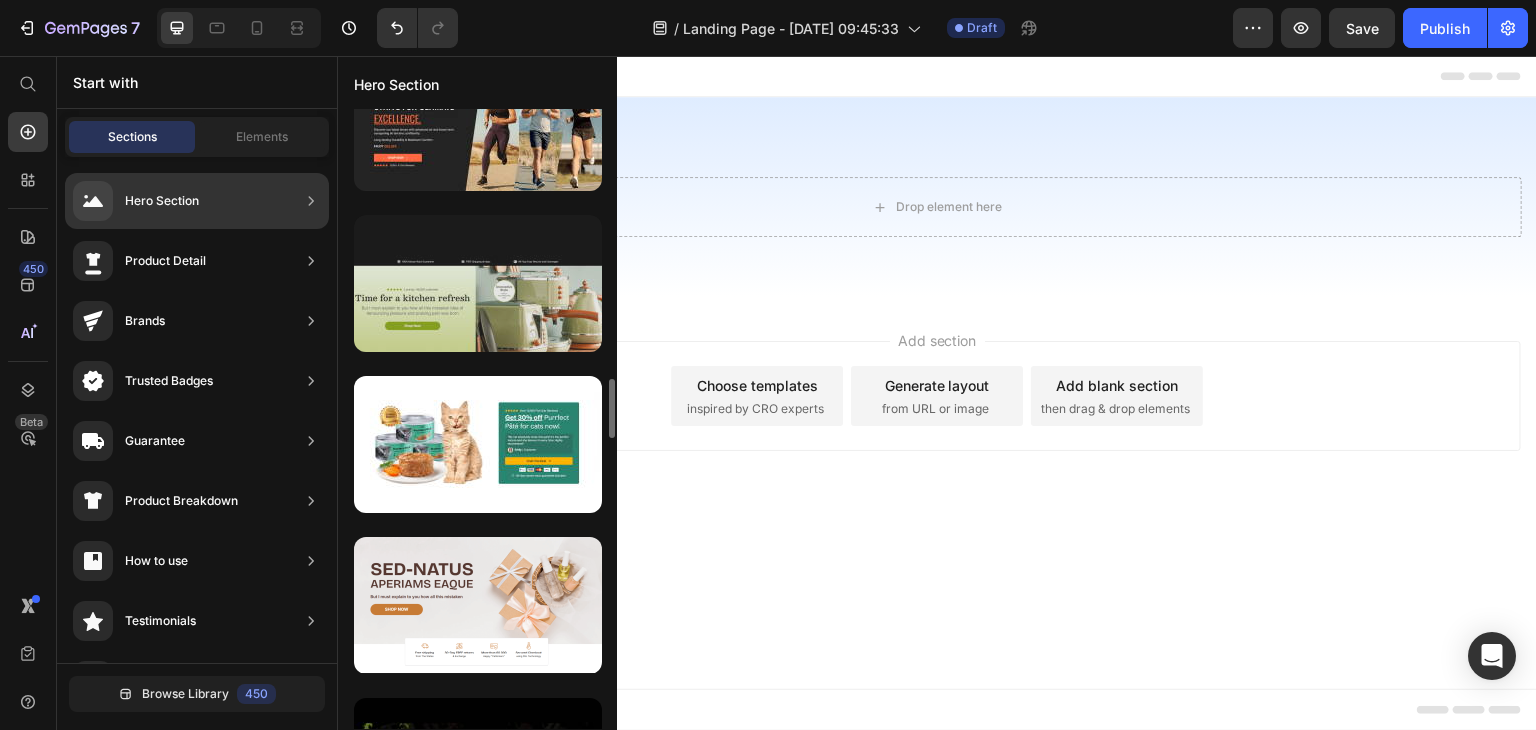 click at bounding box center [478, 283] 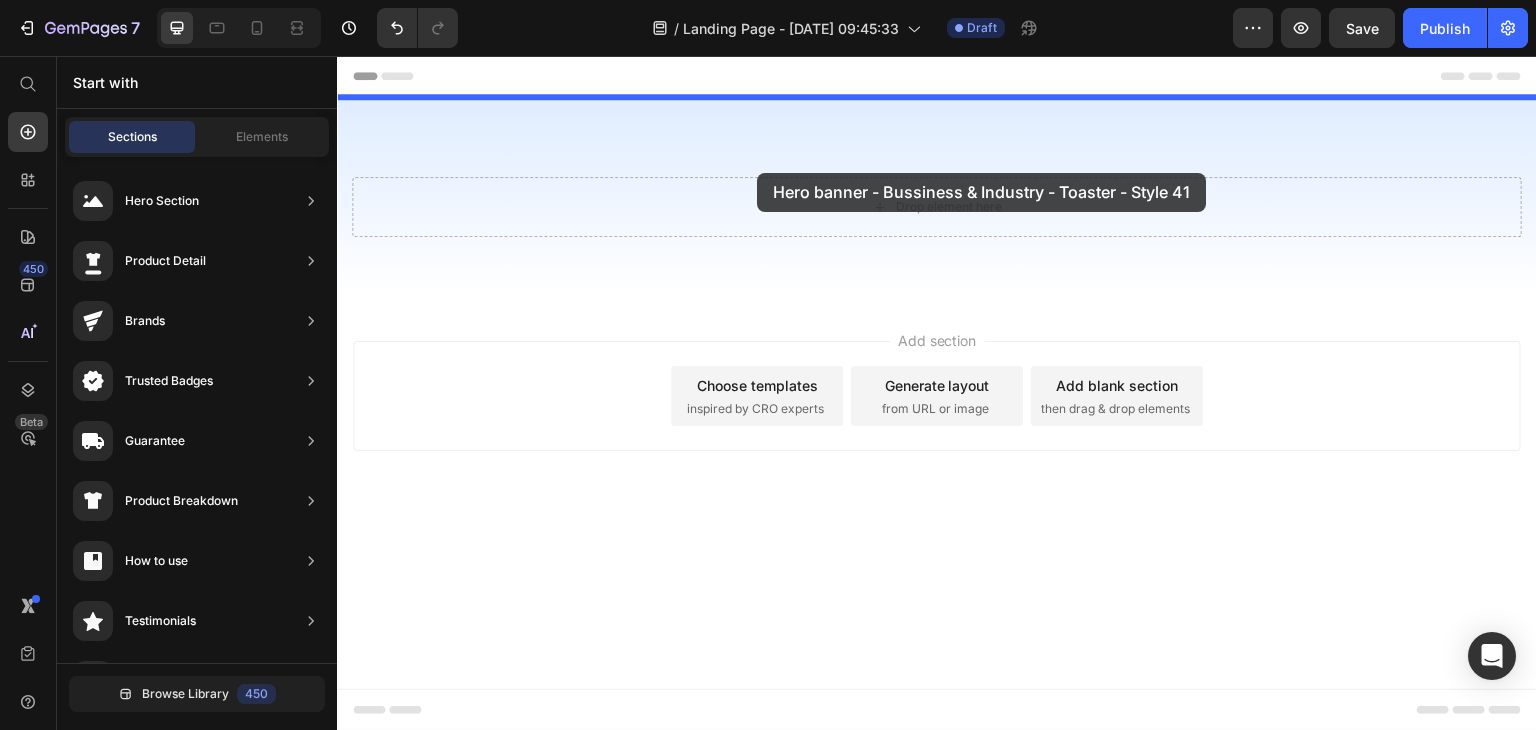 drag, startPoint x: 924, startPoint y: 361, endPoint x: 757, endPoint y: 173, distance: 251.46173 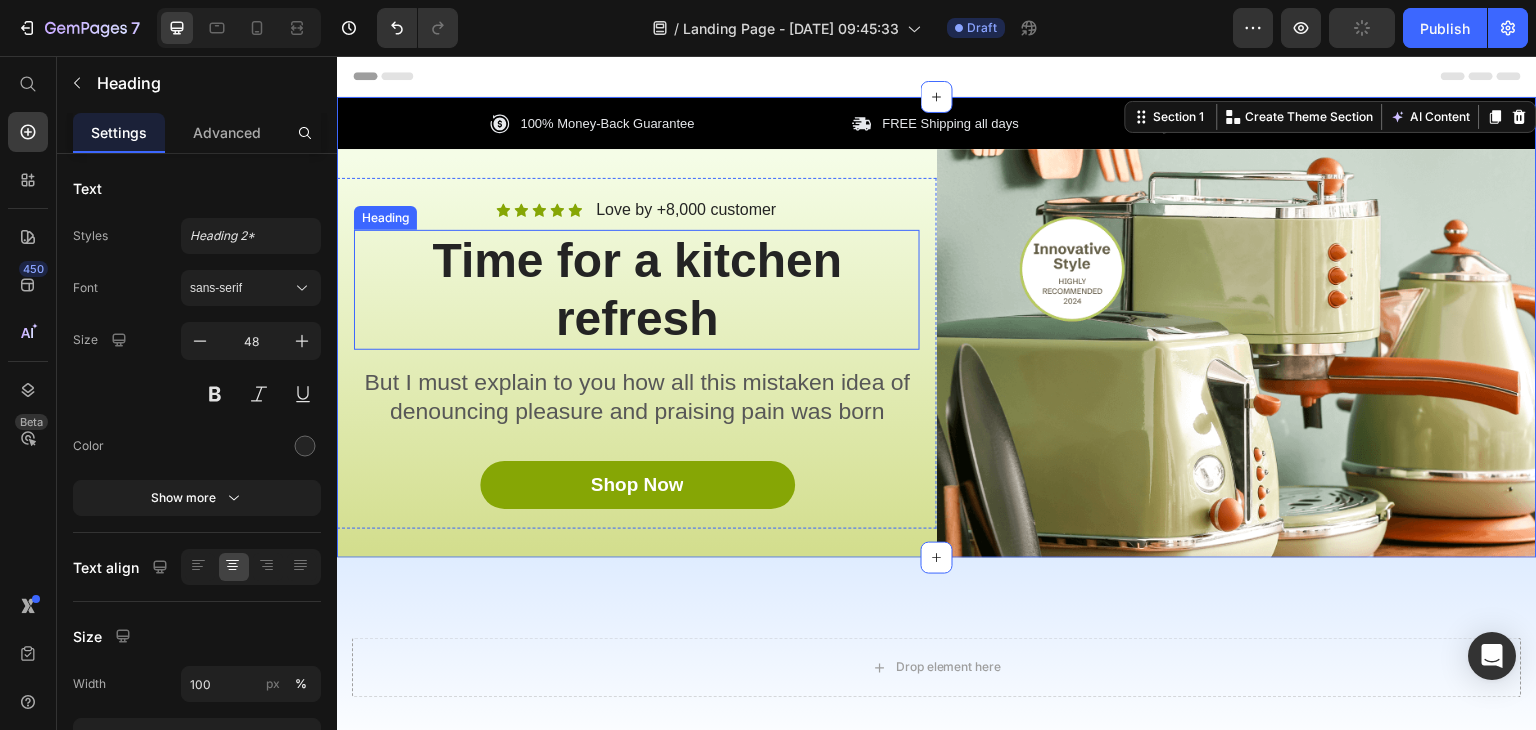 click on "Time for a kitchen refresh" at bounding box center (637, 289) 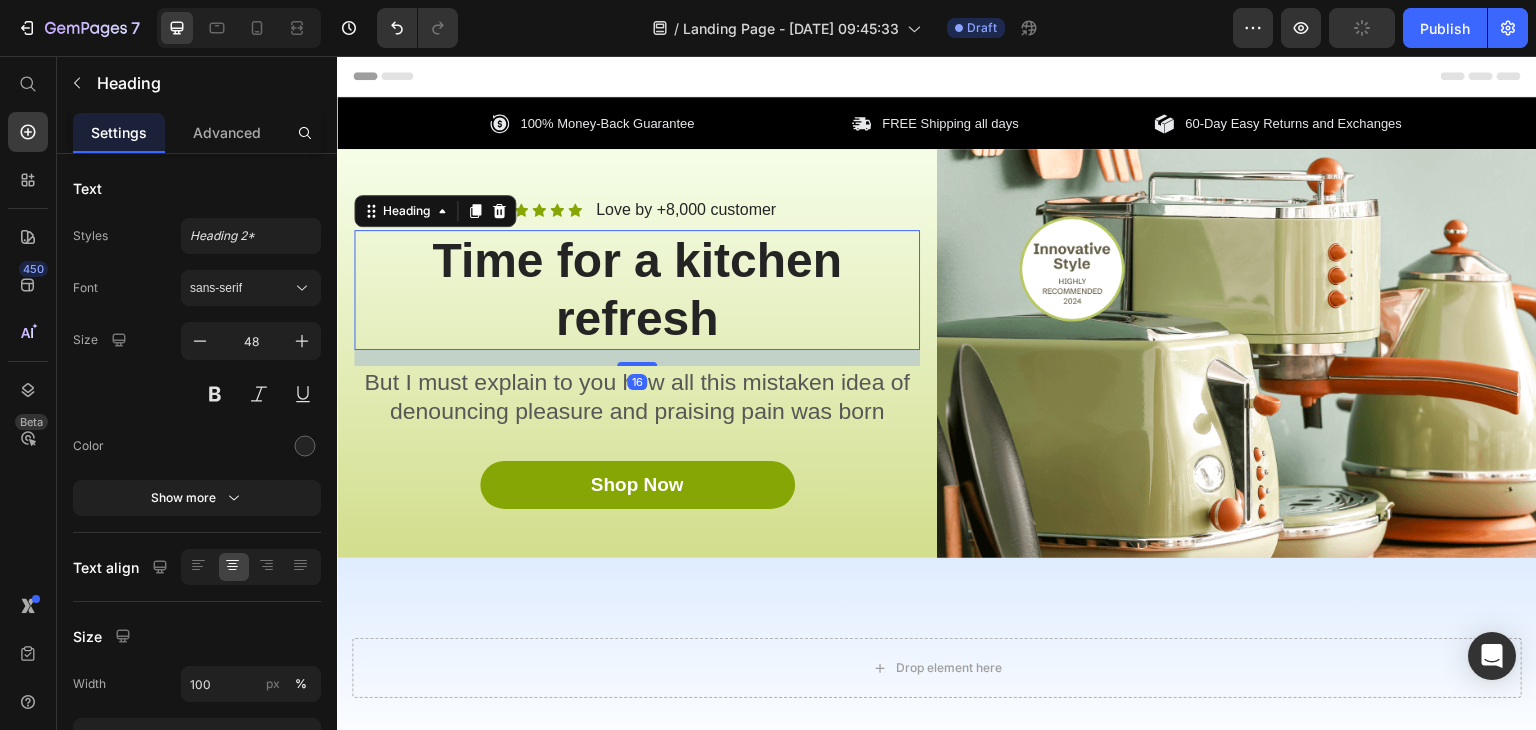 click on "Time for a kitchen refresh" at bounding box center [637, 289] 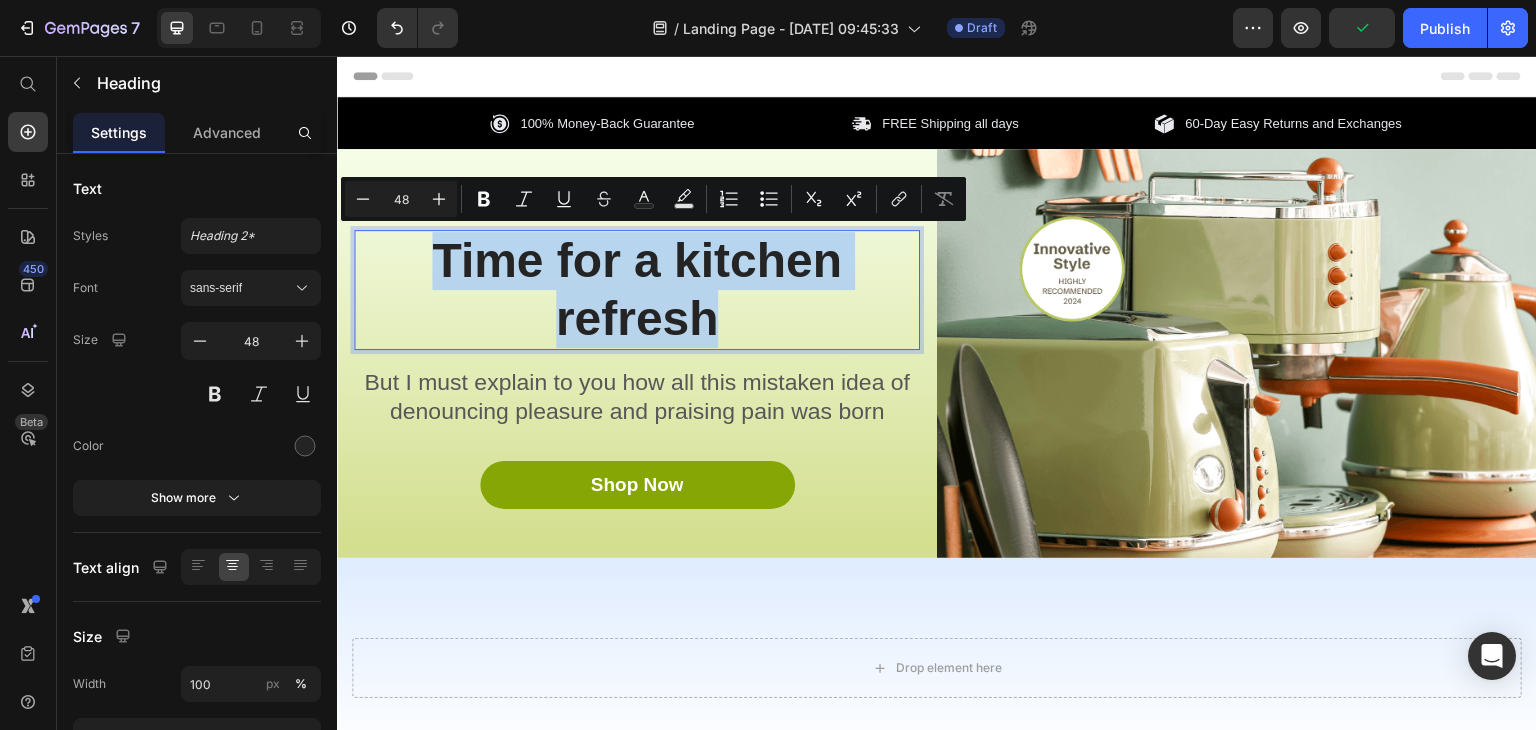 drag, startPoint x: 733, startPoint y: 315, endPoint x: 424, endPoint y: 259, distance: 314.03345 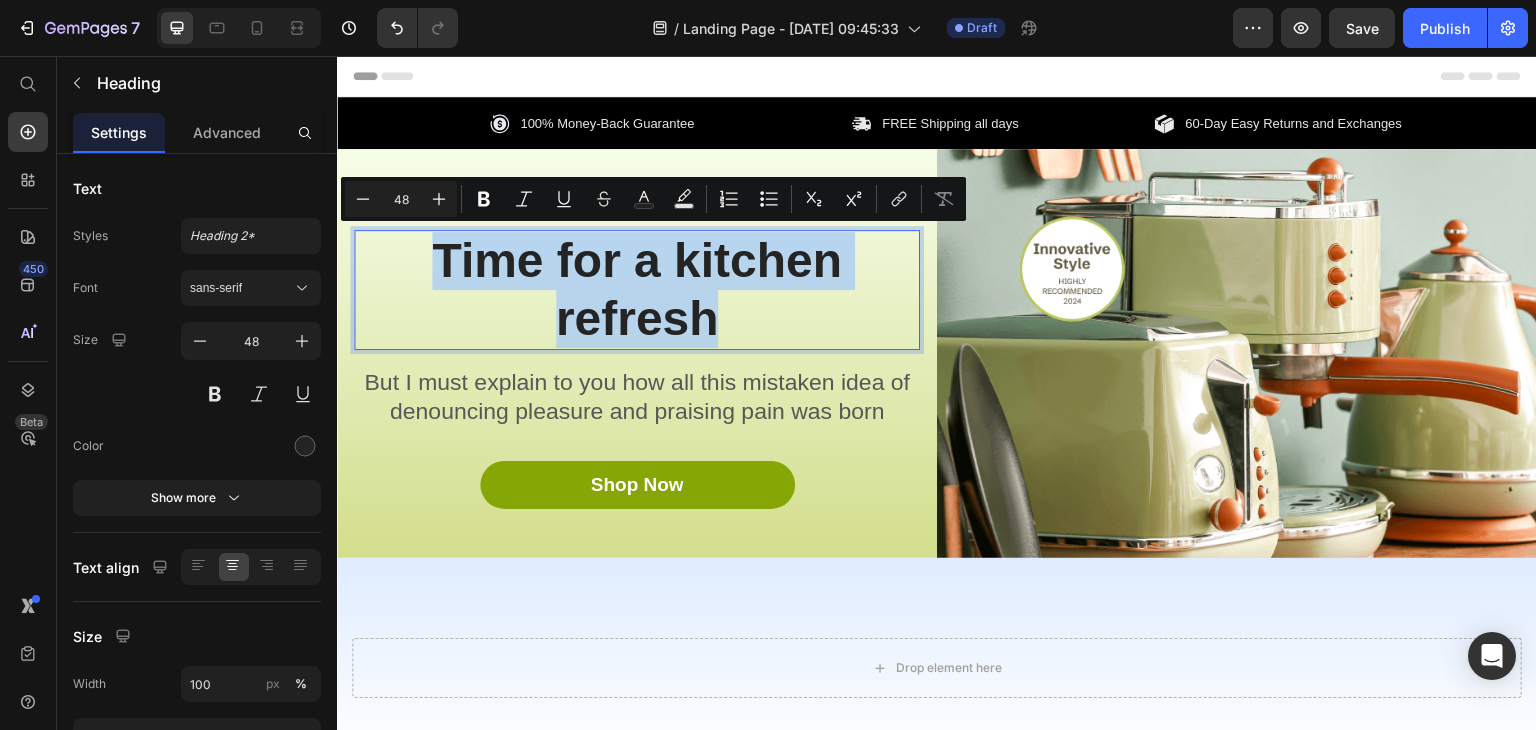 click on "Time for a kitchen refresh" at bounding box center (637, 289) 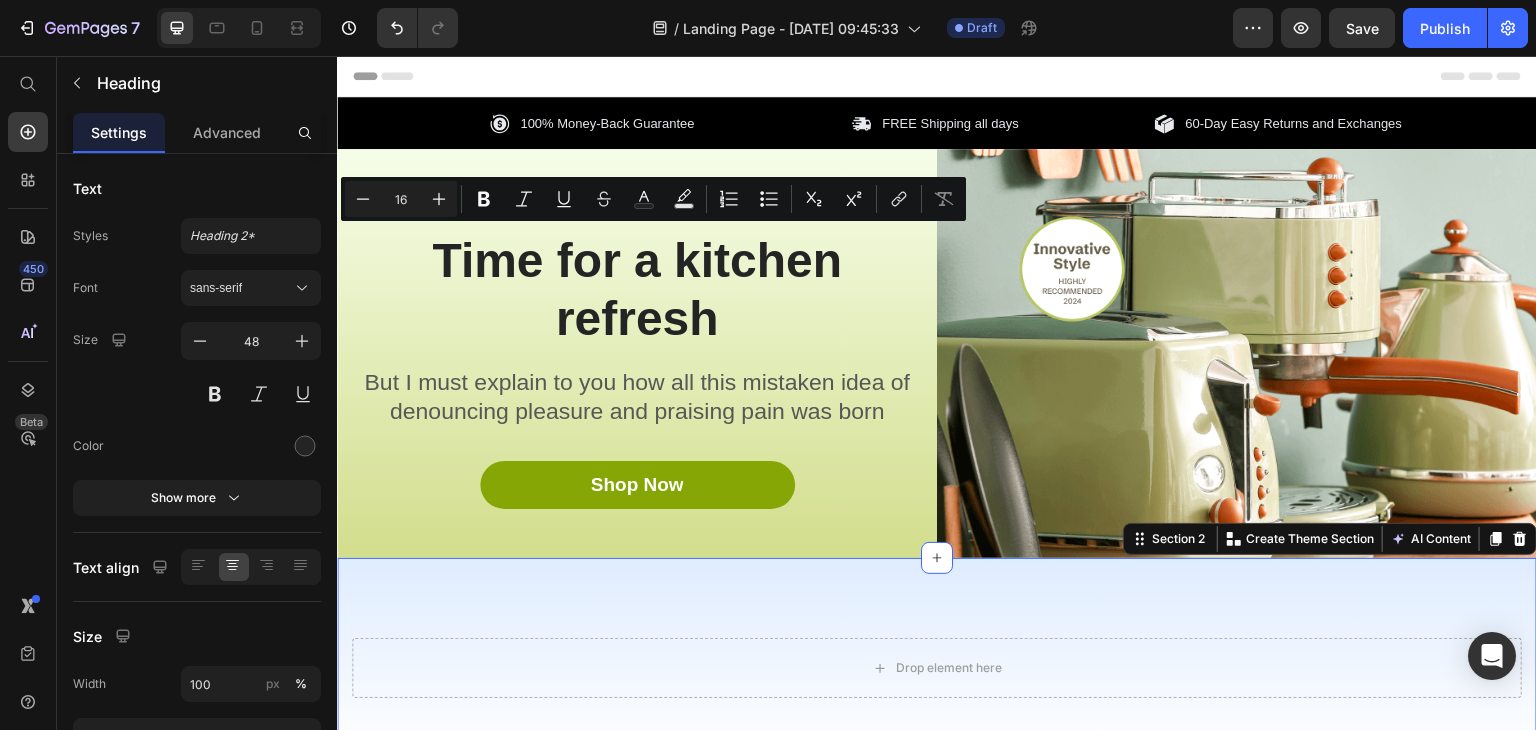 click on "Drop element here Section 2   You can create reusable sections Create Theme Section AI Content Write with GemAI What would you like to describe here? Tone and Voice Persuasive Product A1 Series Long Rear Fender for Sur-[PERSON_NAME] Light Bee Show more Generate" at bounding box center (937, 660) 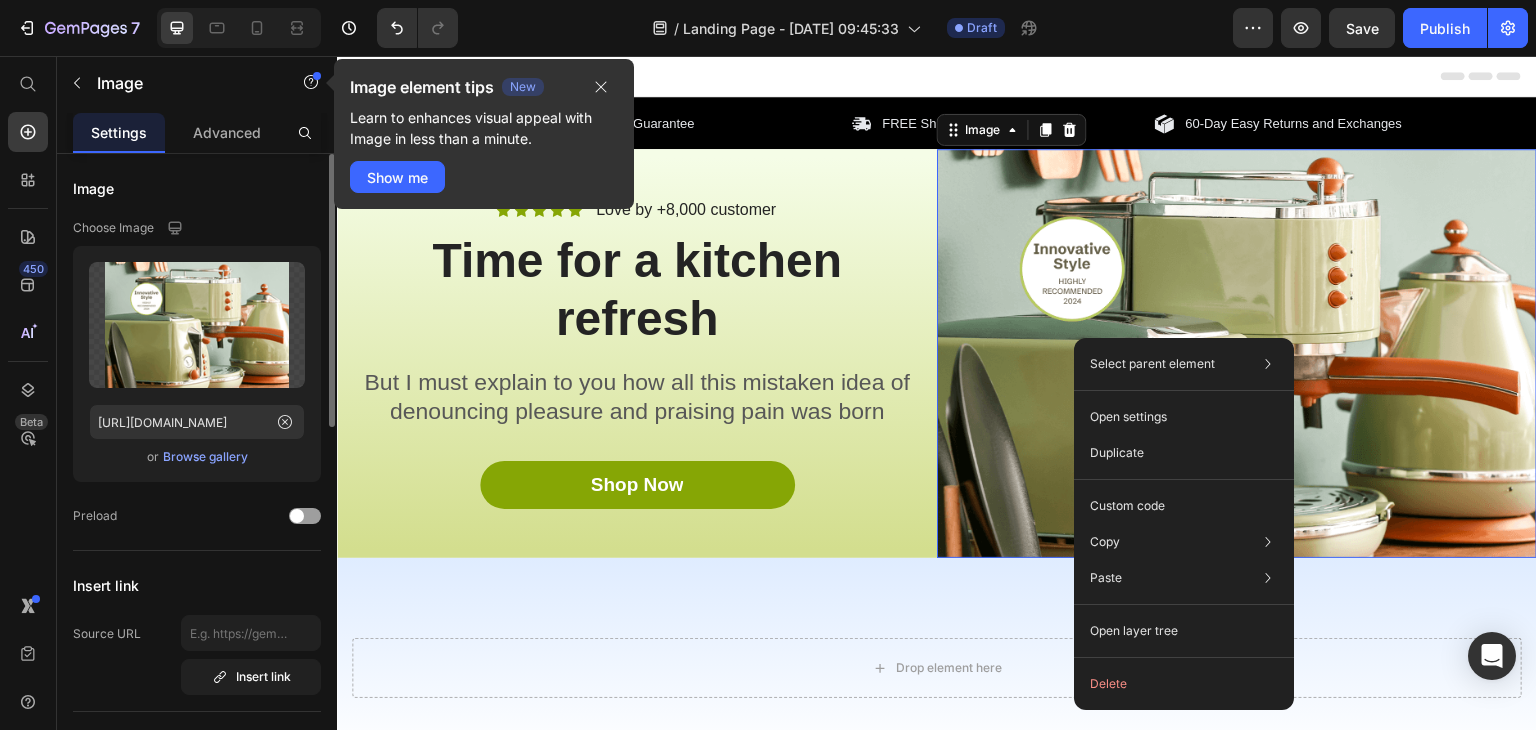 click on "Browse gallery" at bounding box center (205, 457) 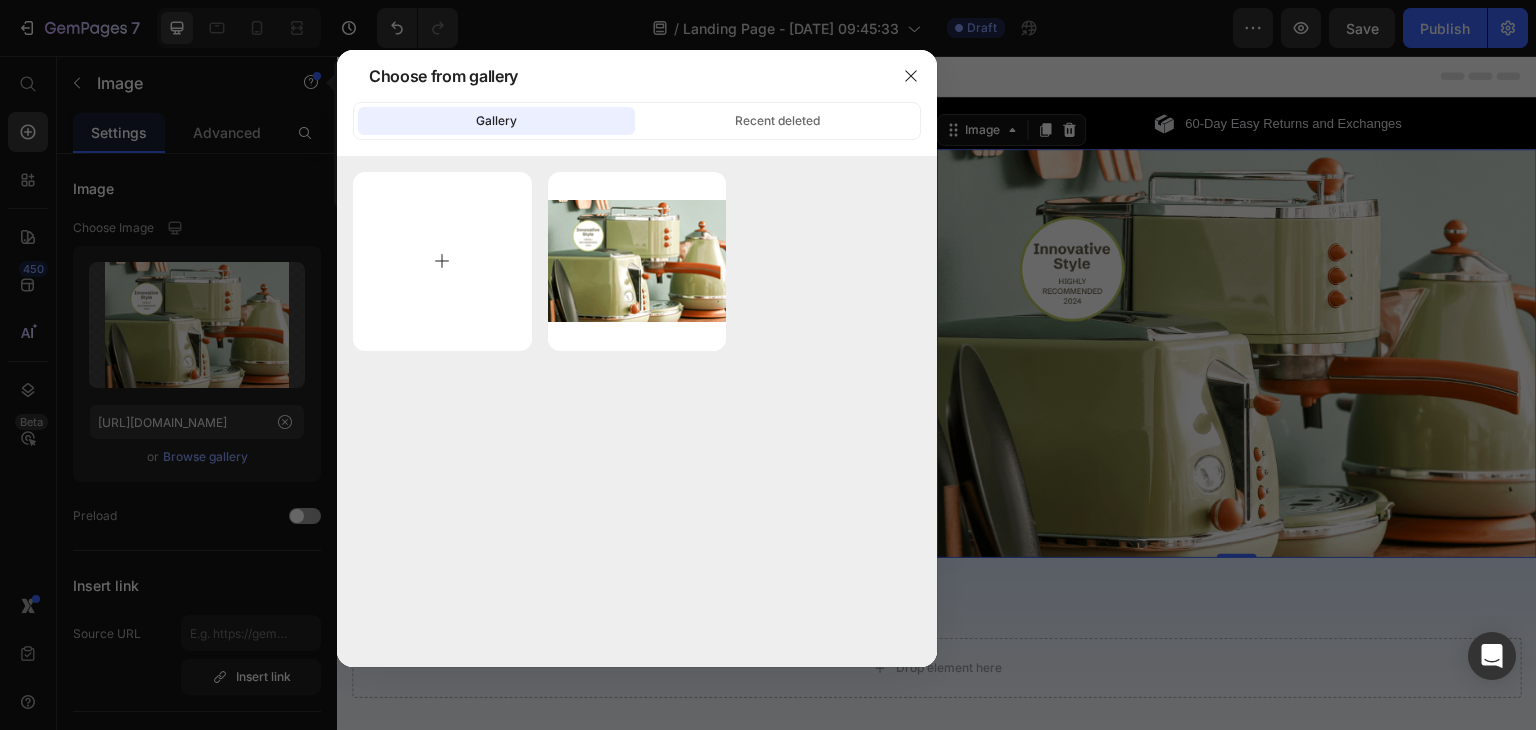 click at bounding box center (442, 261) 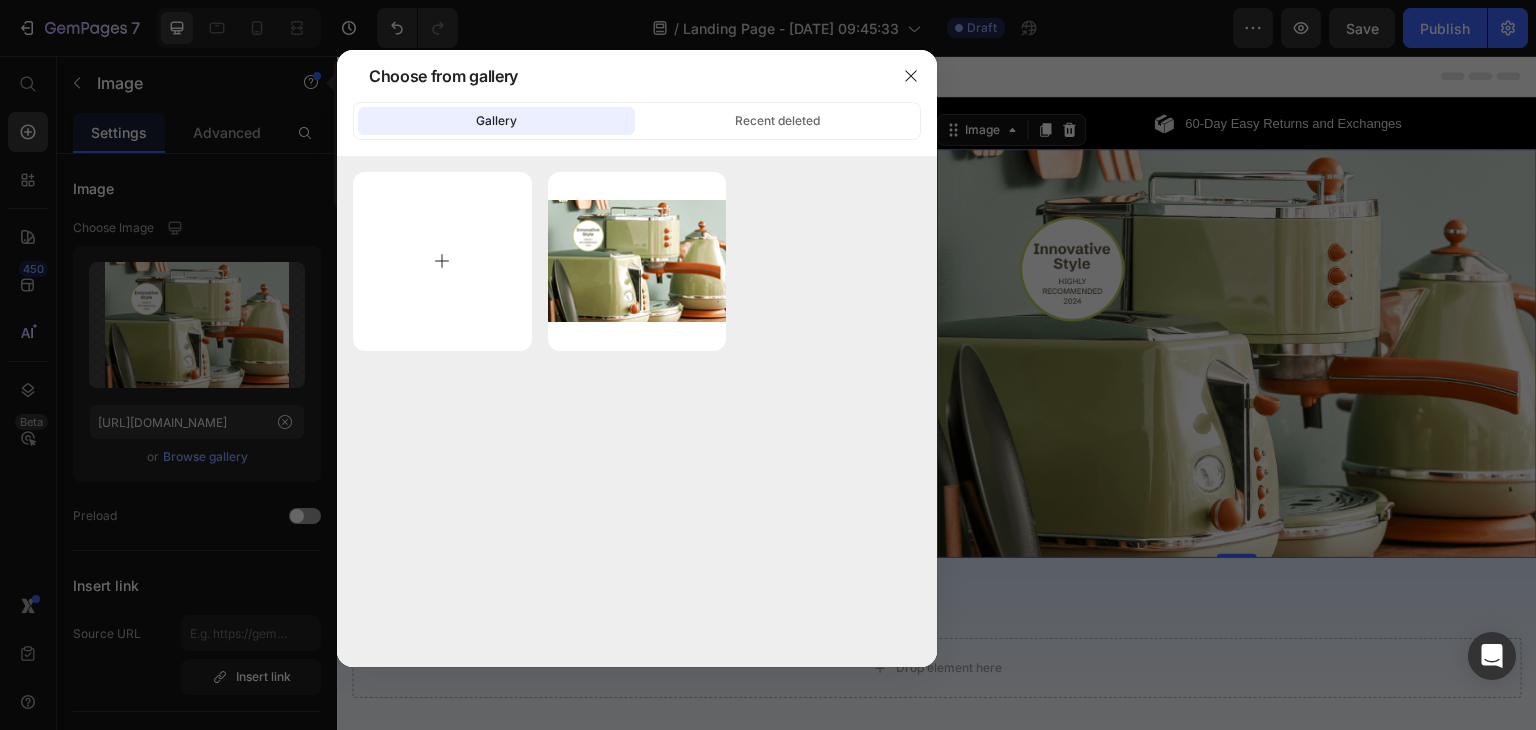 type on "C:\fakepath\aa81be10-346e-4882-ae7b-da11a906537f.png" 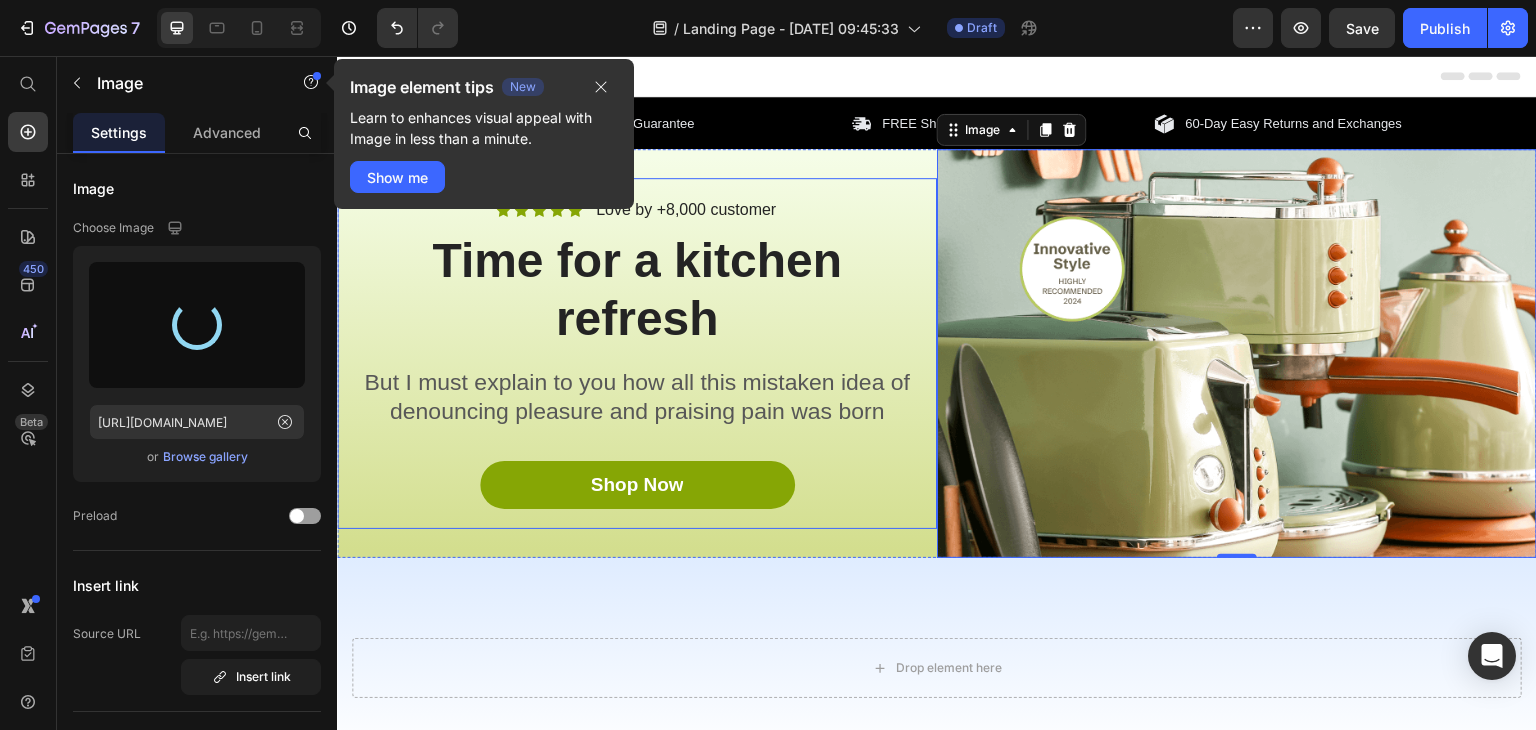 type on "[URL][DOMAIN_NAME]" 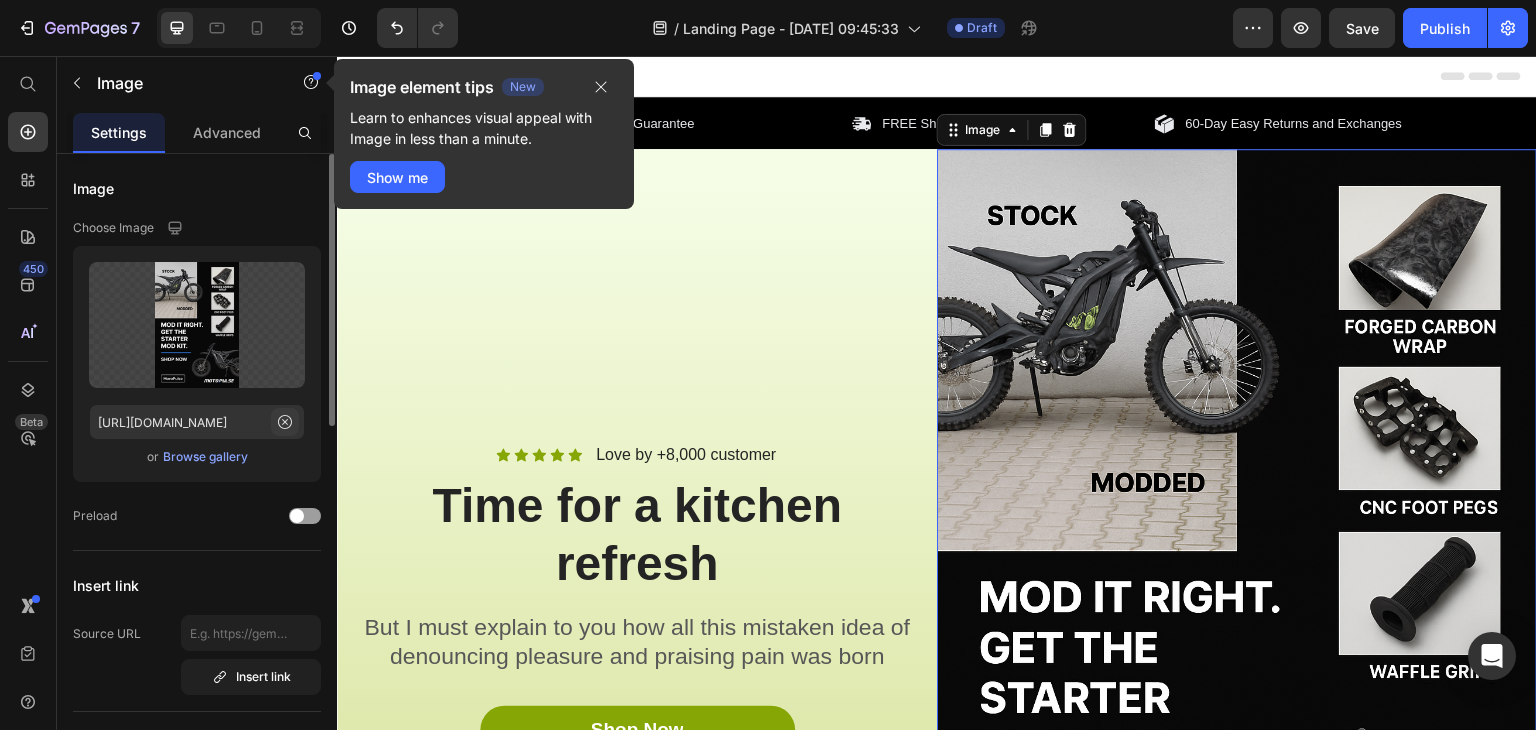 click 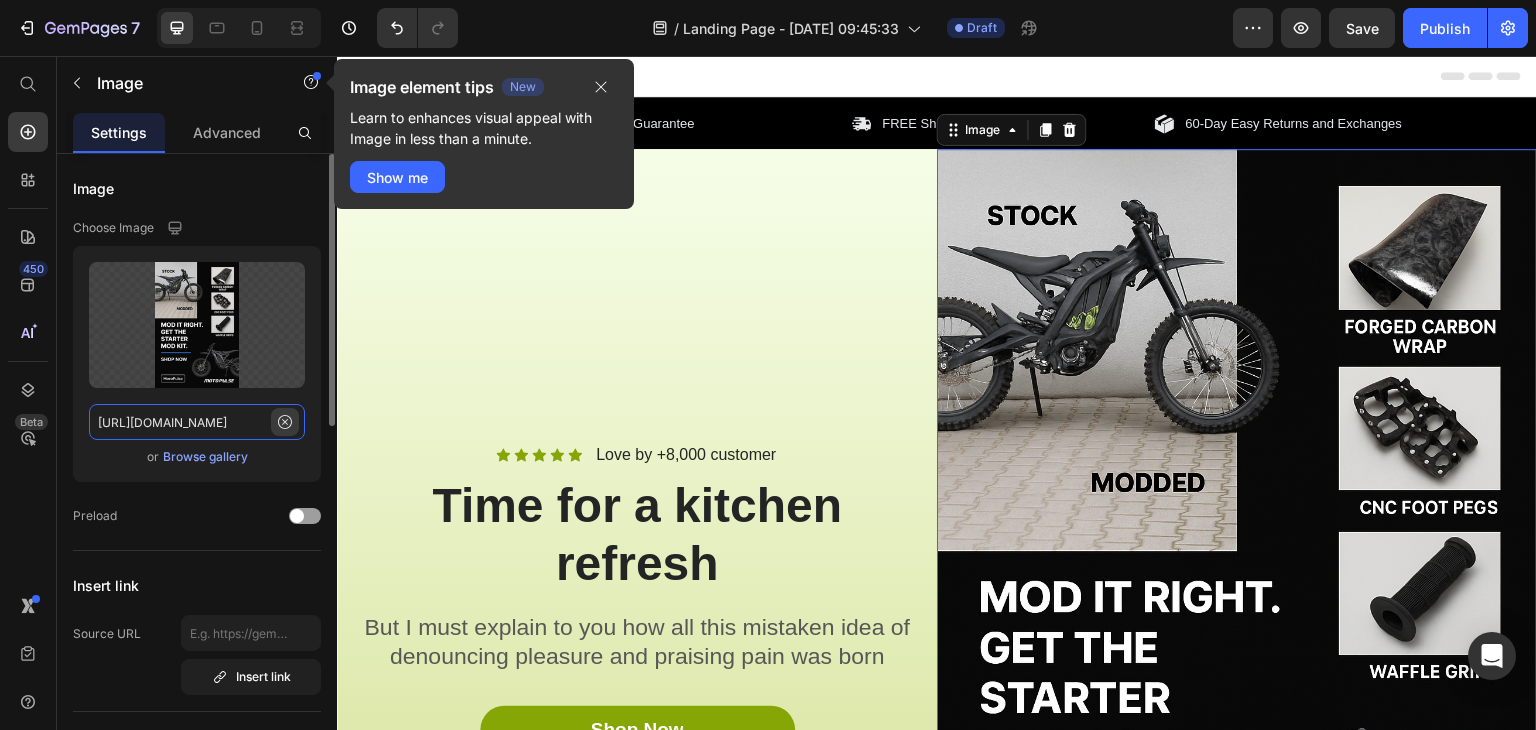 type 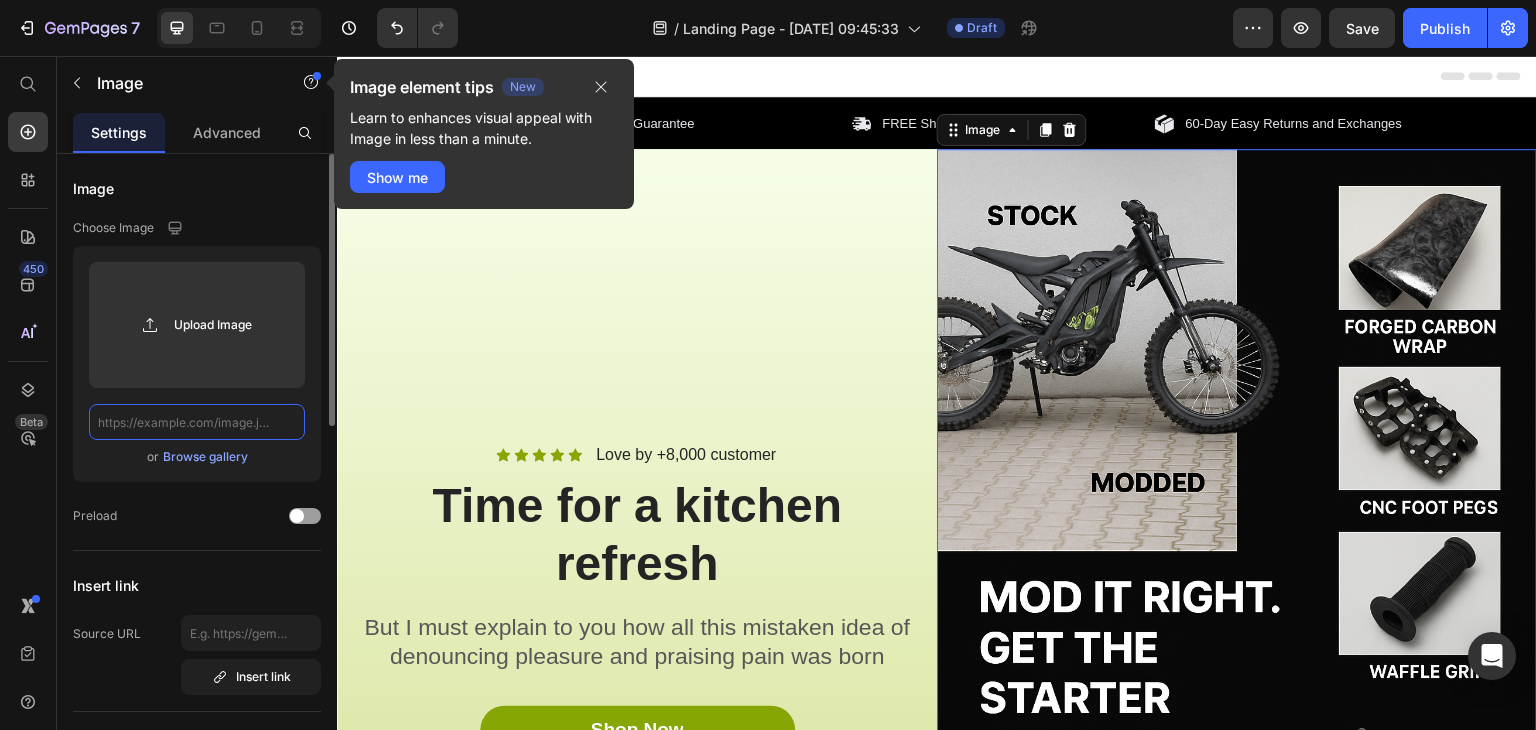 scroll, scrollTop: 0, scrollLeft: 0, axis: both 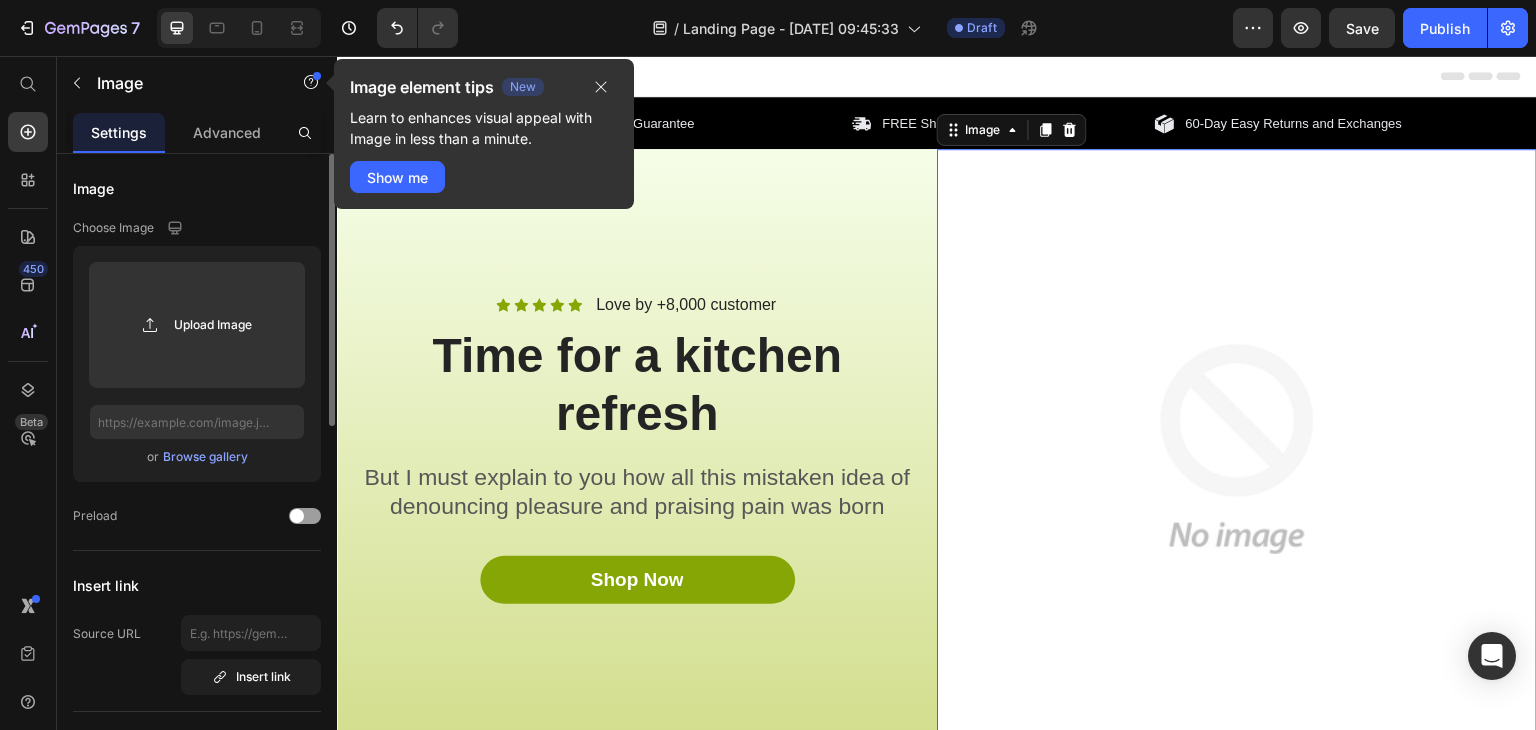 click on "Browse gallery" at bounding box center (205, 457) 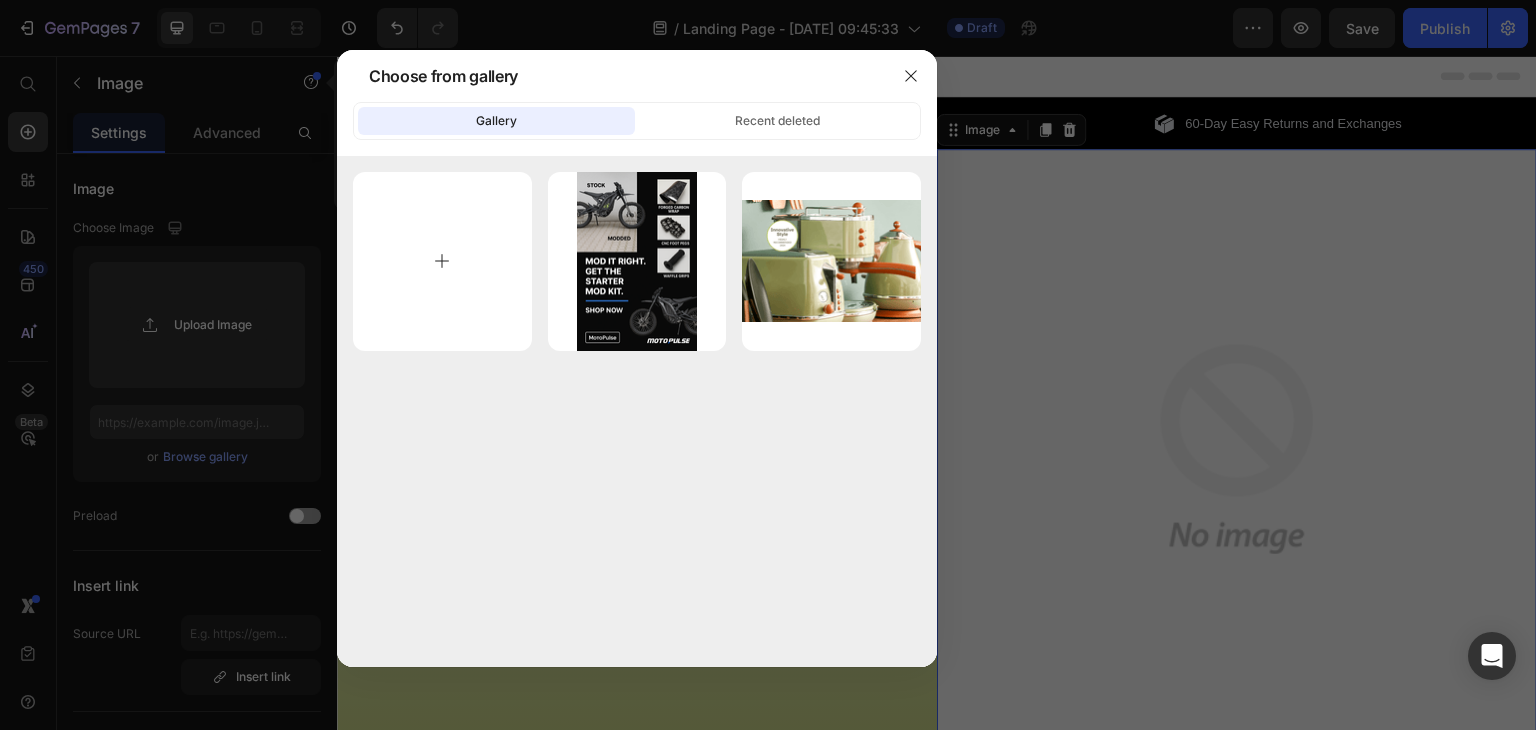 click at bounding box center [442, 261] 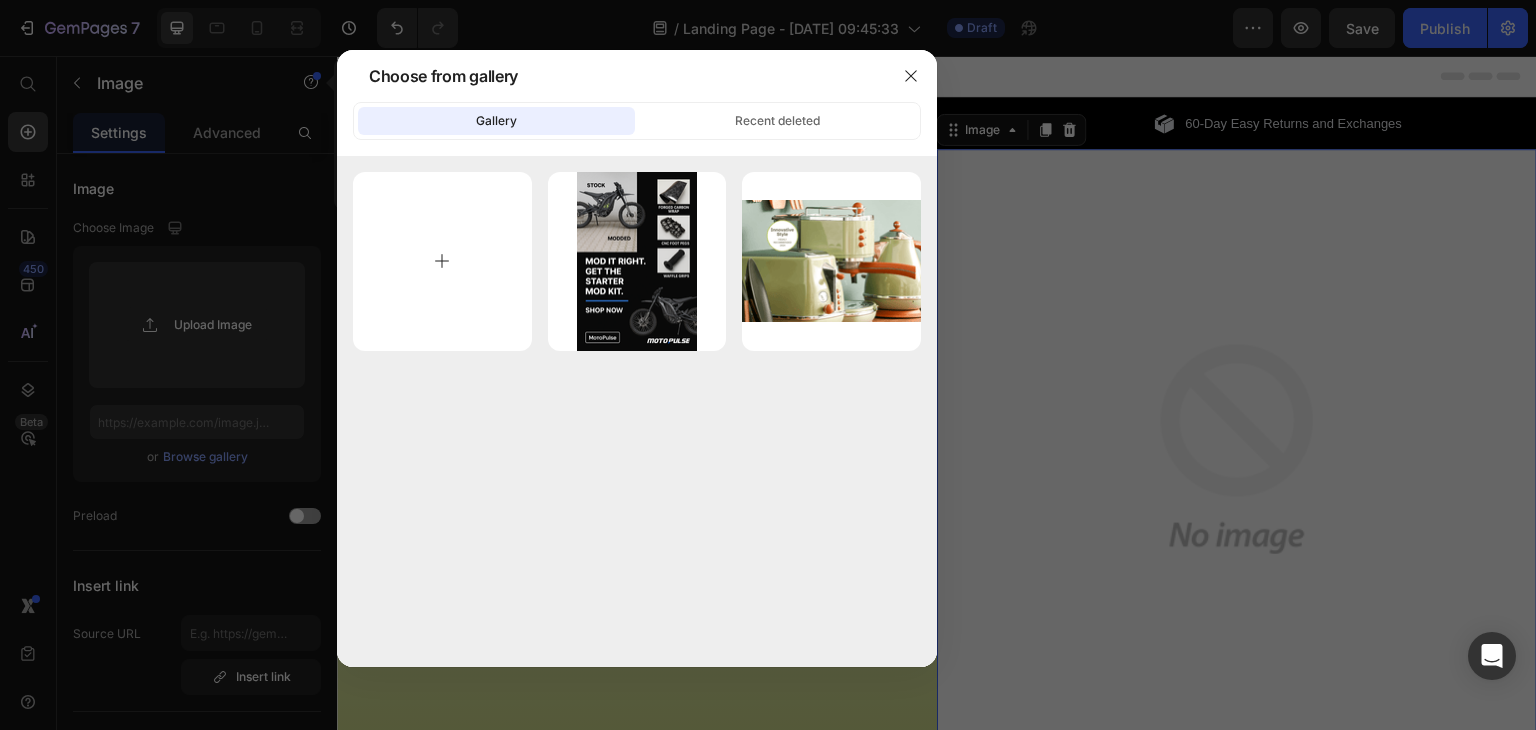 type on "C:\fakepath\aa81be10-346e-4882-ae7b-da11a906537f.png" 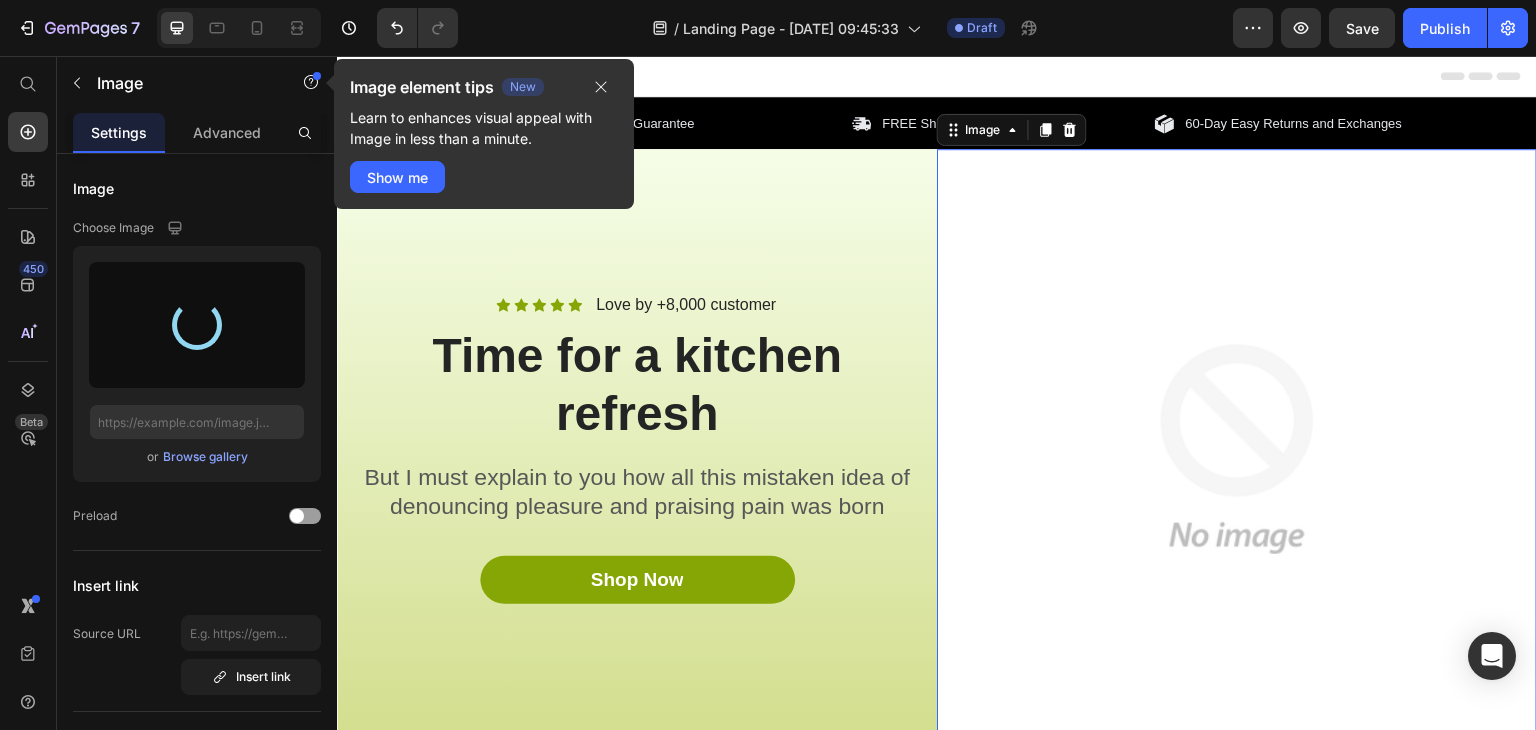 type on "[URL][DOMAIN_NAME]" 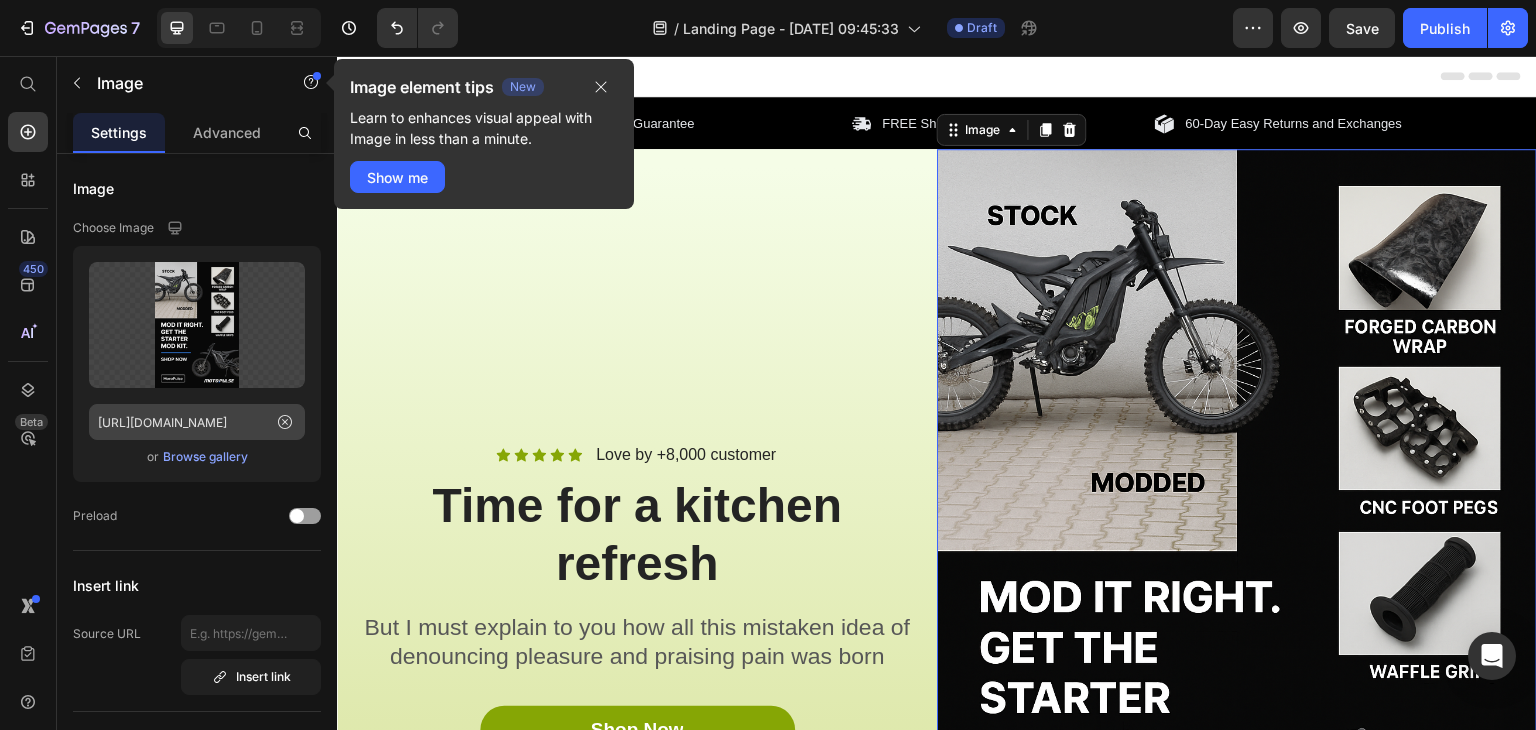 click 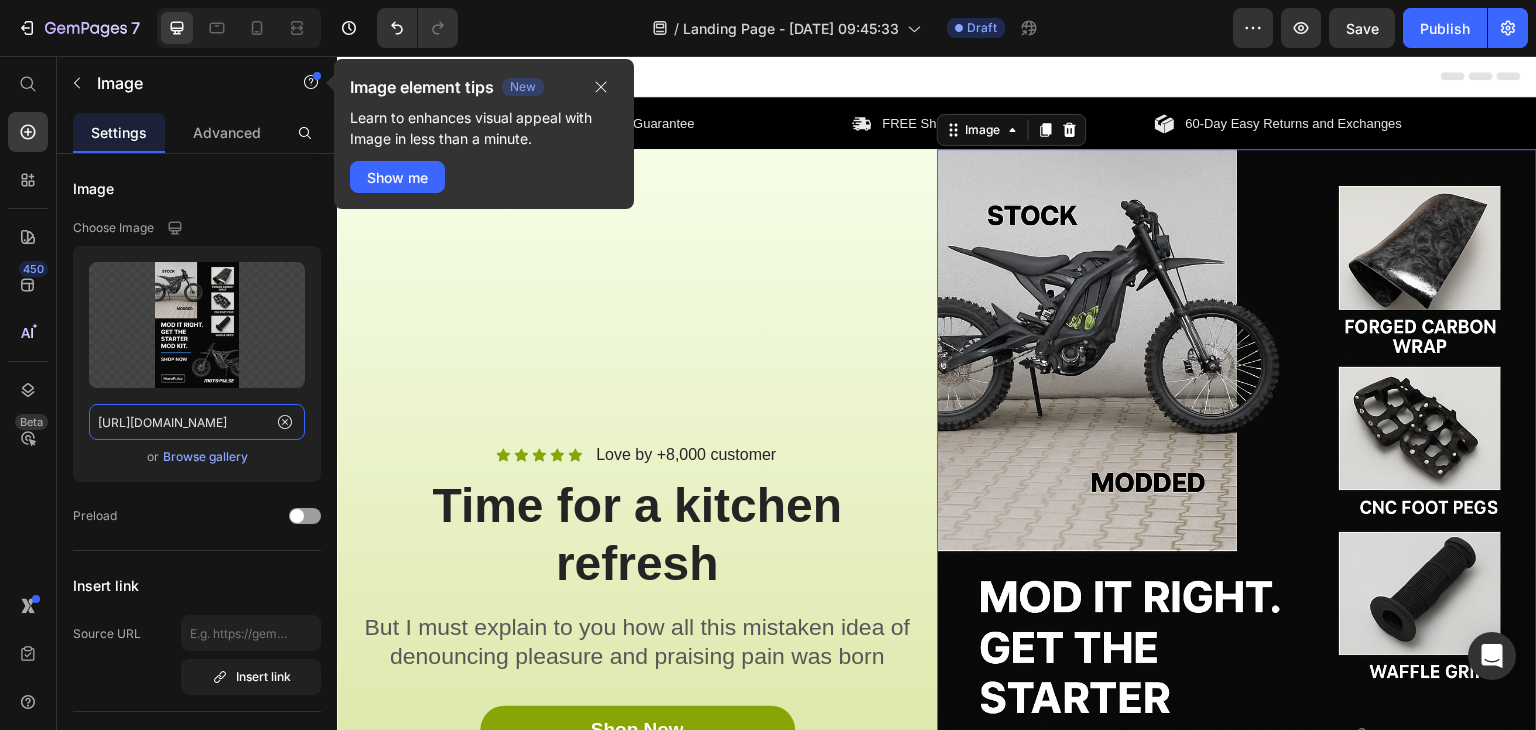 type 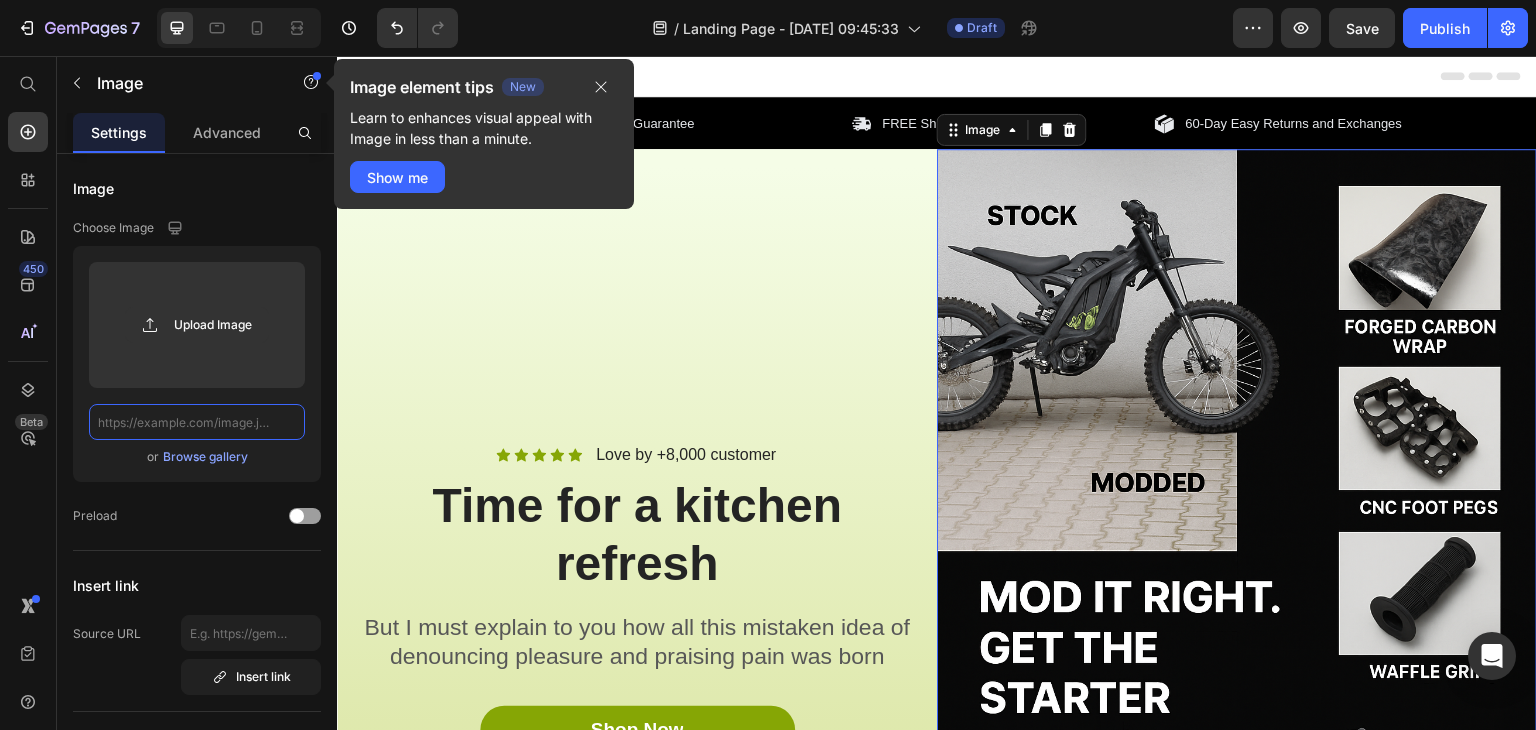 scroll, scrollTop: 0, scrollLeft: 0, axis: both 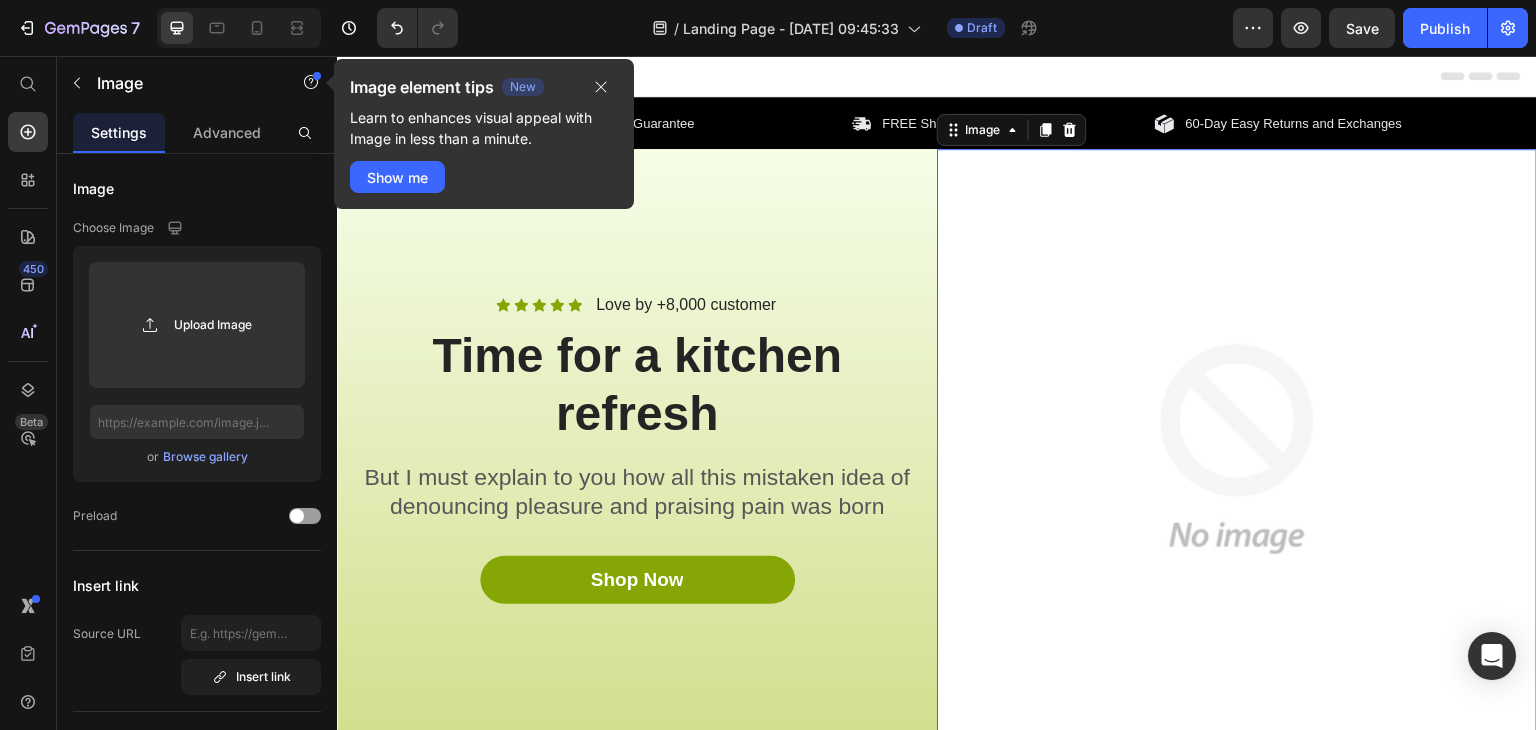 click on "Browse gallery" at bounding box center [205, 457] 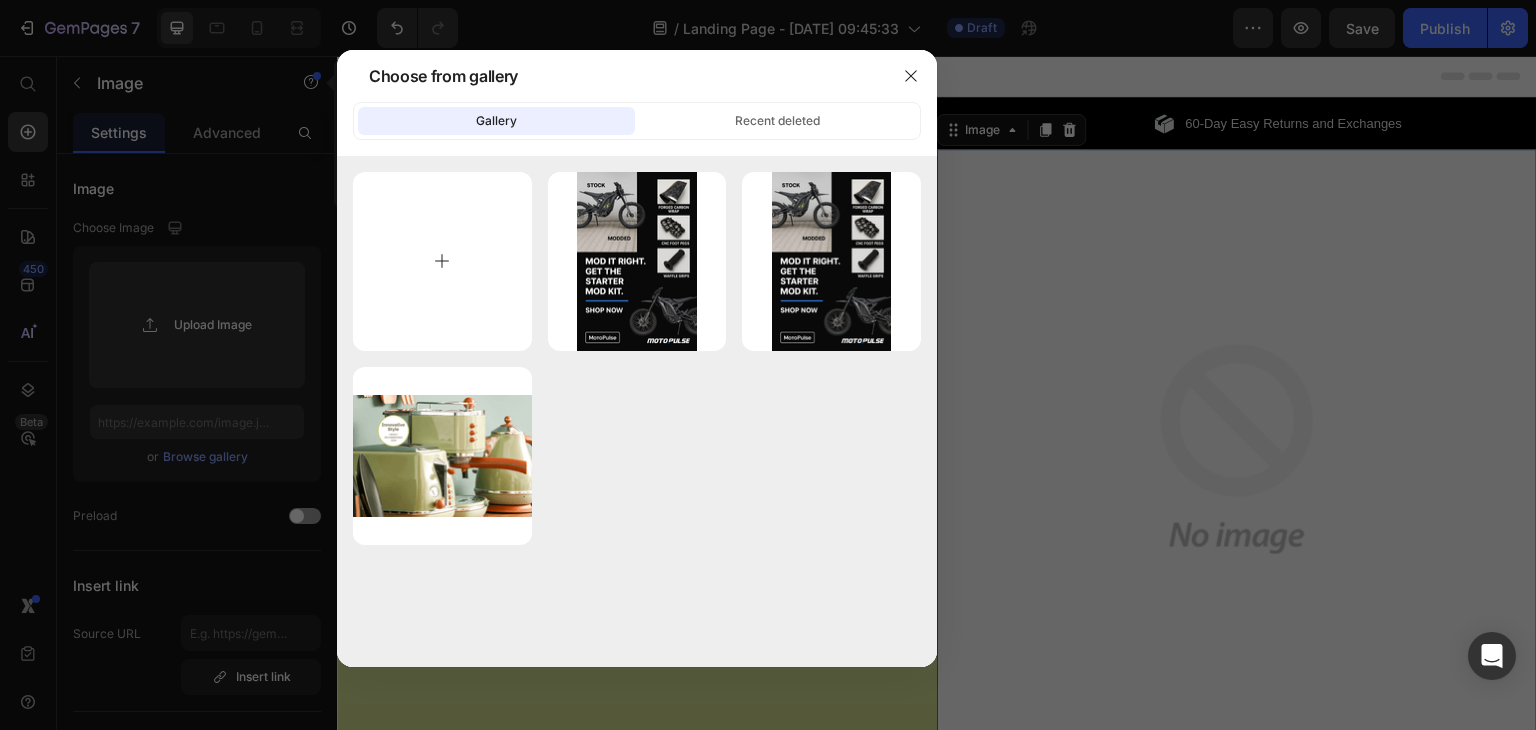 click at bounding box center (442, 261) 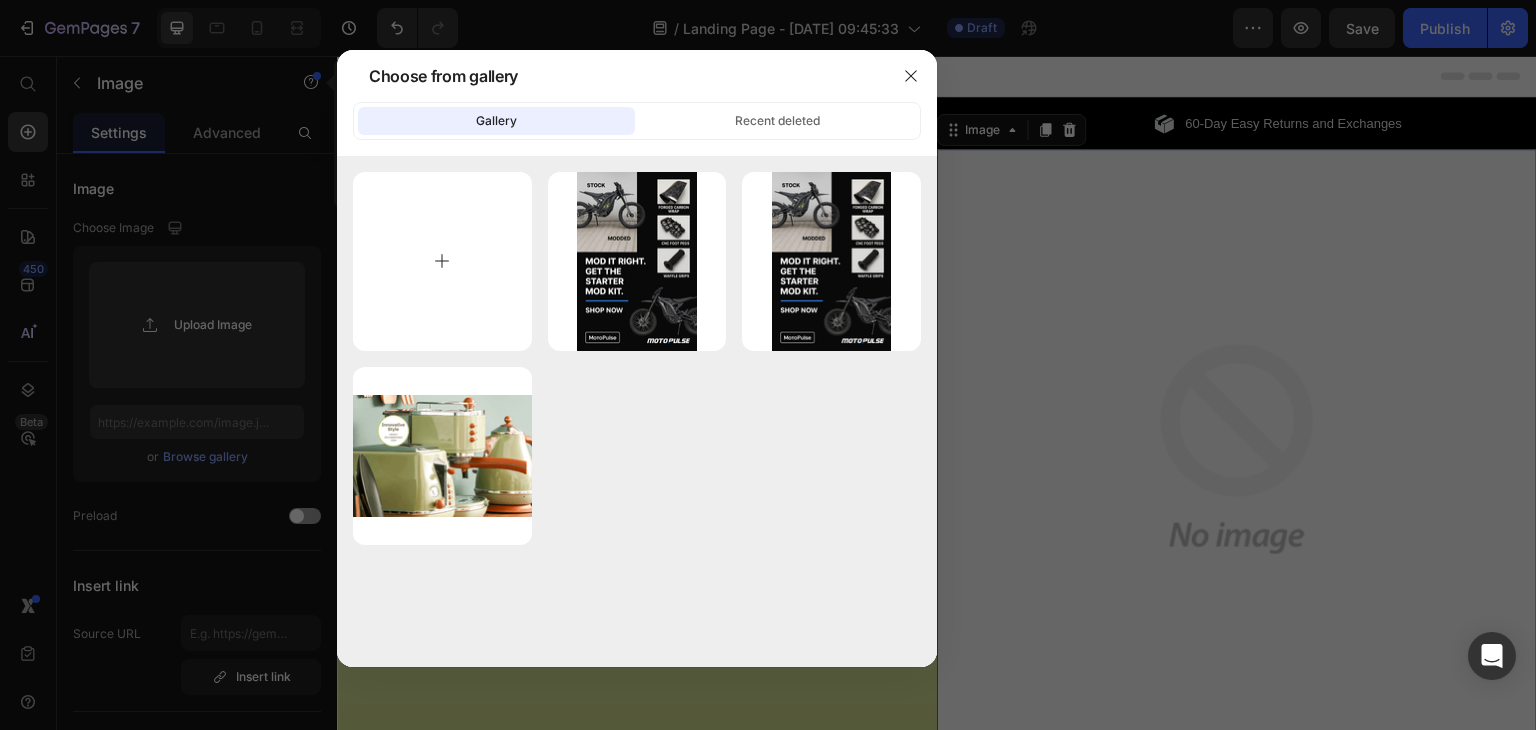 type on "C:\fakepath\EFCE43ED-FD12-4027-8481-2DC3A1D99C2D.png" 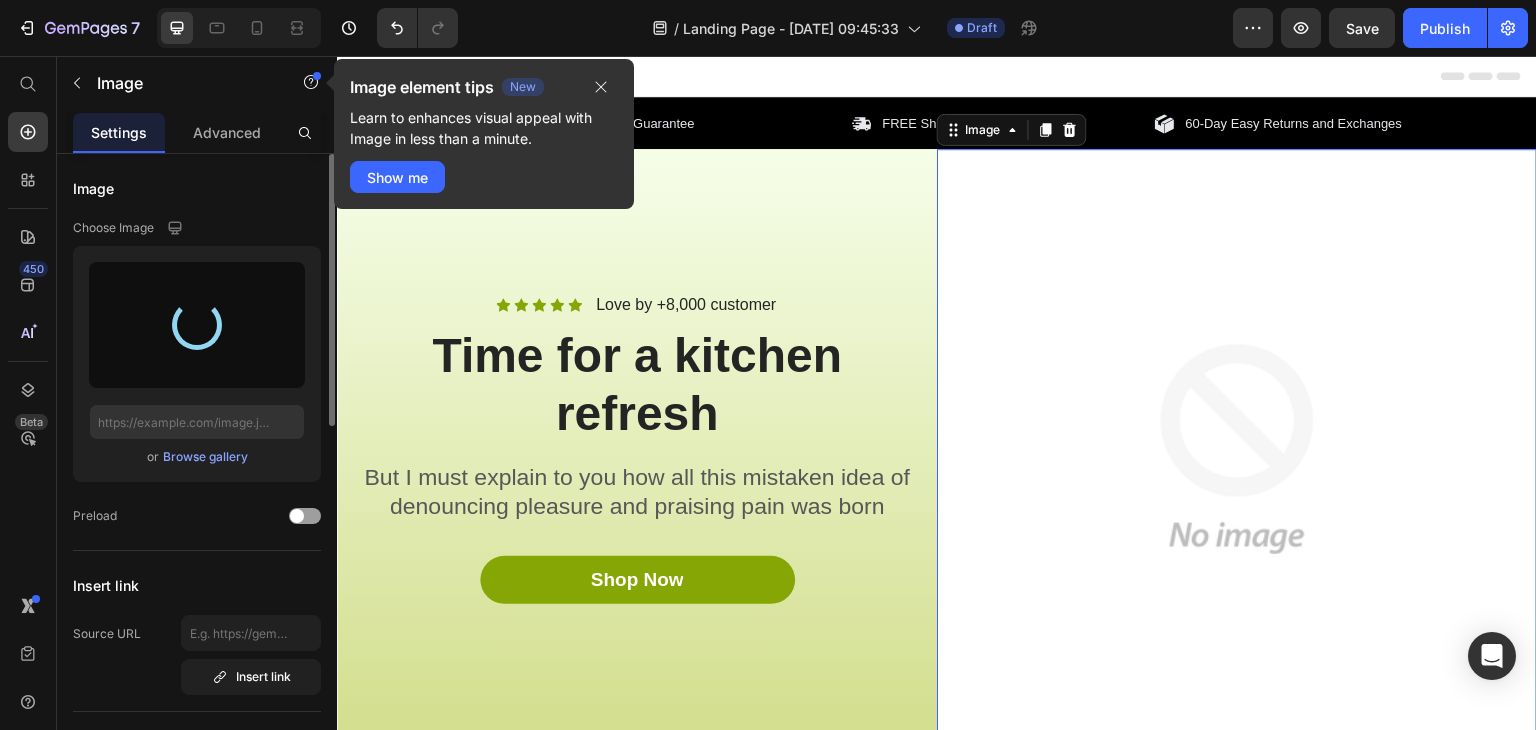 type on "[URL][DOMAIN_NAME]" 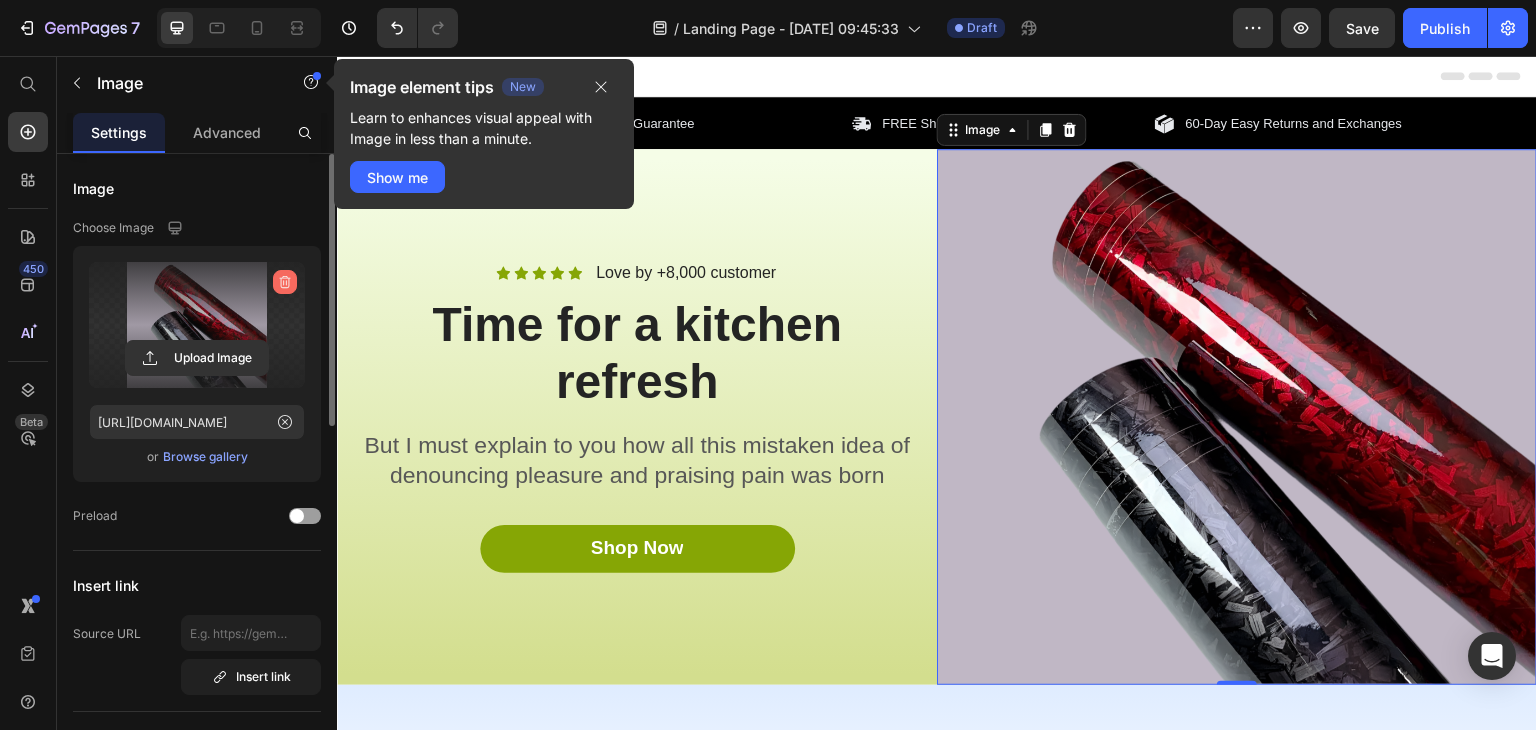 click at bounding box center (285, 282) 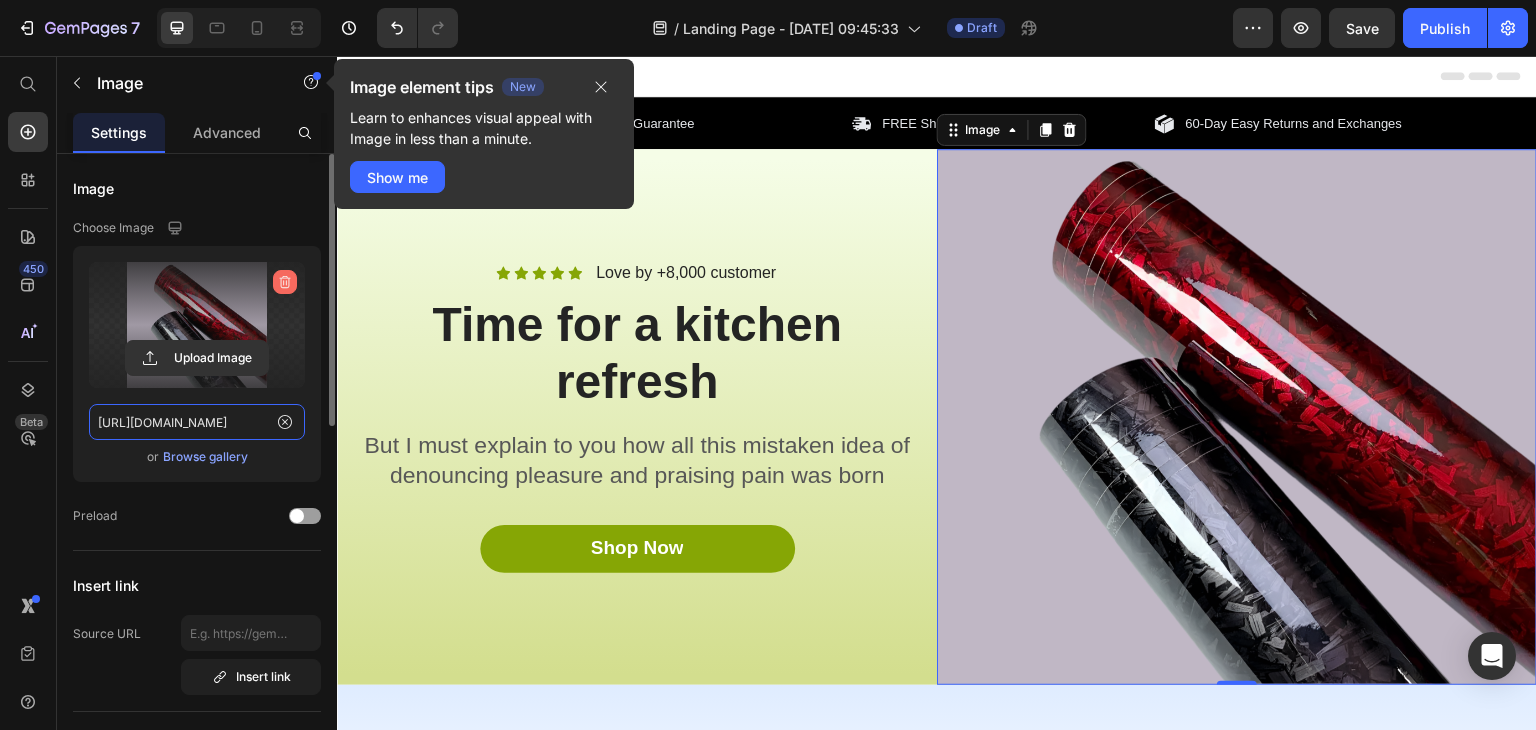 type 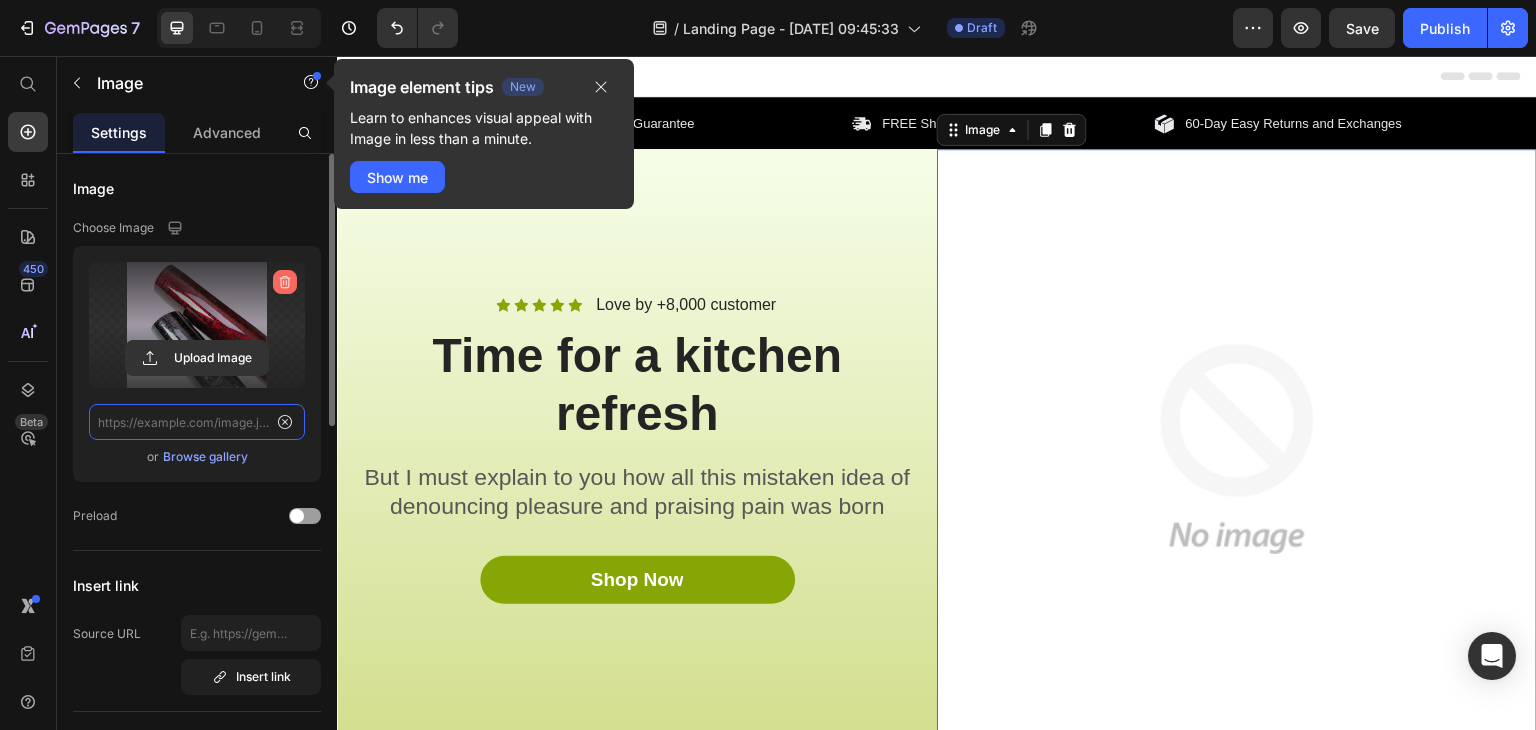 scroll, scrollTop: 0, scrollLeft: 0, axis: both 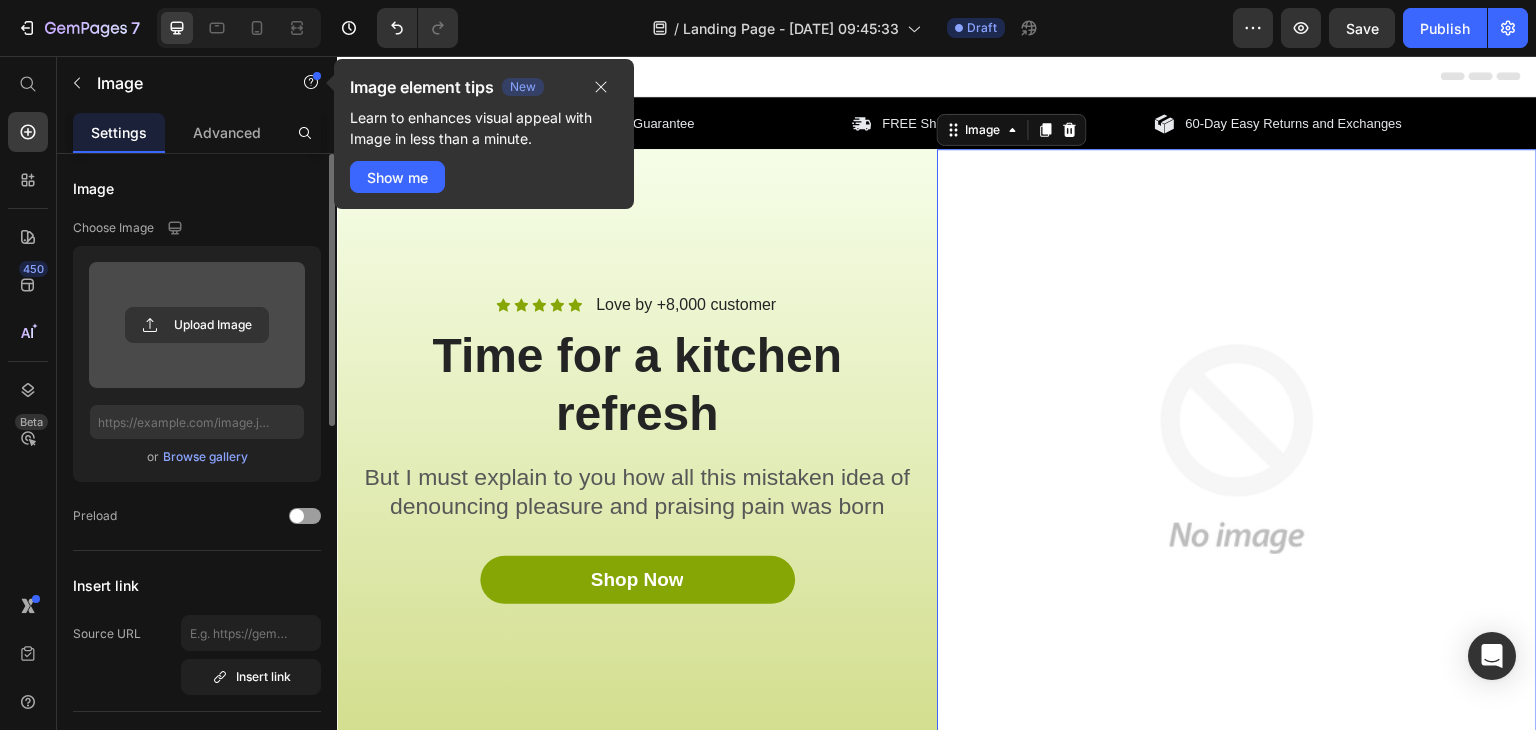 click on "Browse gallery" at bounding box center [205, 457] 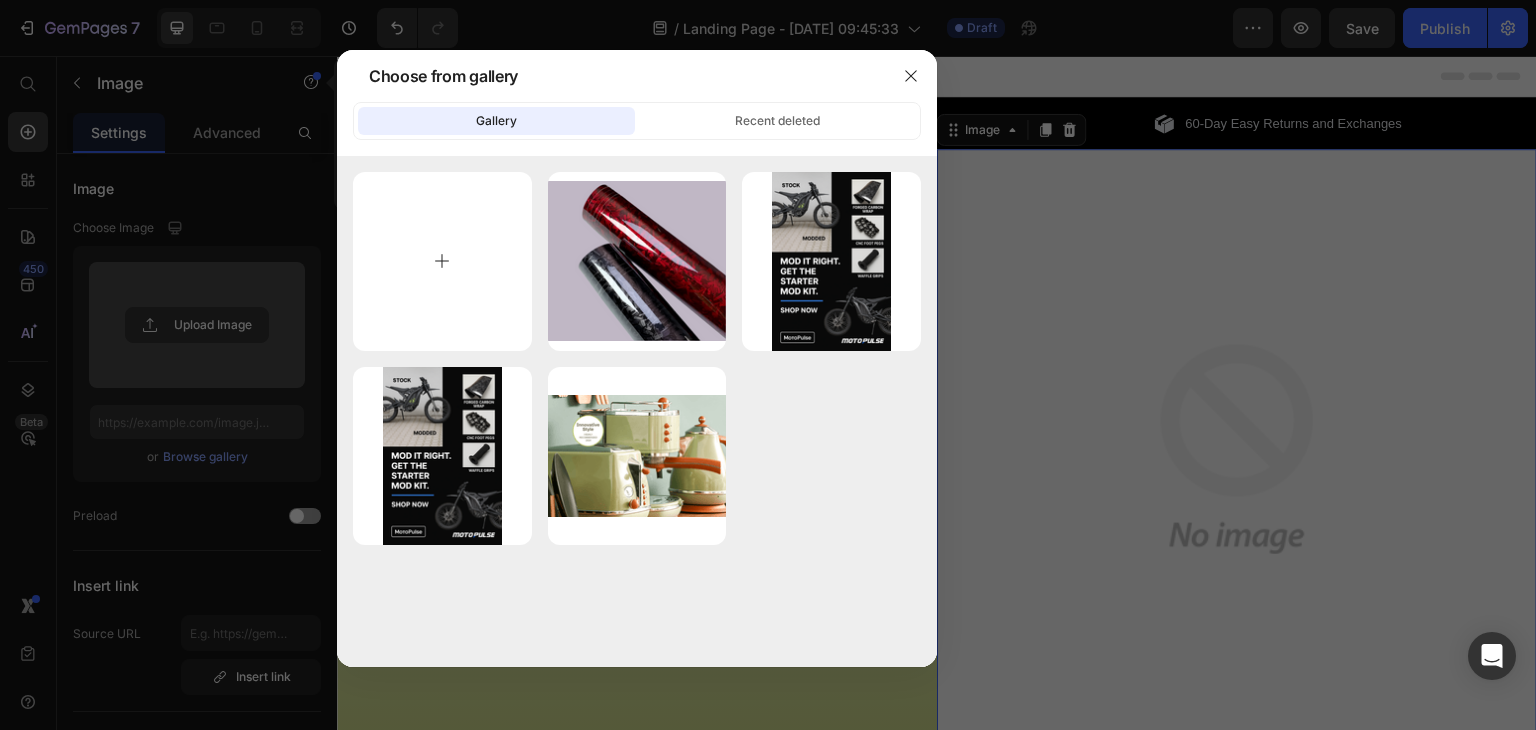 click at bounding box center (442, 261) 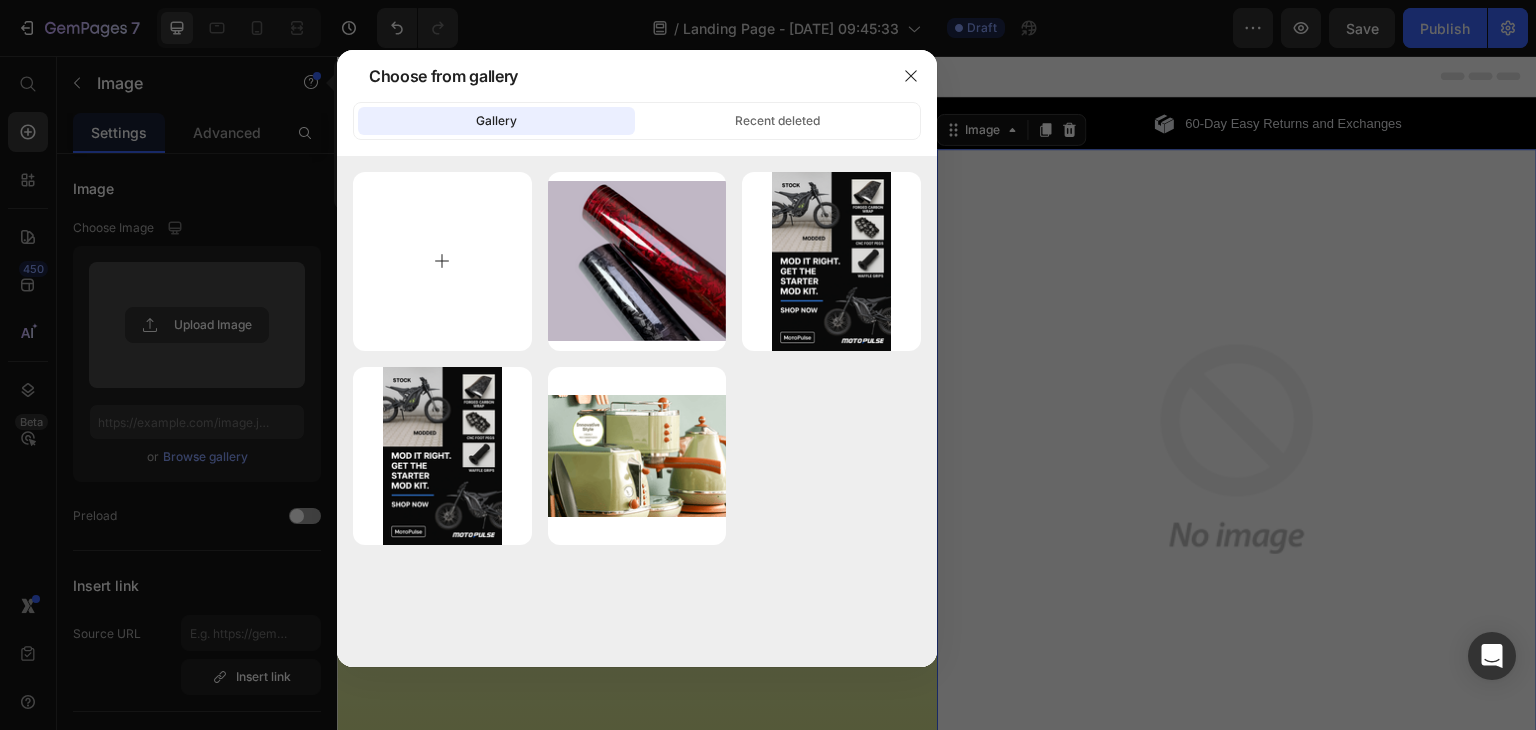 type on "C:\fakepath\DB88451F-20CB-47EA-A6F1-A8873F29496F.png" 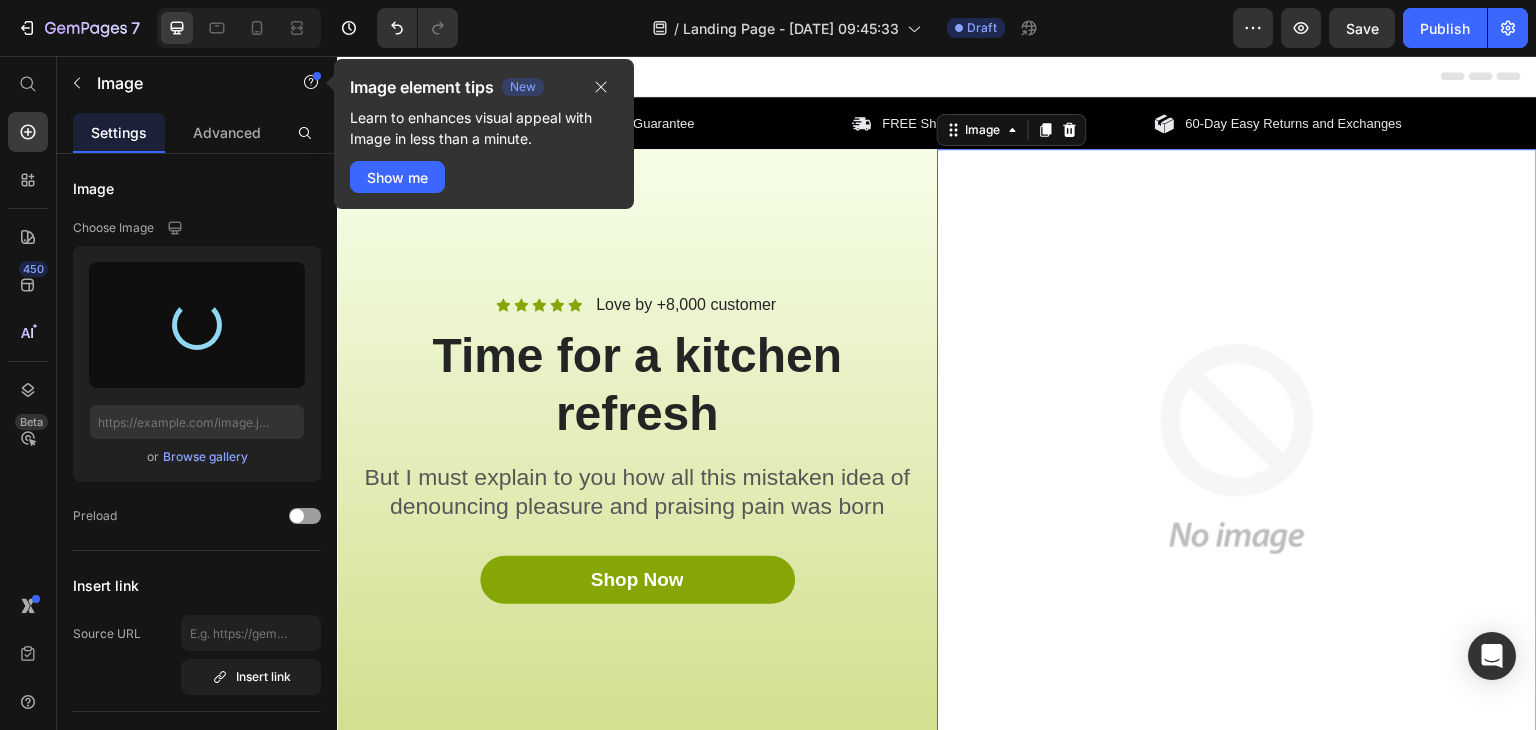 type on "[URL][DOMAIN_NAME]" 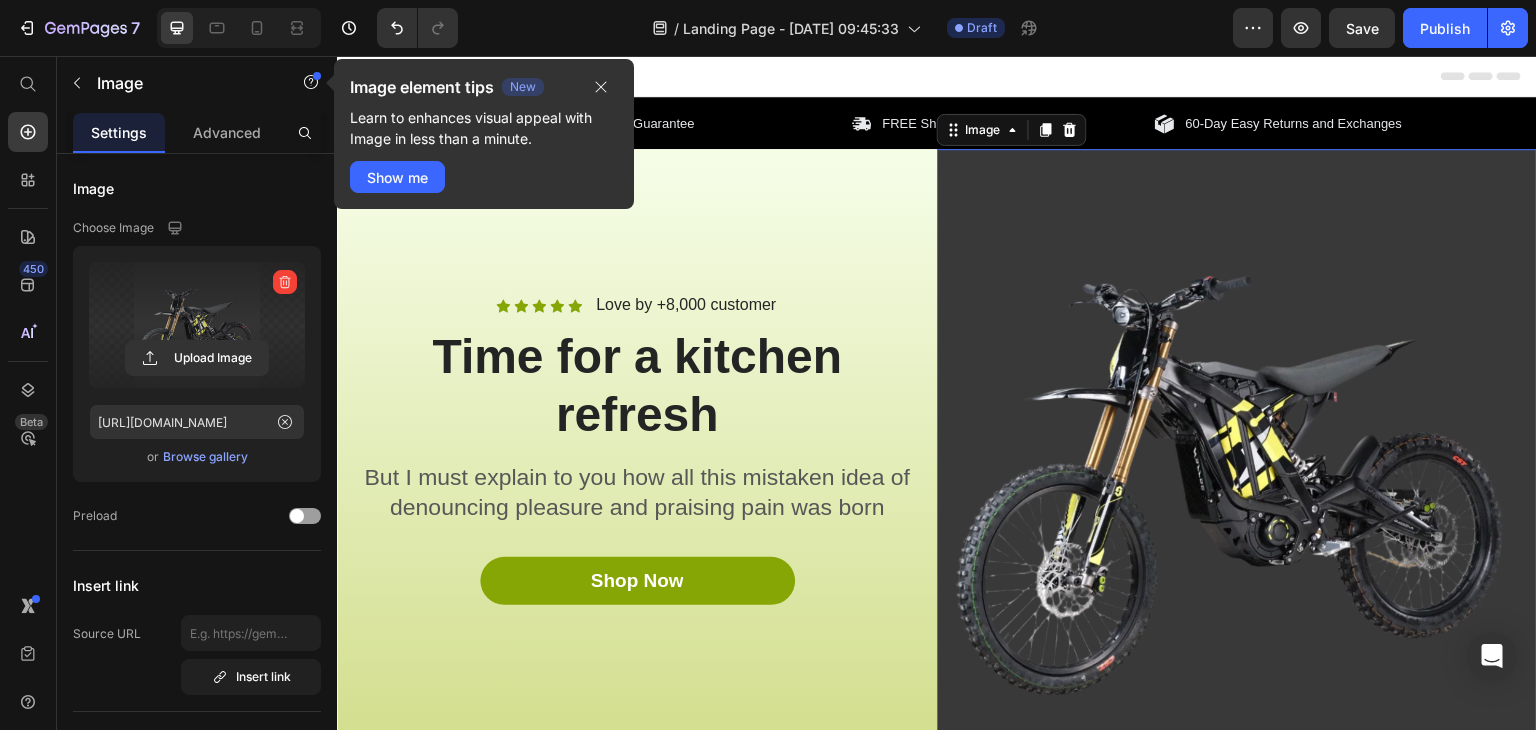 scroll, scrollTop: 200, scrollLeft: 0, axis: vertical 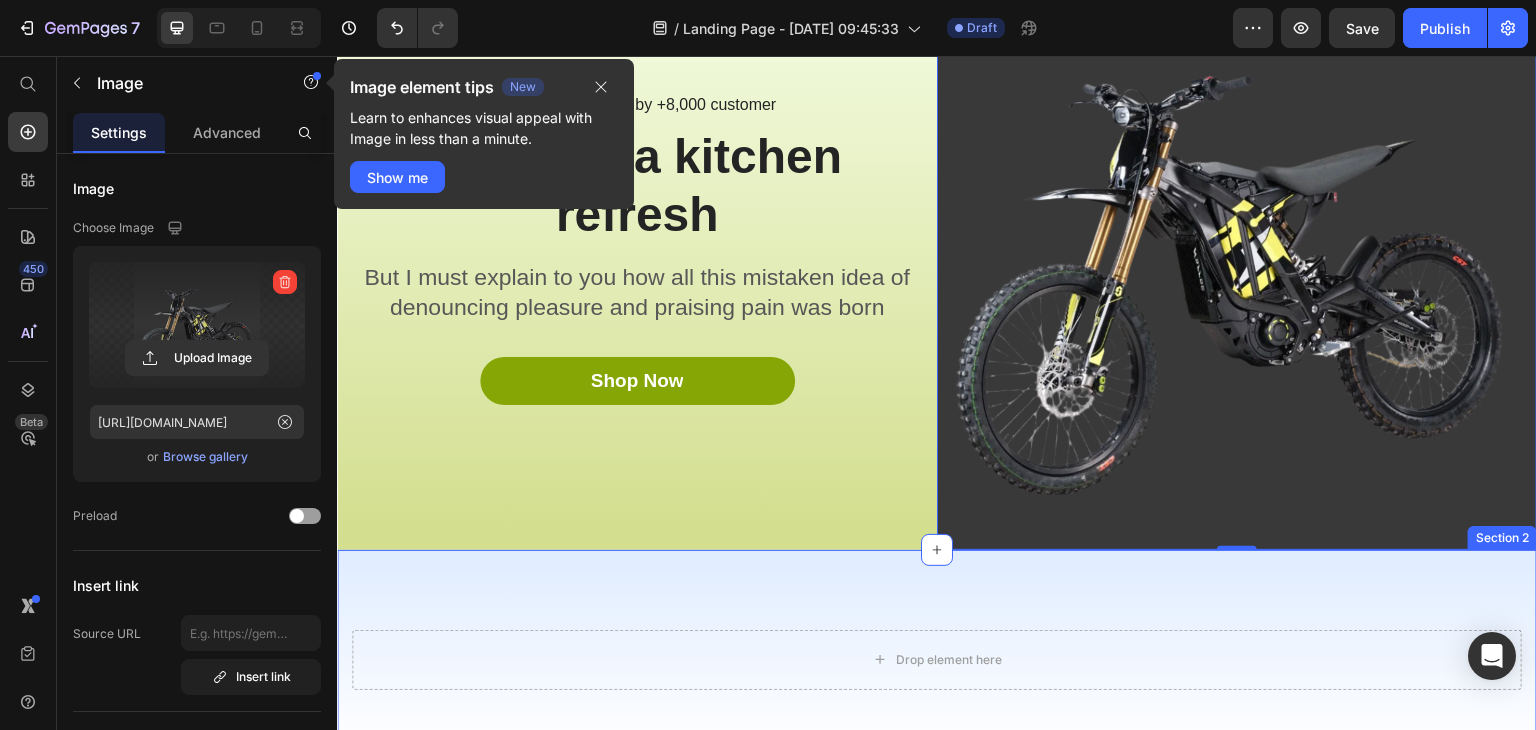 click on "Drop element here Section 2" at bounding box center [937, 652] 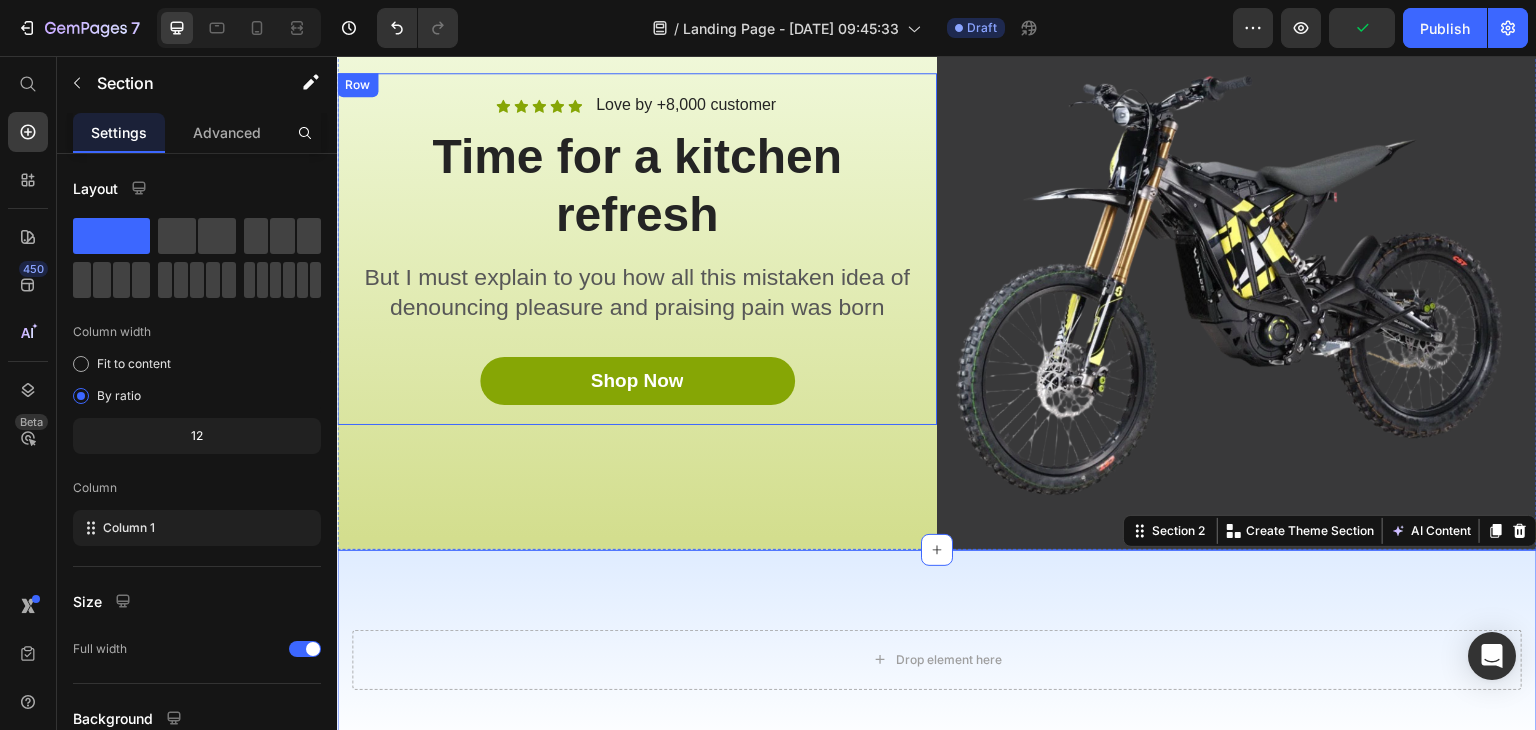 scroll, scrollTop: 0, scrollLeft: 0, axis: both 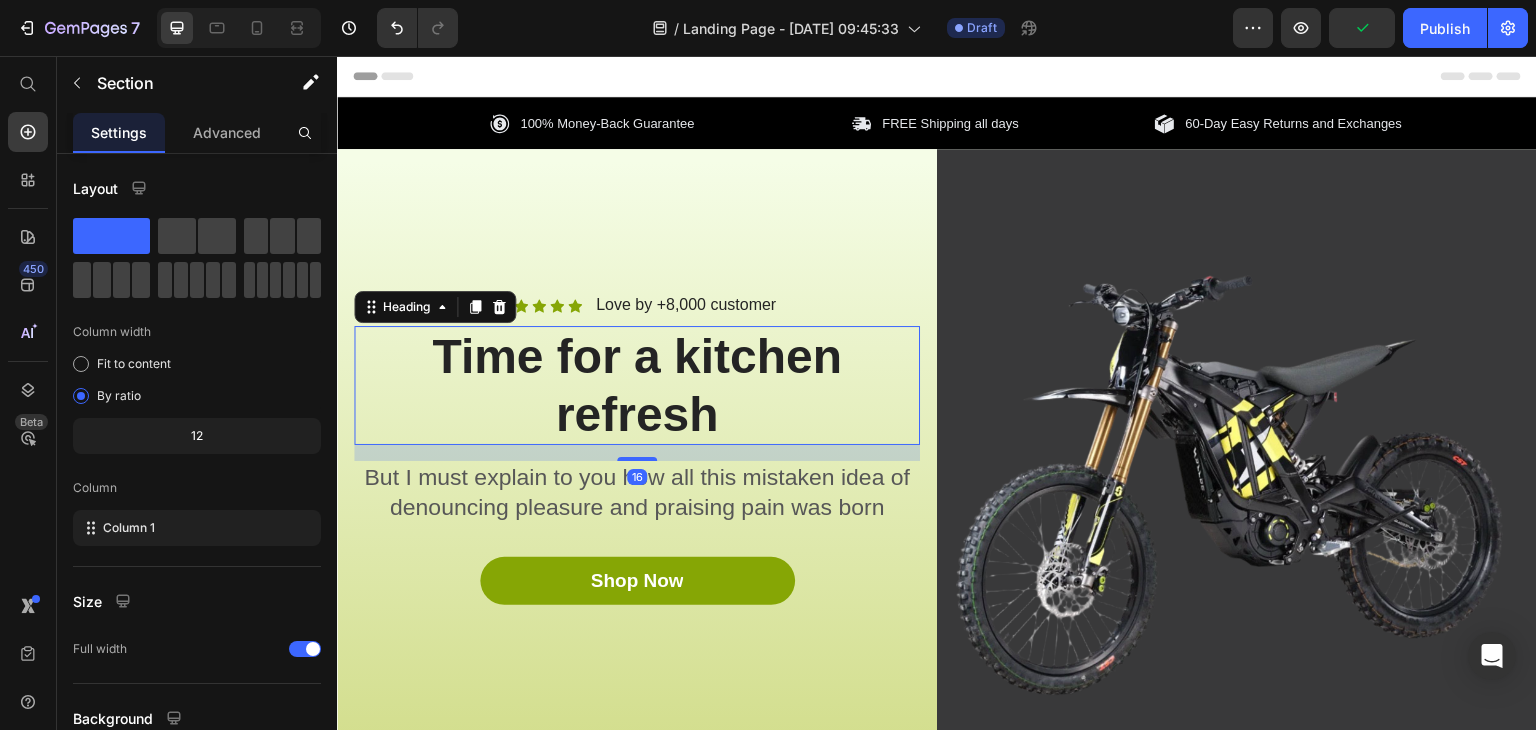 drag, startPoint x: 796, startPoint y: 408, endPoint x: 785, endPoint y: 412, distance: 11.7046995 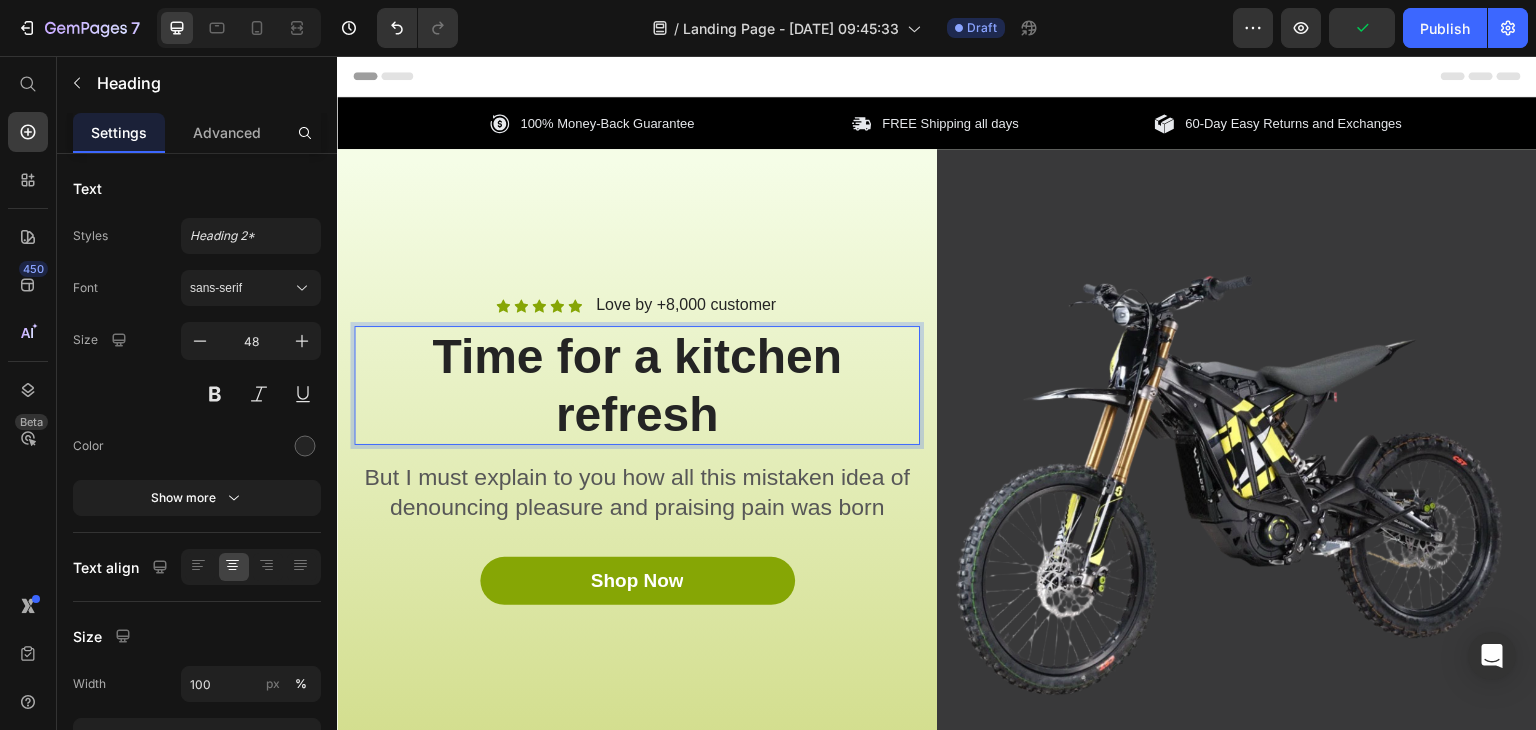 drag, startPoint x: 785, startPoint y: 412, endPoint x: 757, endPoint y: 423, distance: 30.083218 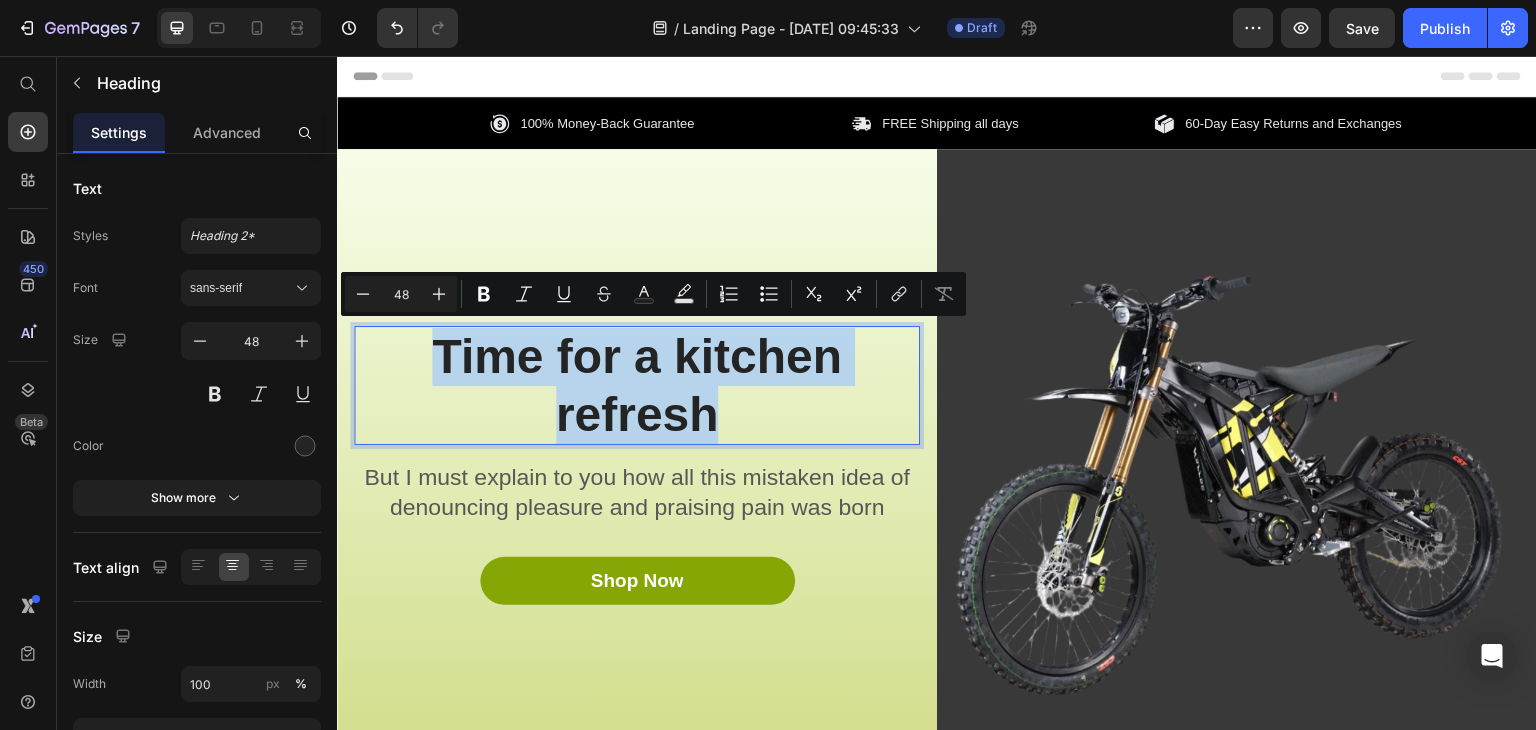 drag, startPoint x: 749, startPoint y: 422, endPoint x: 418, endPoint y: 377, distance: 334.04492 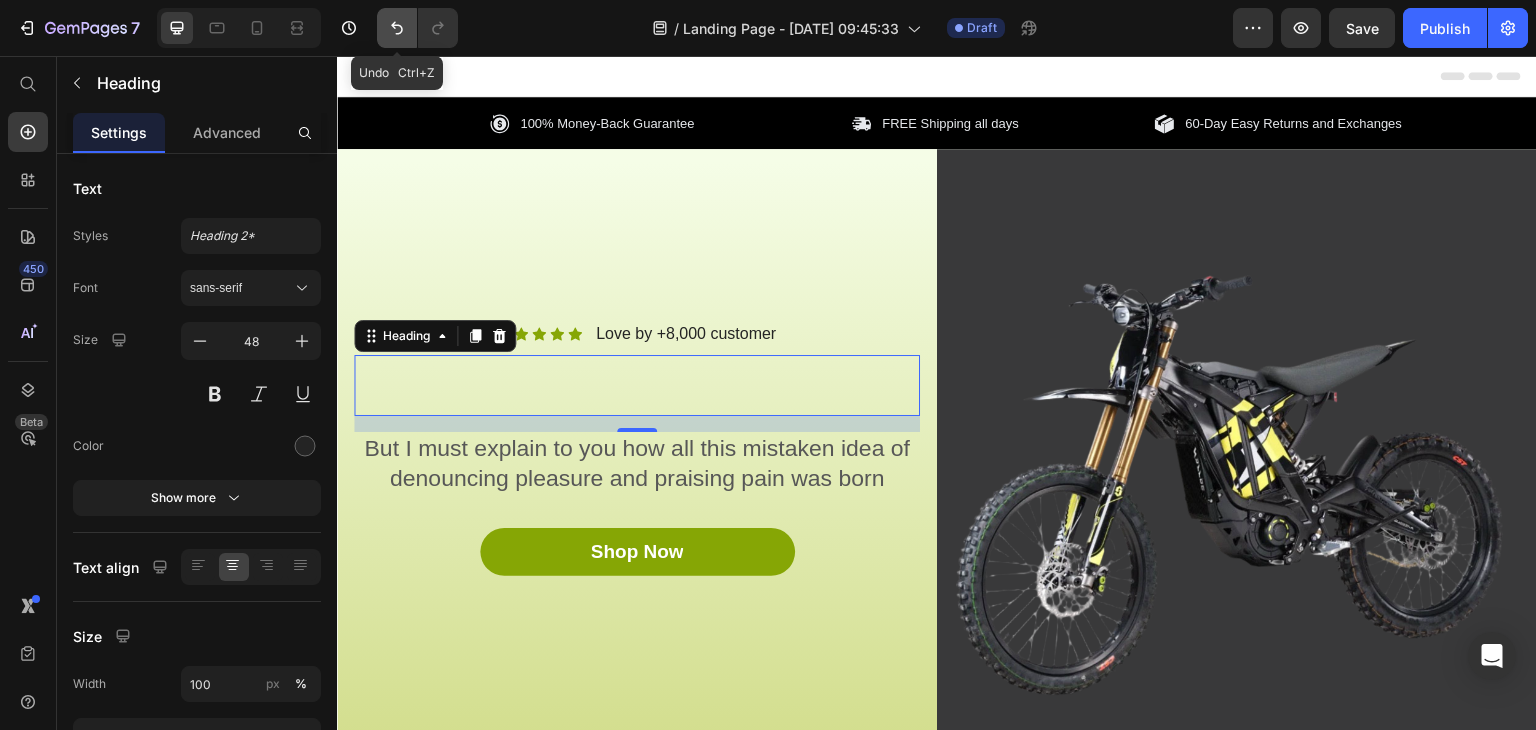 click 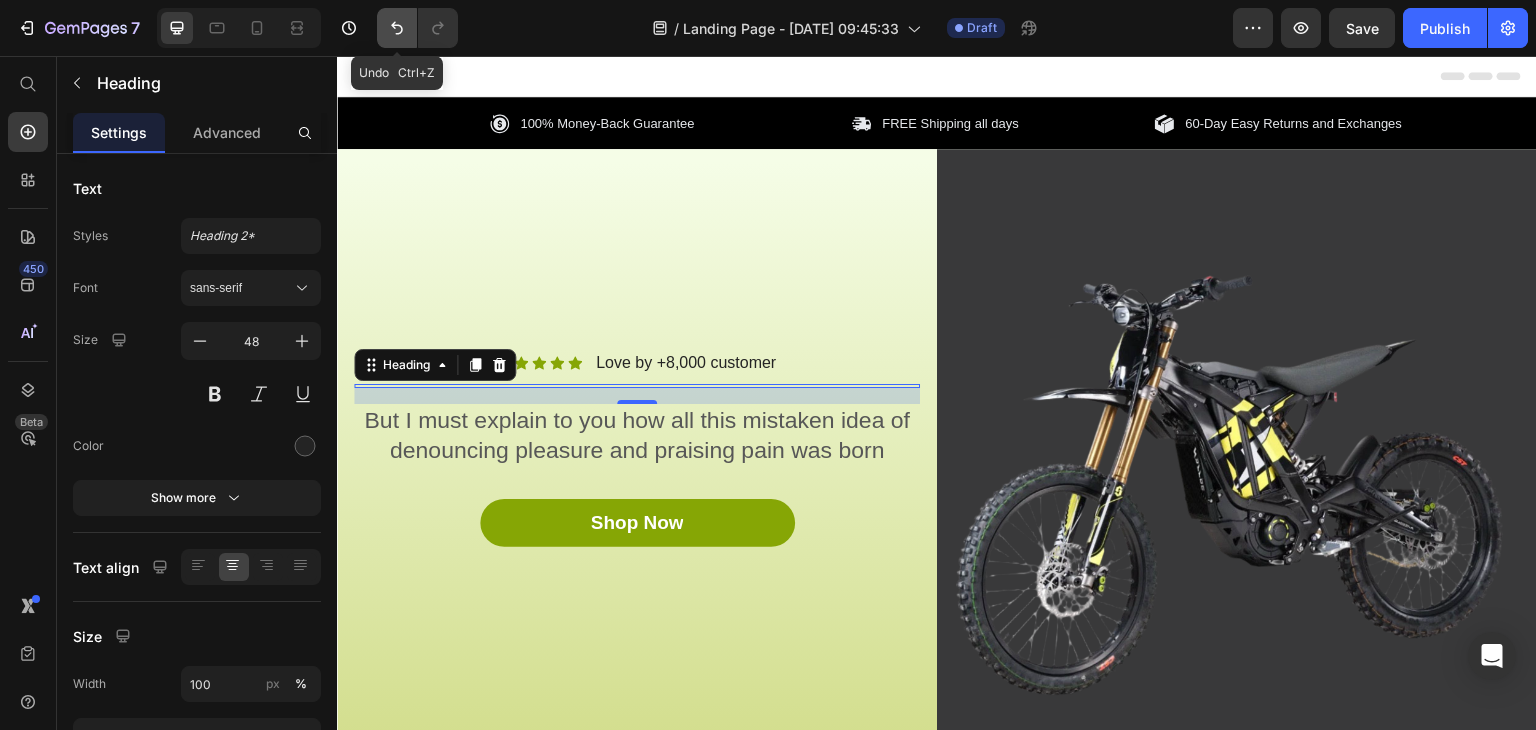 click 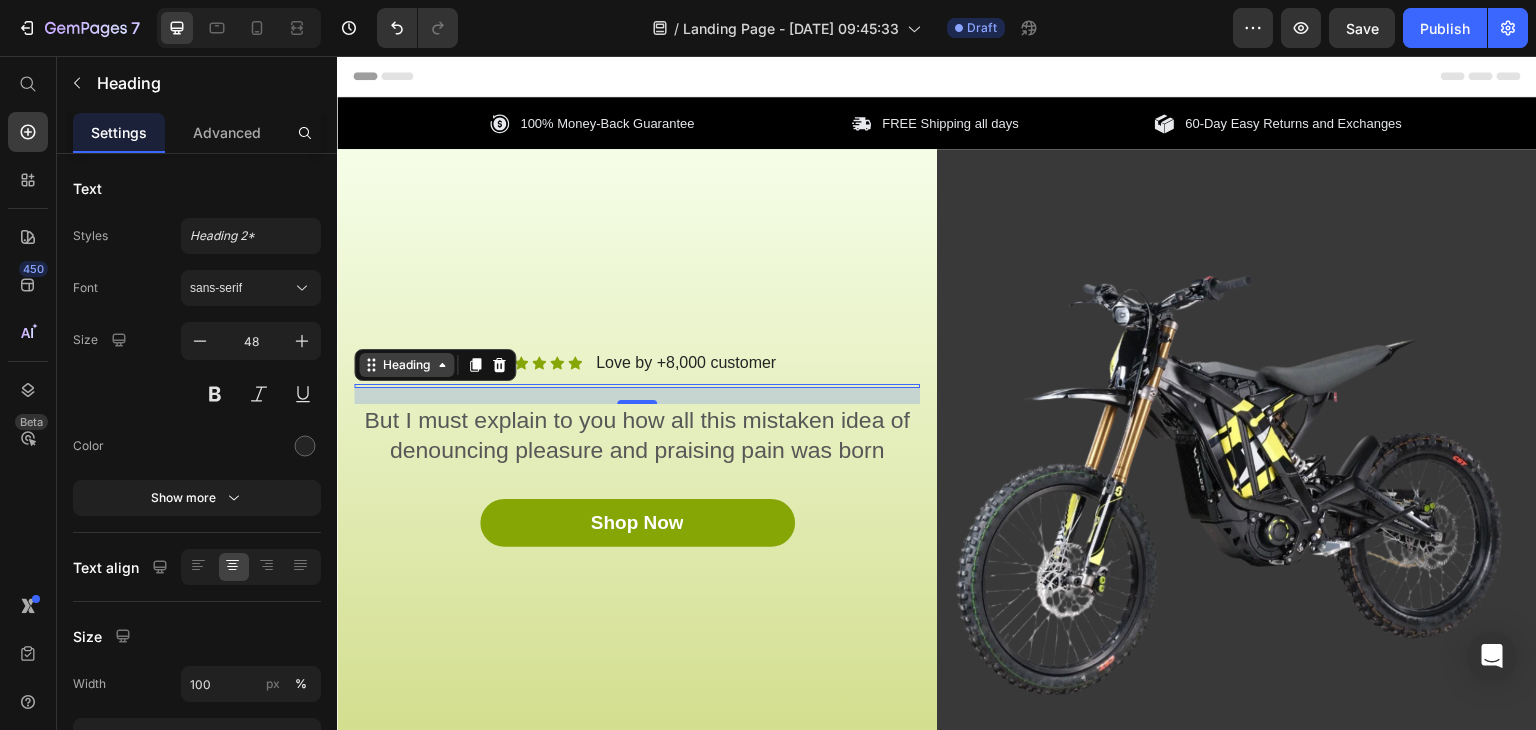 click on "Heading" at bounding box center [406, 365] 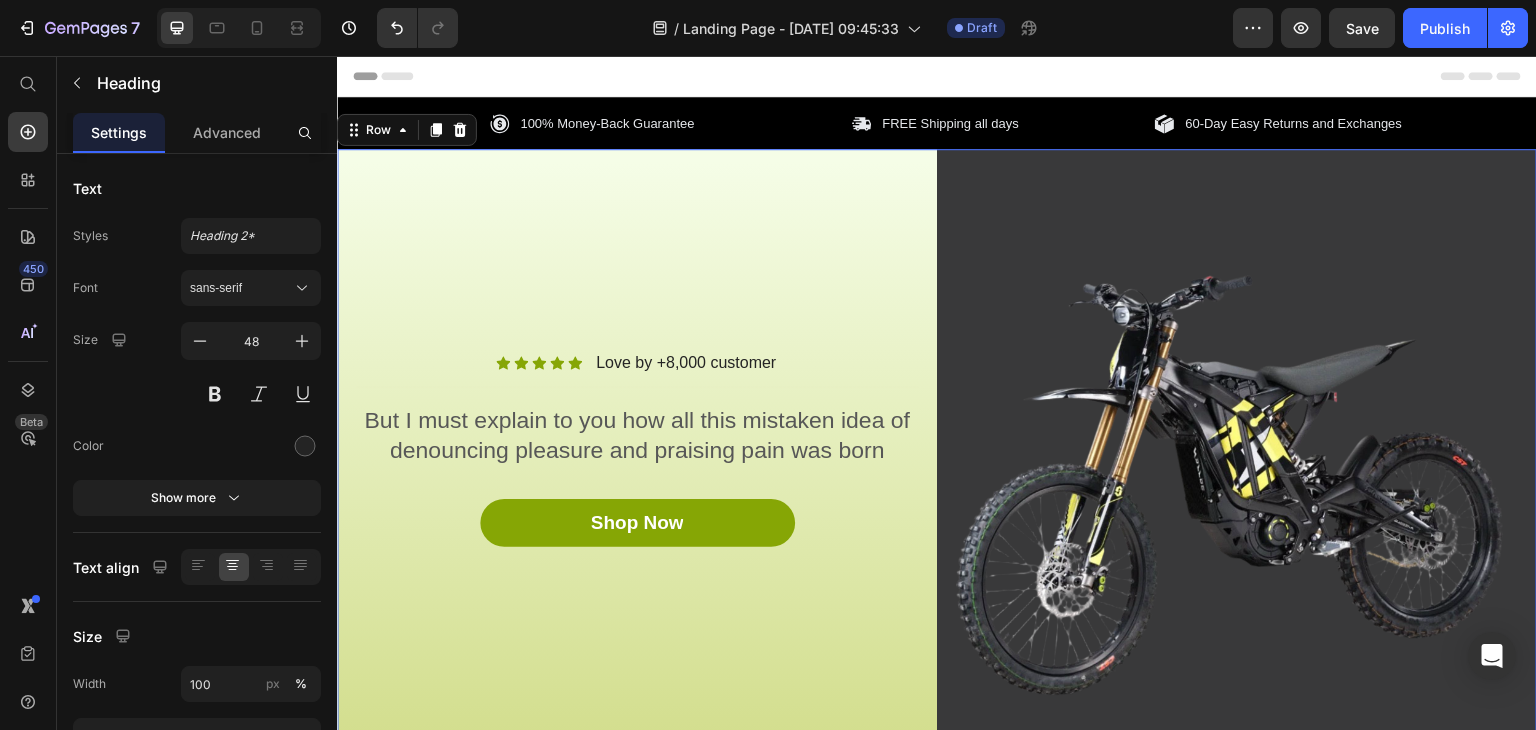 click on "Icon Icon Icon Icon Icon Icon List Love by +8,000 customer Text Block Row Heading But I must explain to you how all this mistaken idea of denouncing pleasure and praising pain was born Text Block Shop Now Button Row" at bounding box center [637, 449] 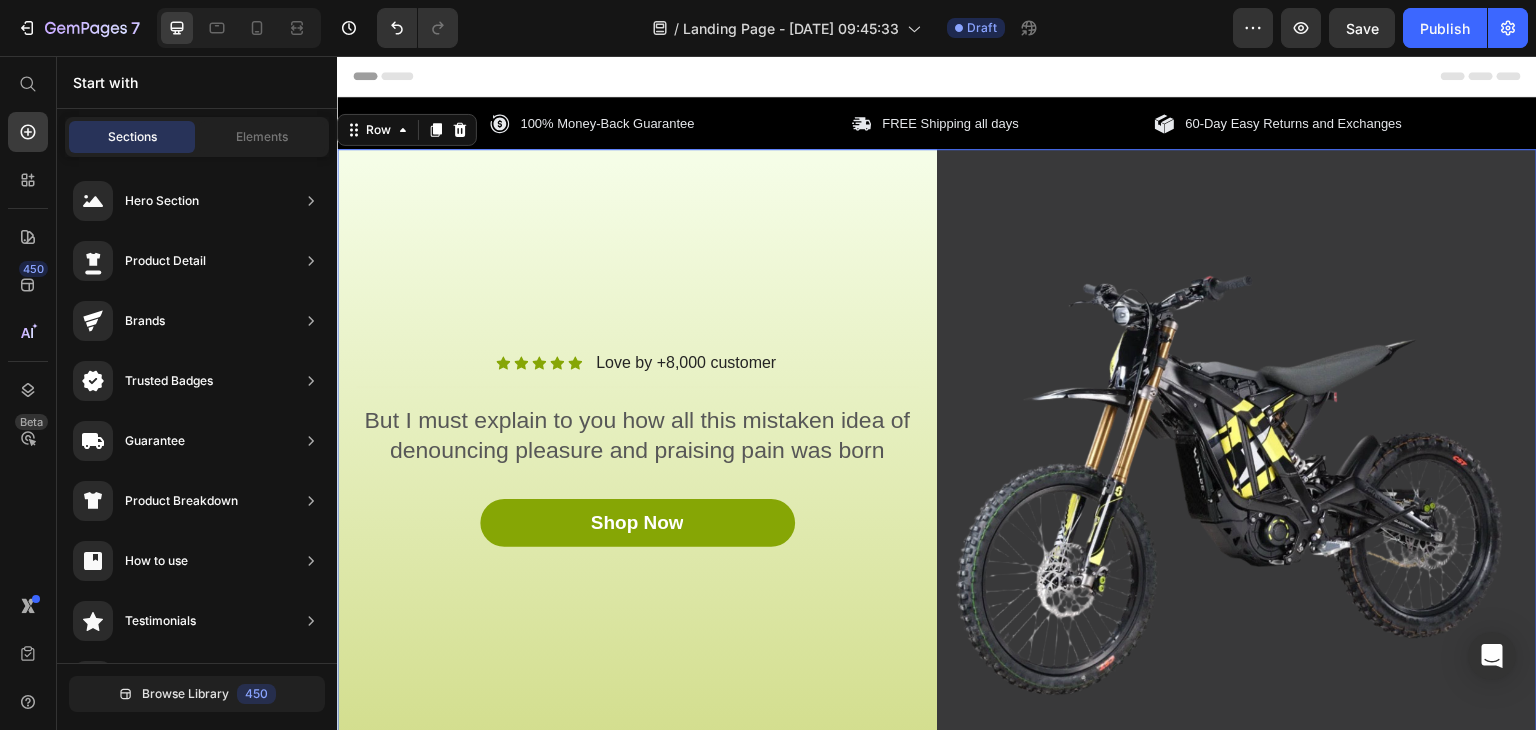 drag, startPoint x: 510, startPoint y: 69, endPoint x: 494, endPoint y: 67, distance: 16.124516 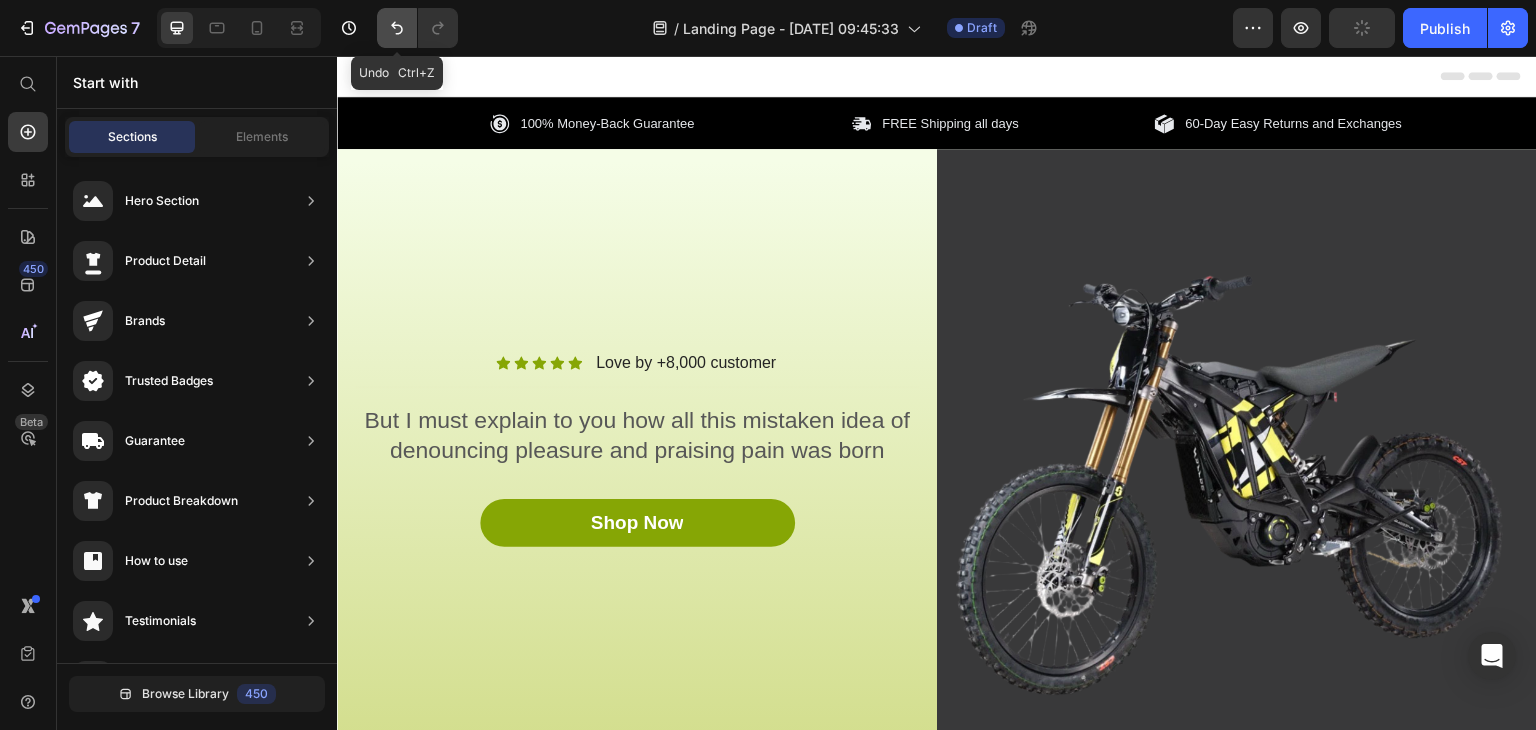 click 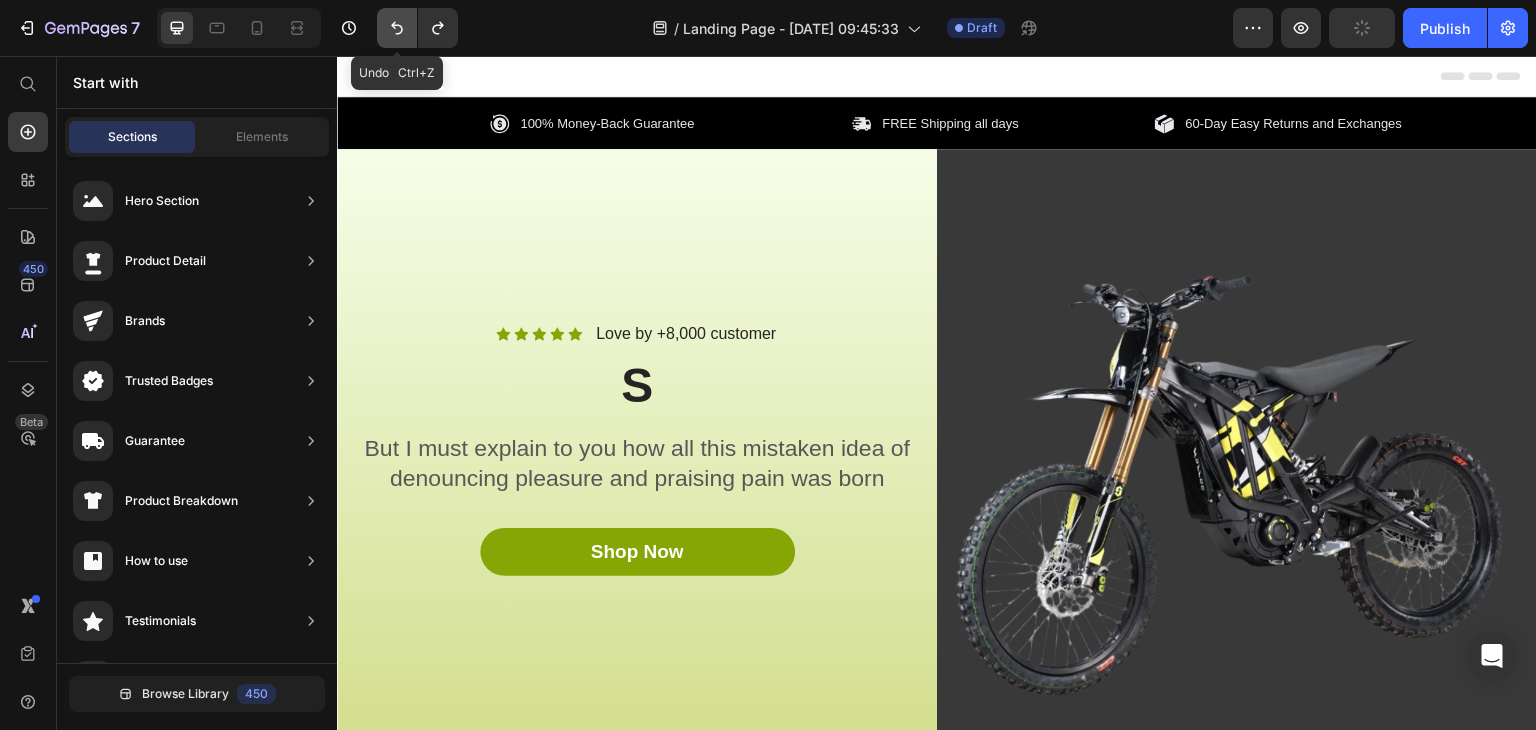 click 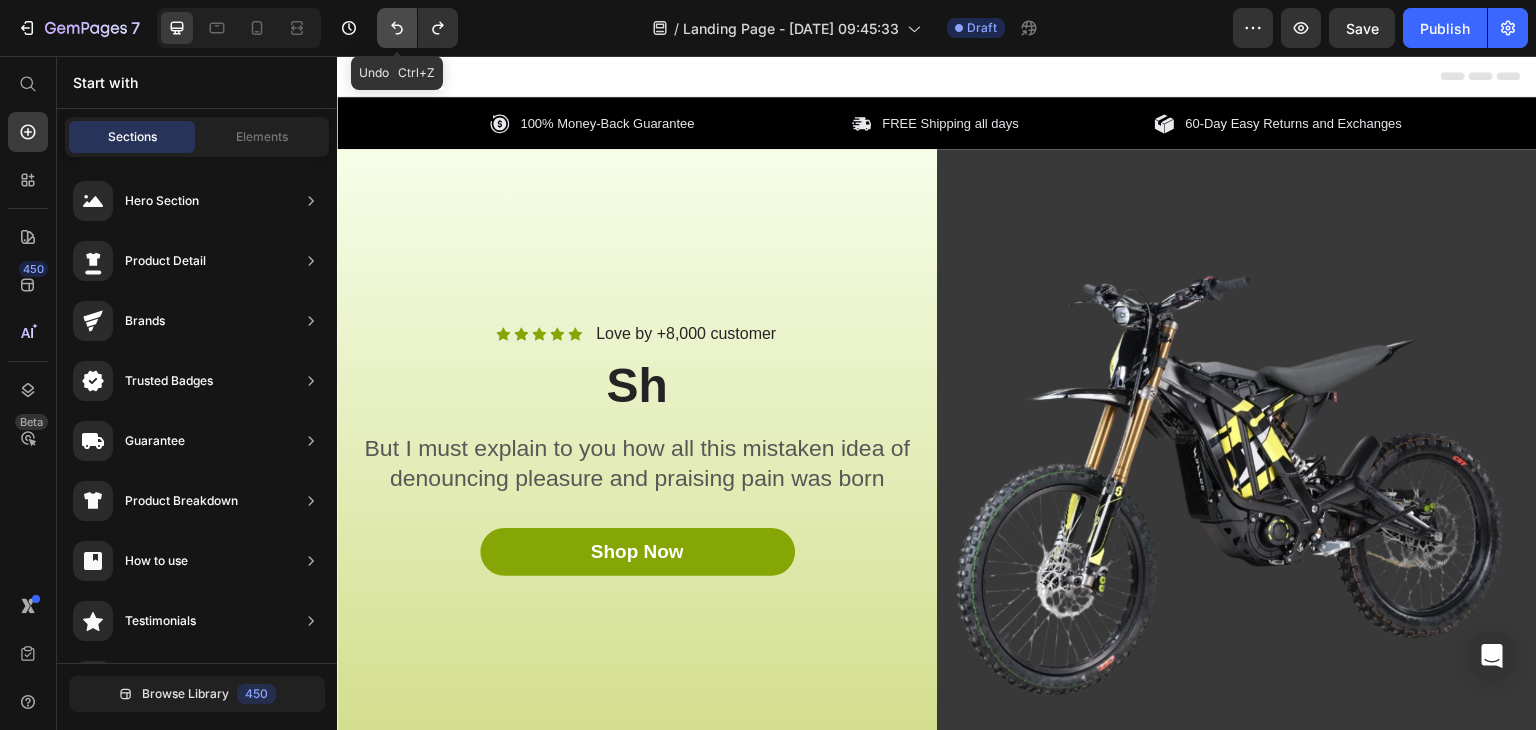 click 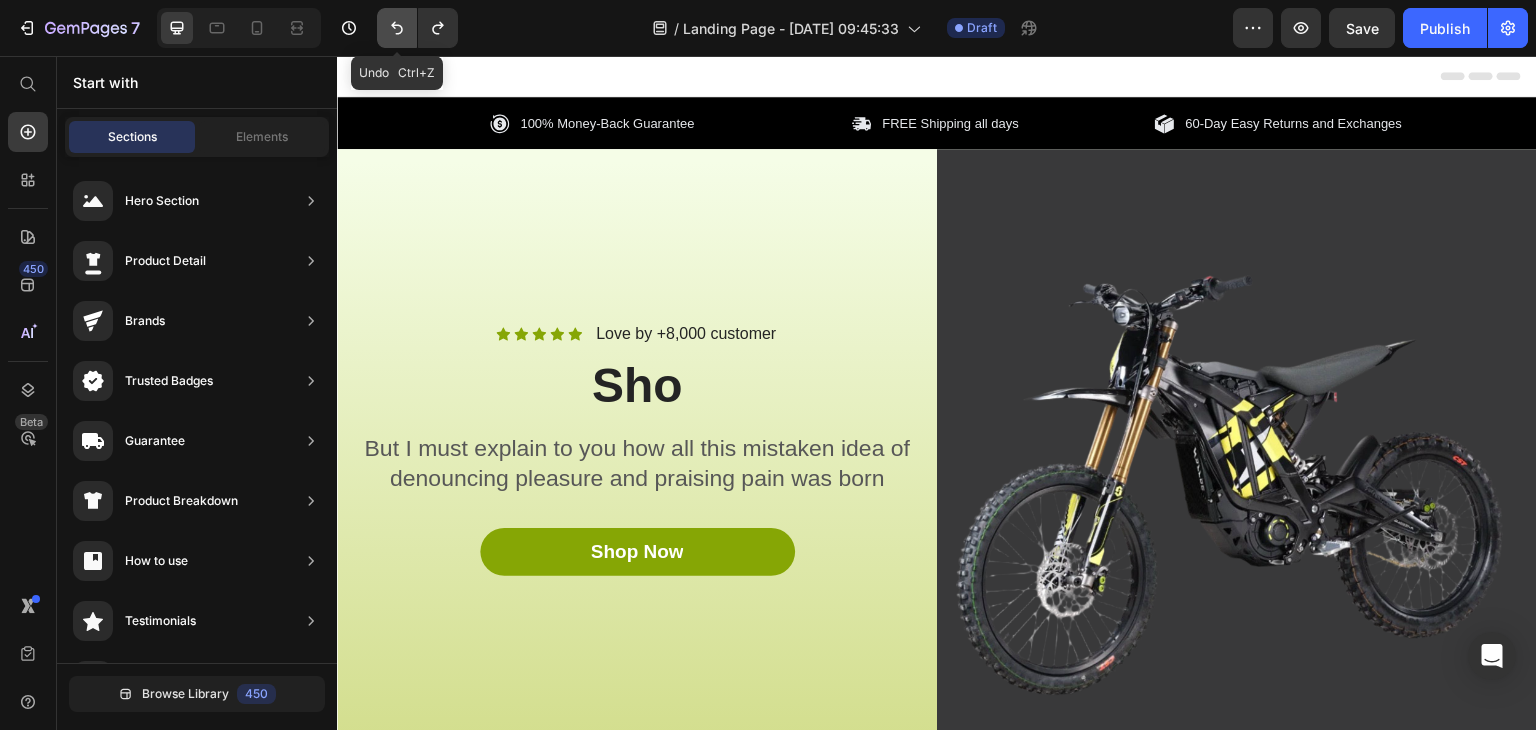 click 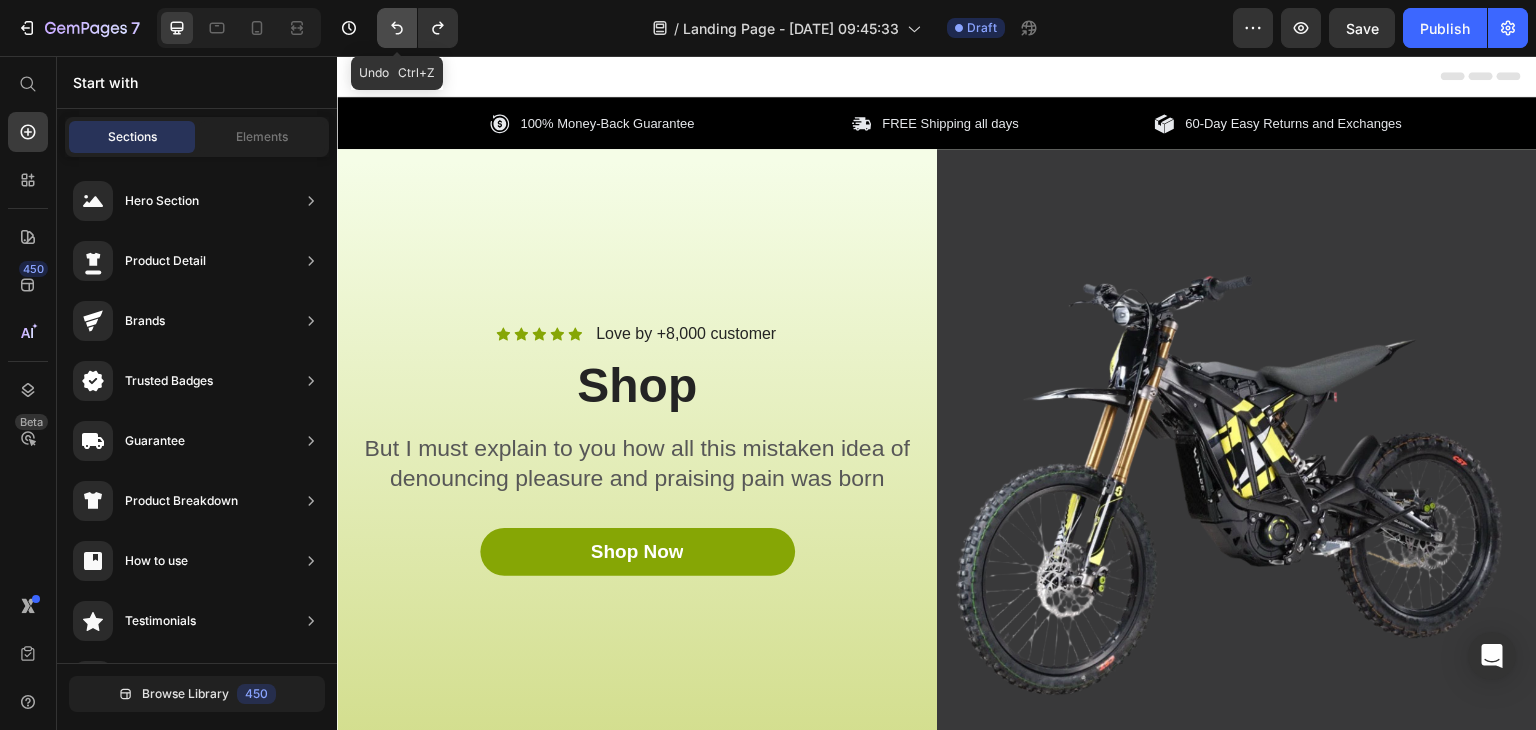 click 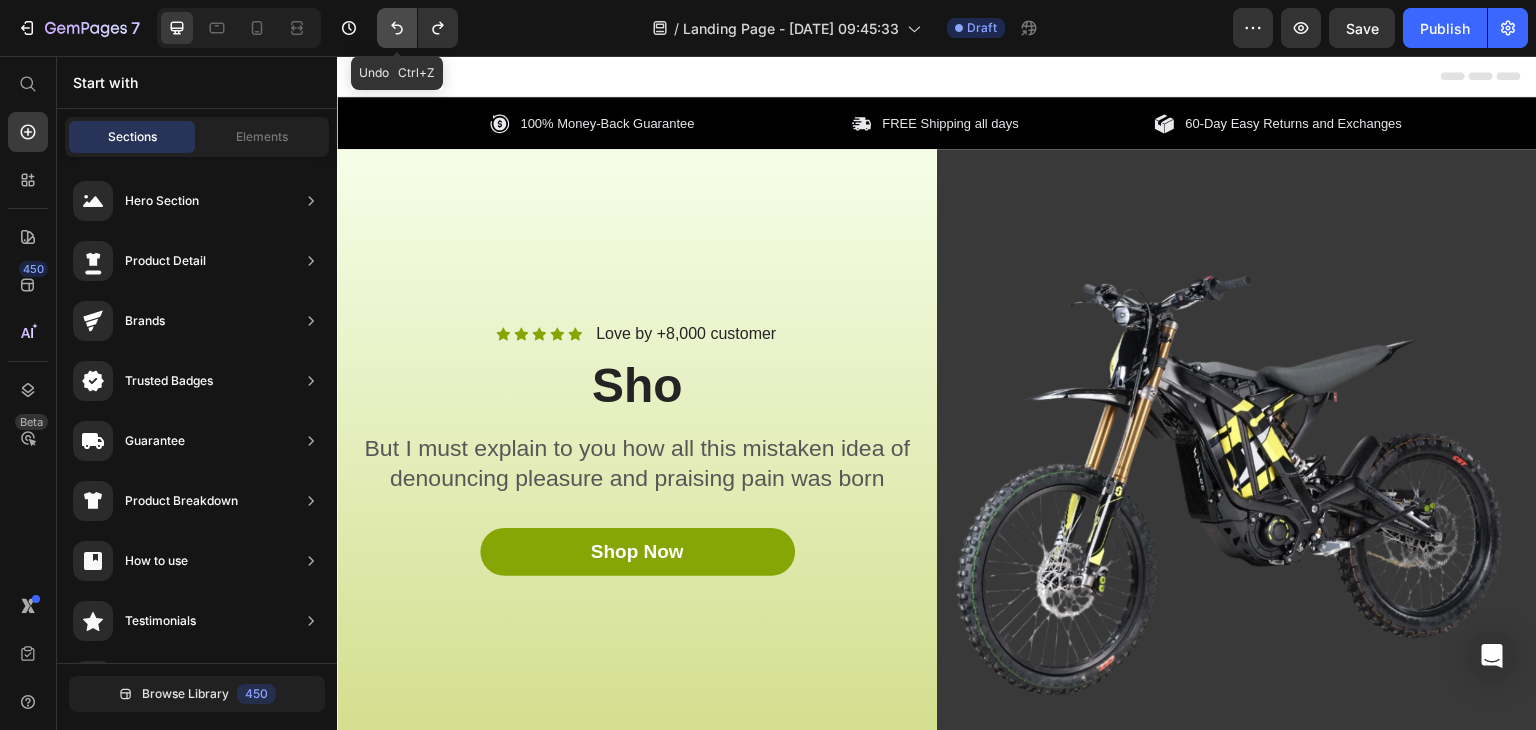 click 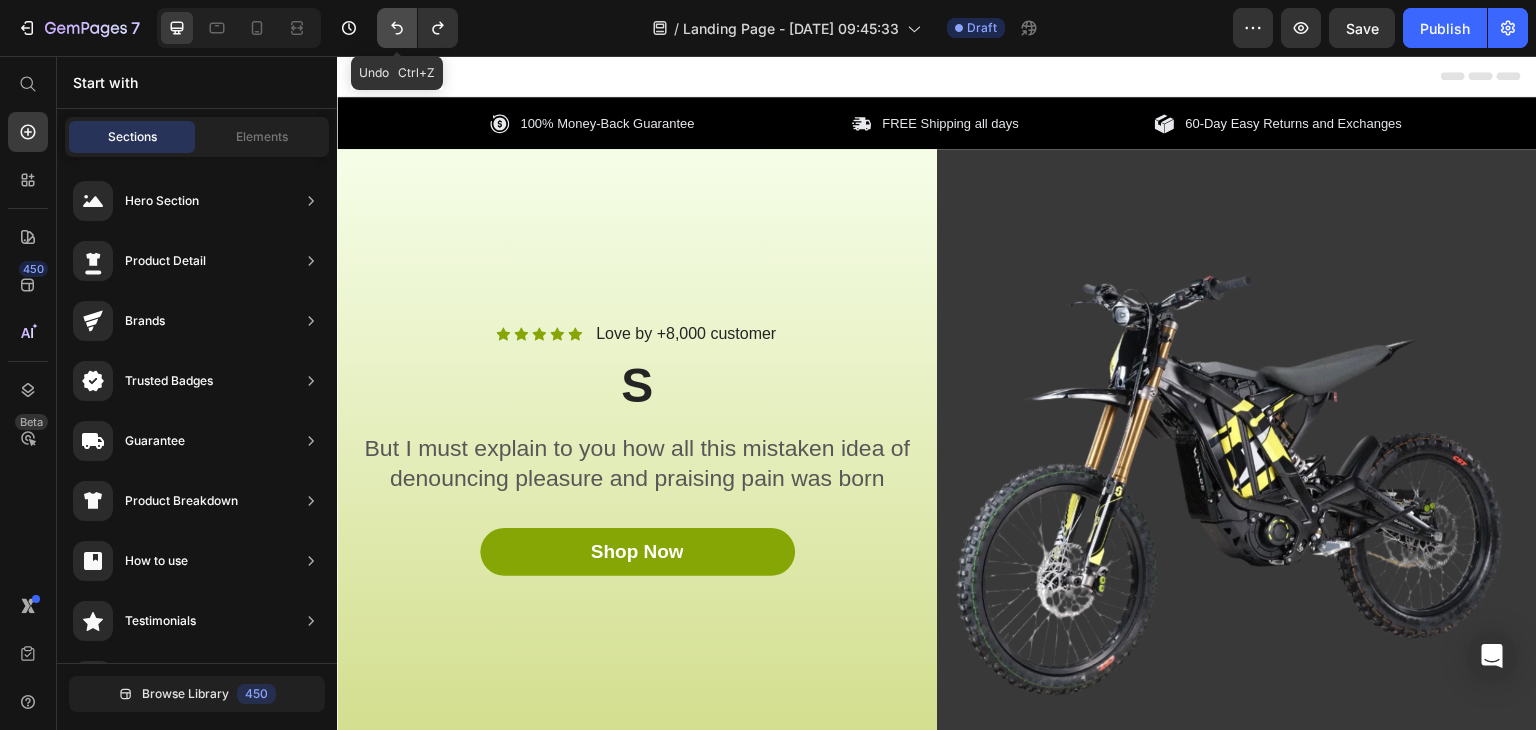 click 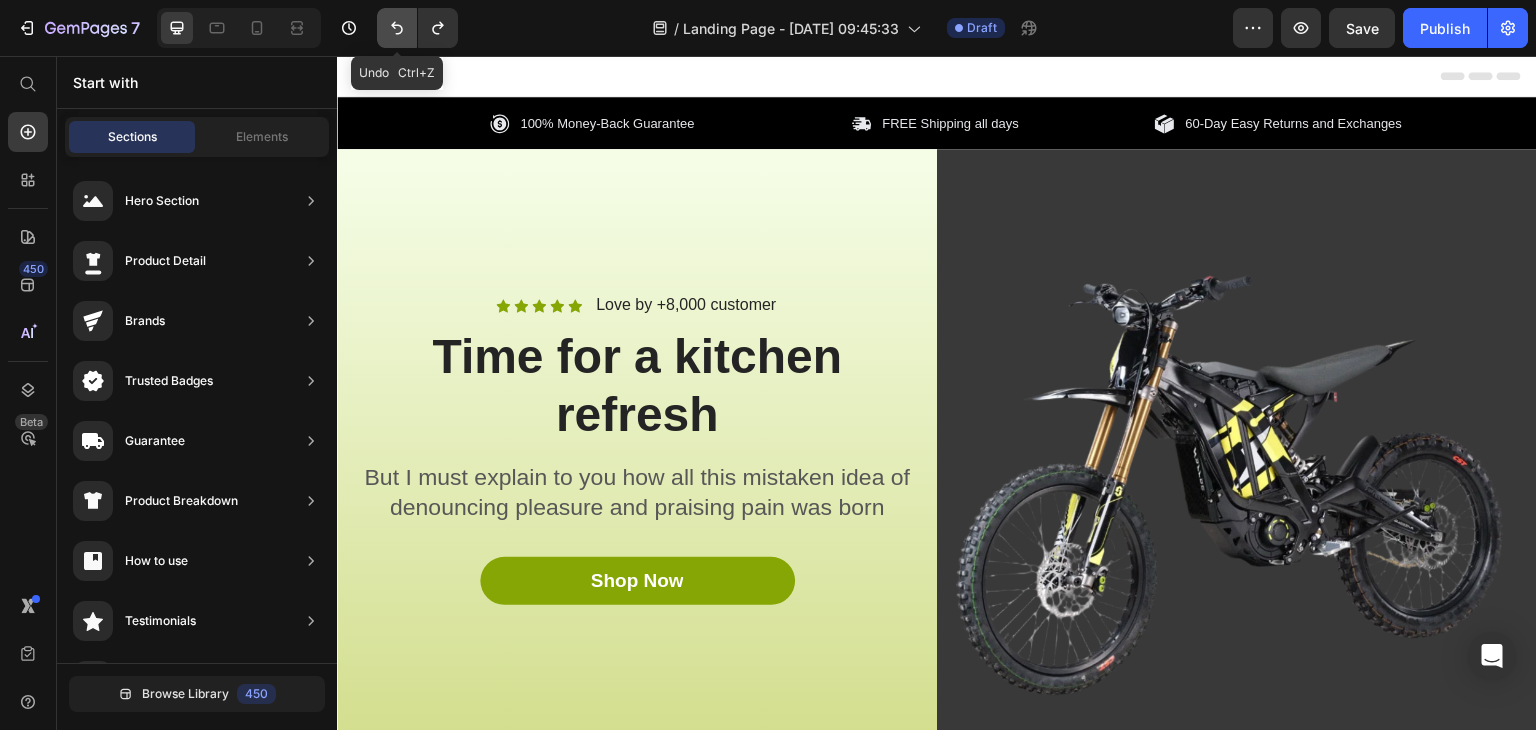 click 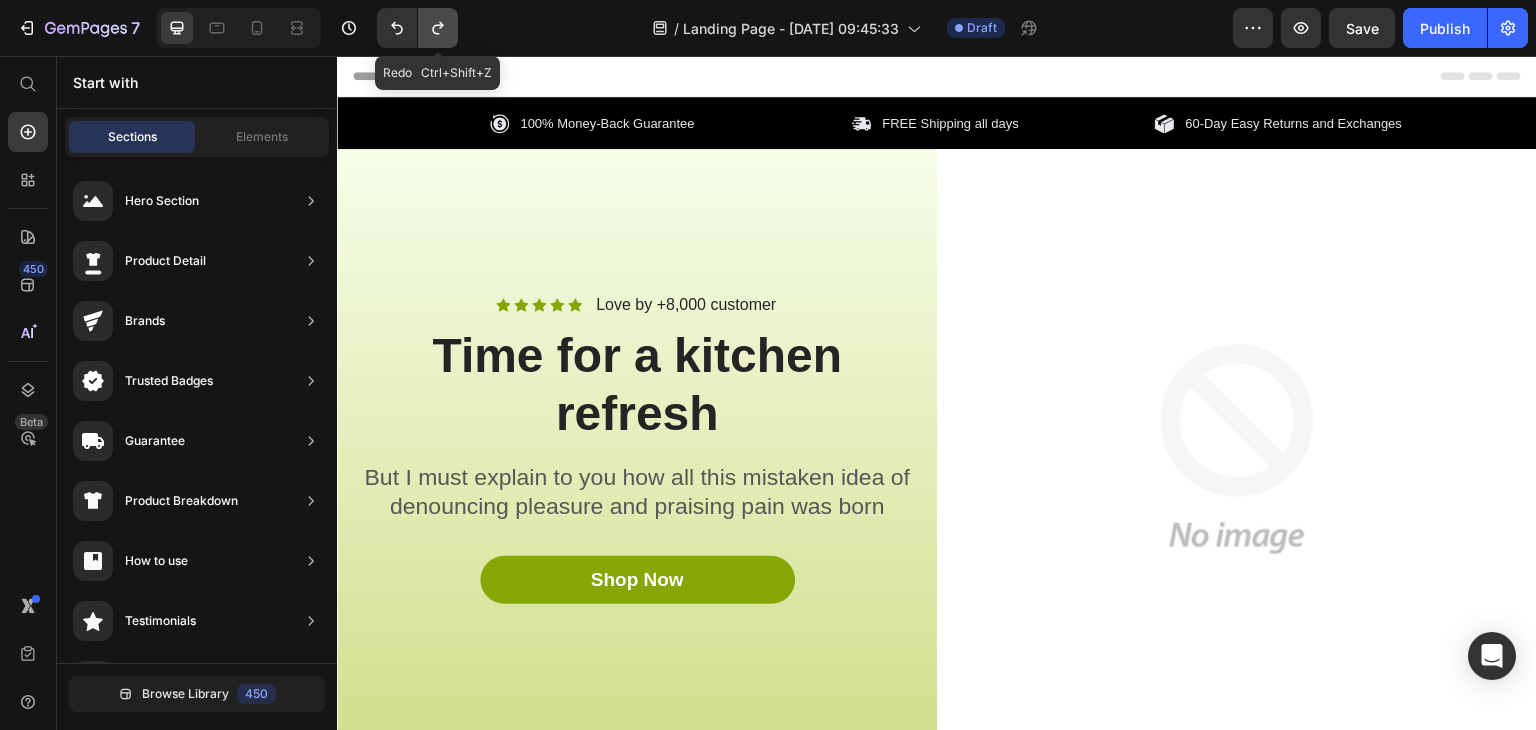 click 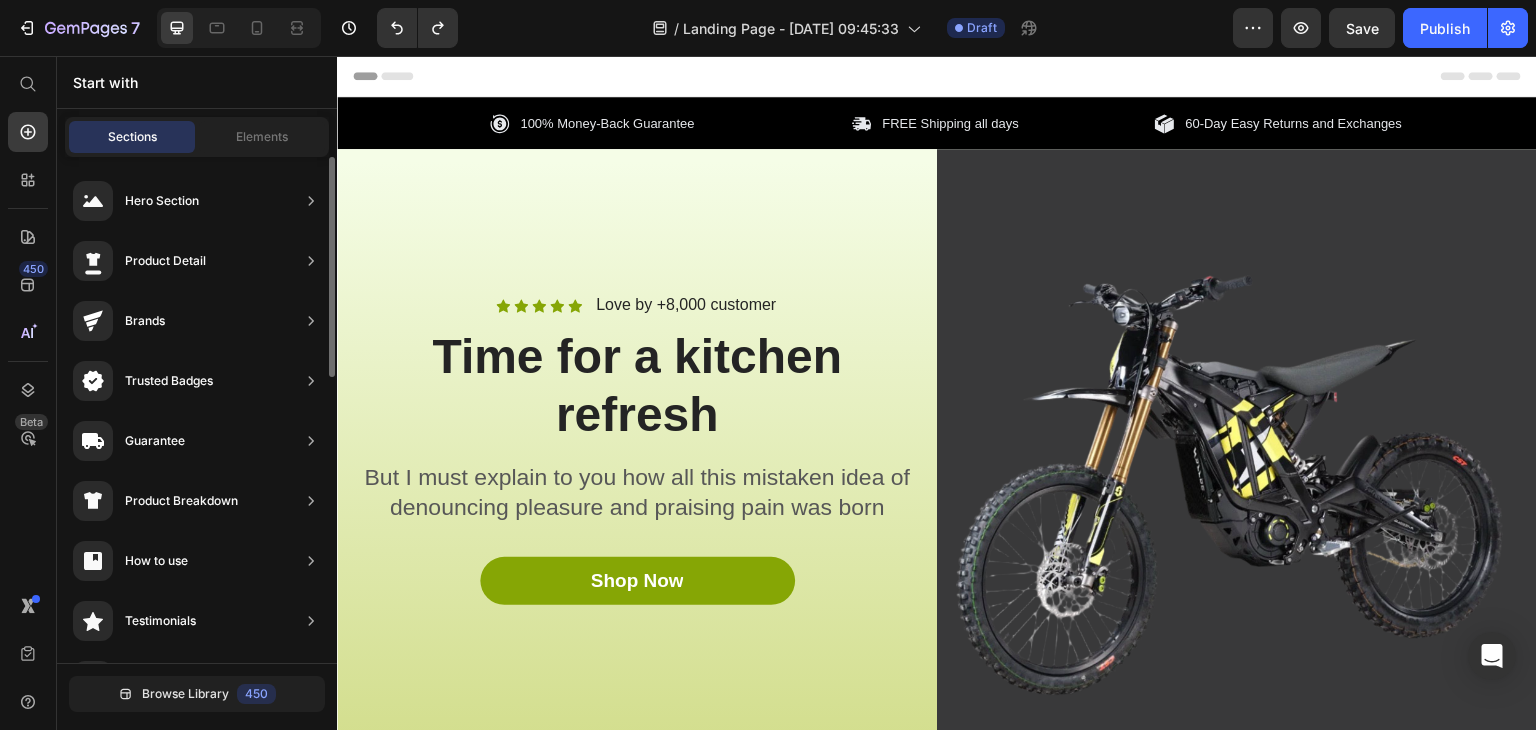 scroll, scrollTop: 2588, scrollLeft: 0, axis: vertical 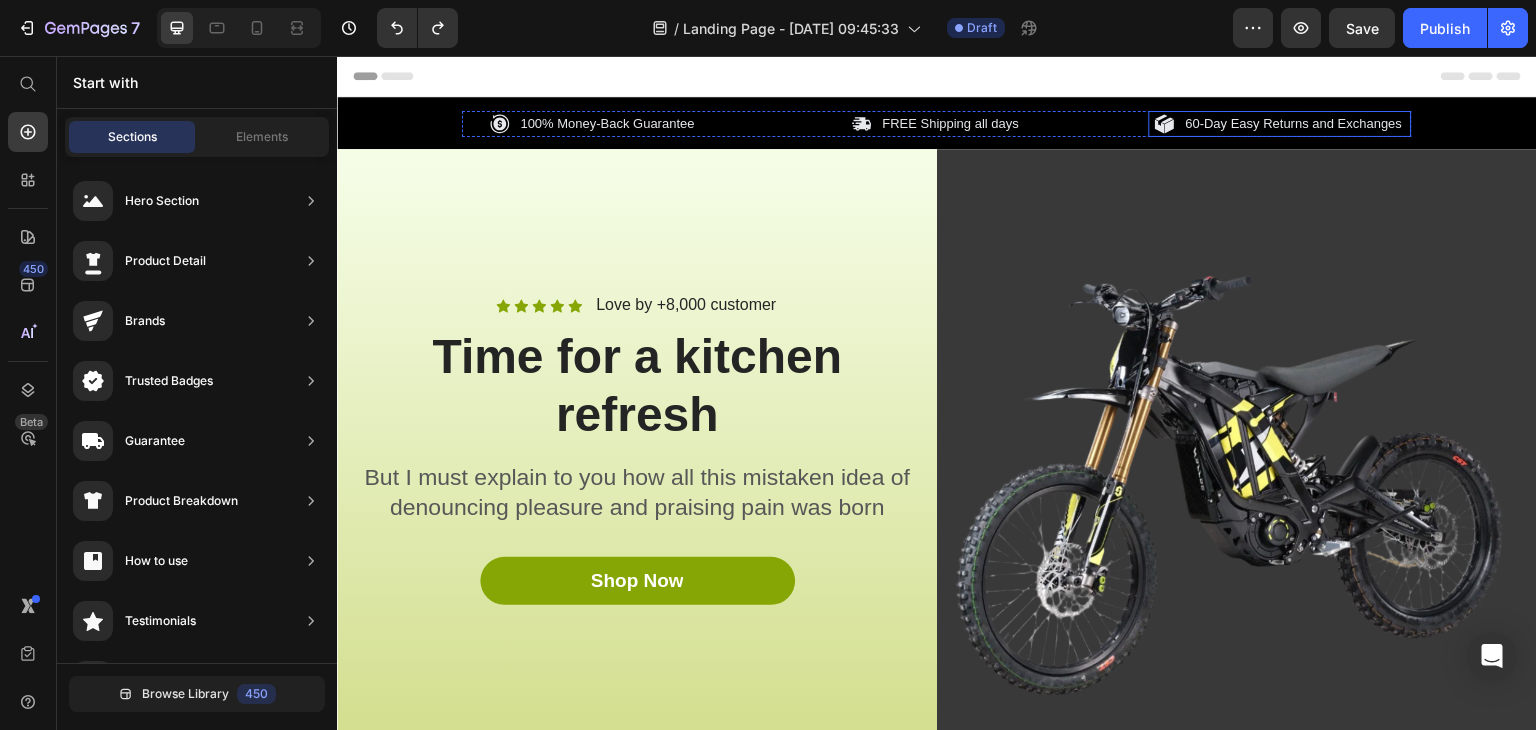 click on "60-Day Easy Returns and Exchanges" at bounding box center [1294, 124] 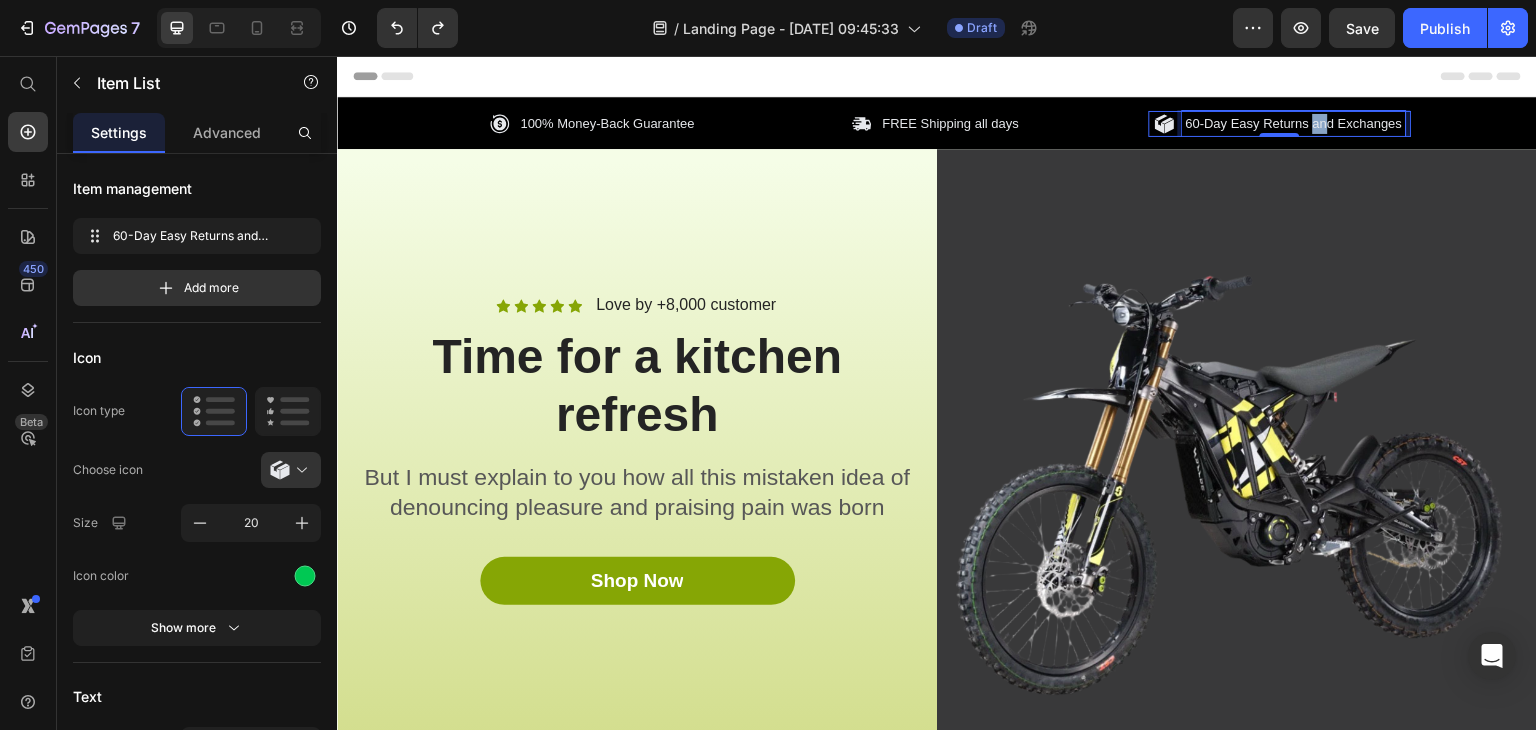 click on "60-Day Easy Returns and Exchanges" at bounding box center [1294, 124] 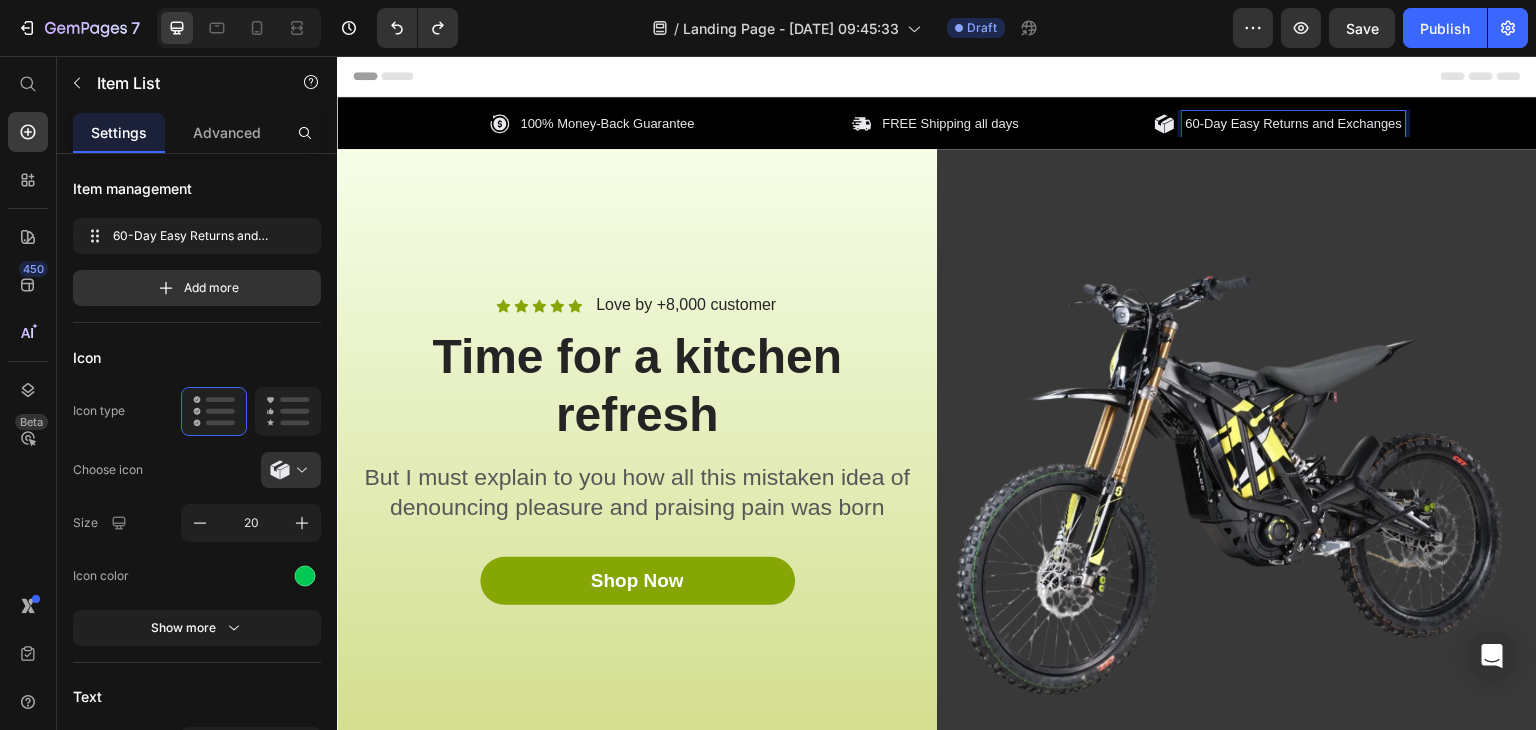 click on "60-Day Easy Returns and Exchanges" at bounding box center (1294, 124) 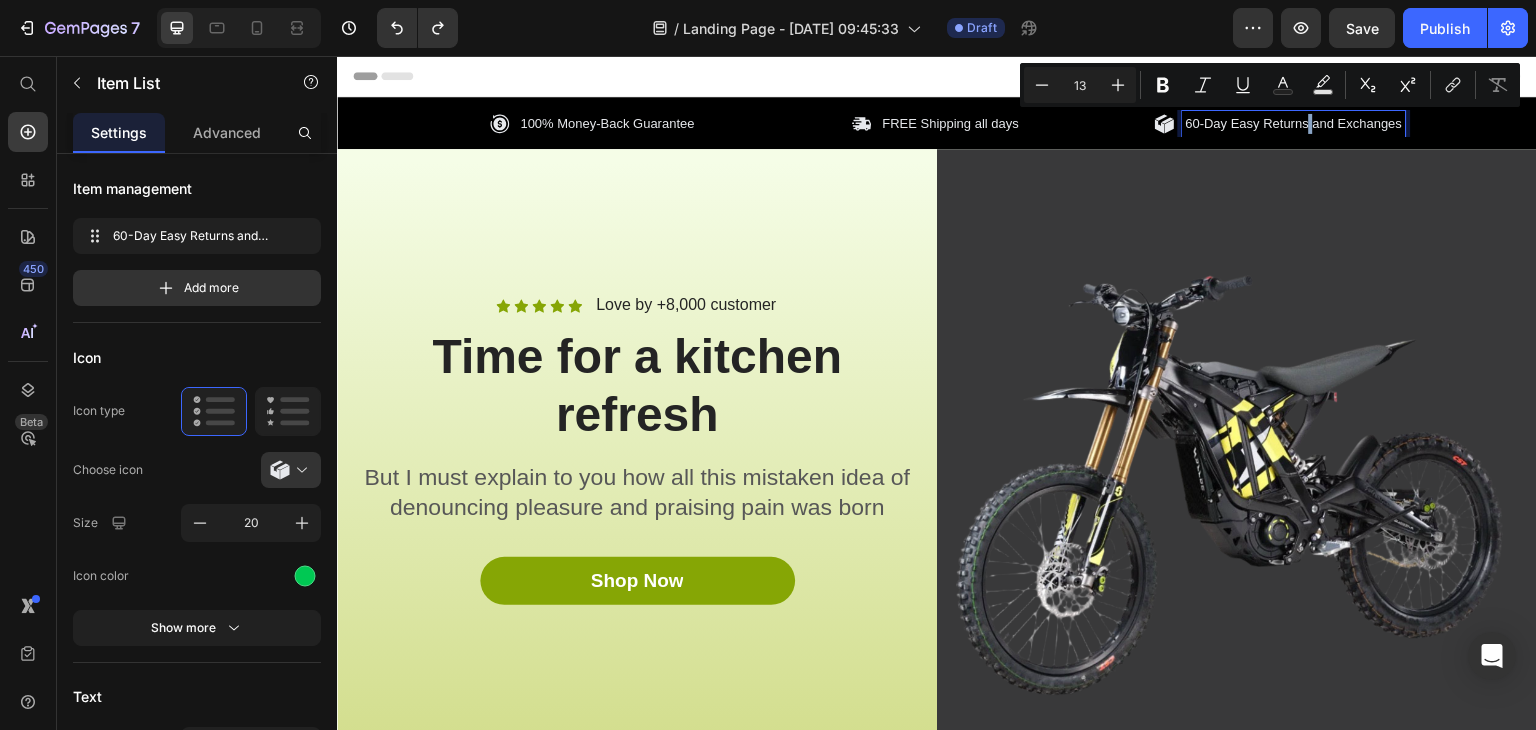 click on "60-Day Easy Returns and Exchanges" at bounding box center (1294, 124) 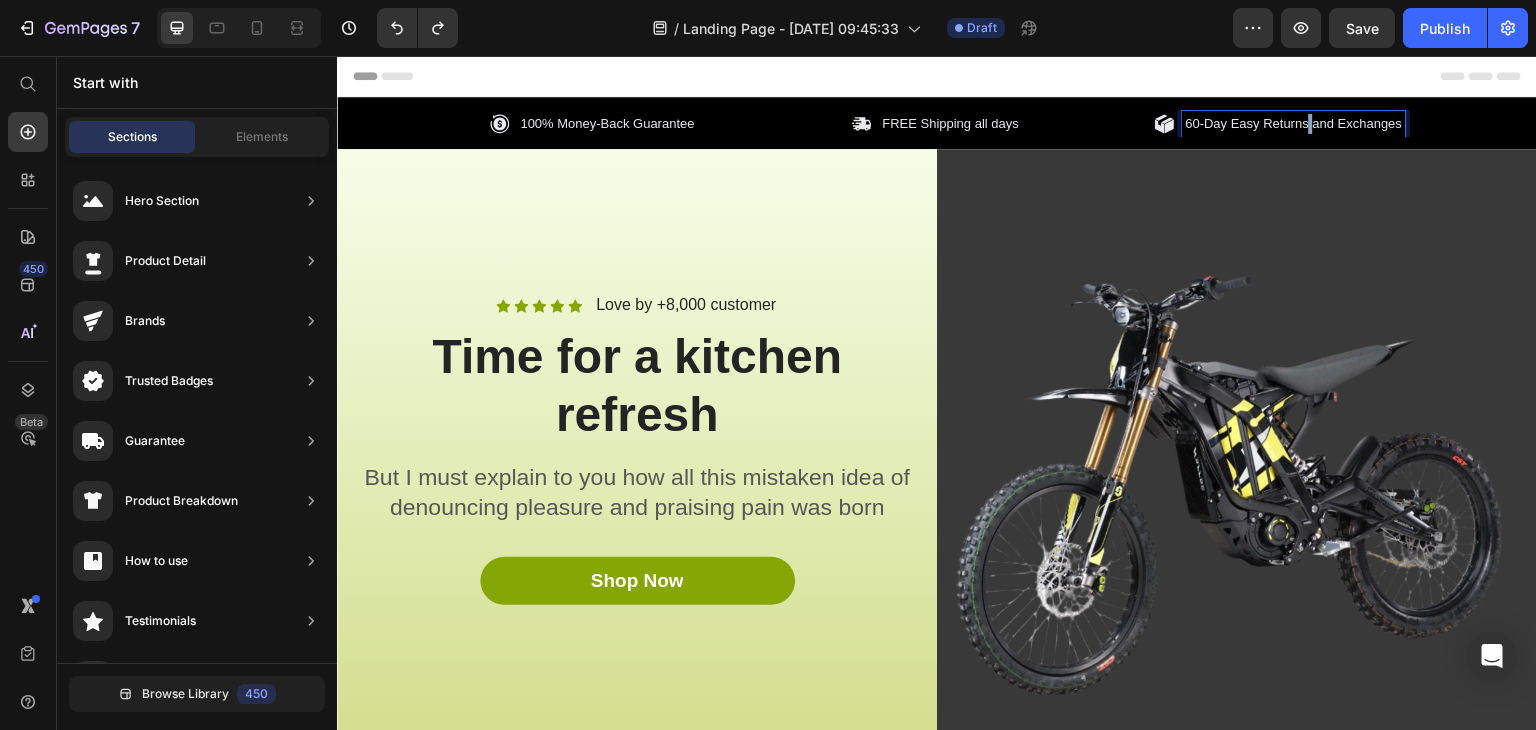 click on "Header" at bounding box center (937, 76) 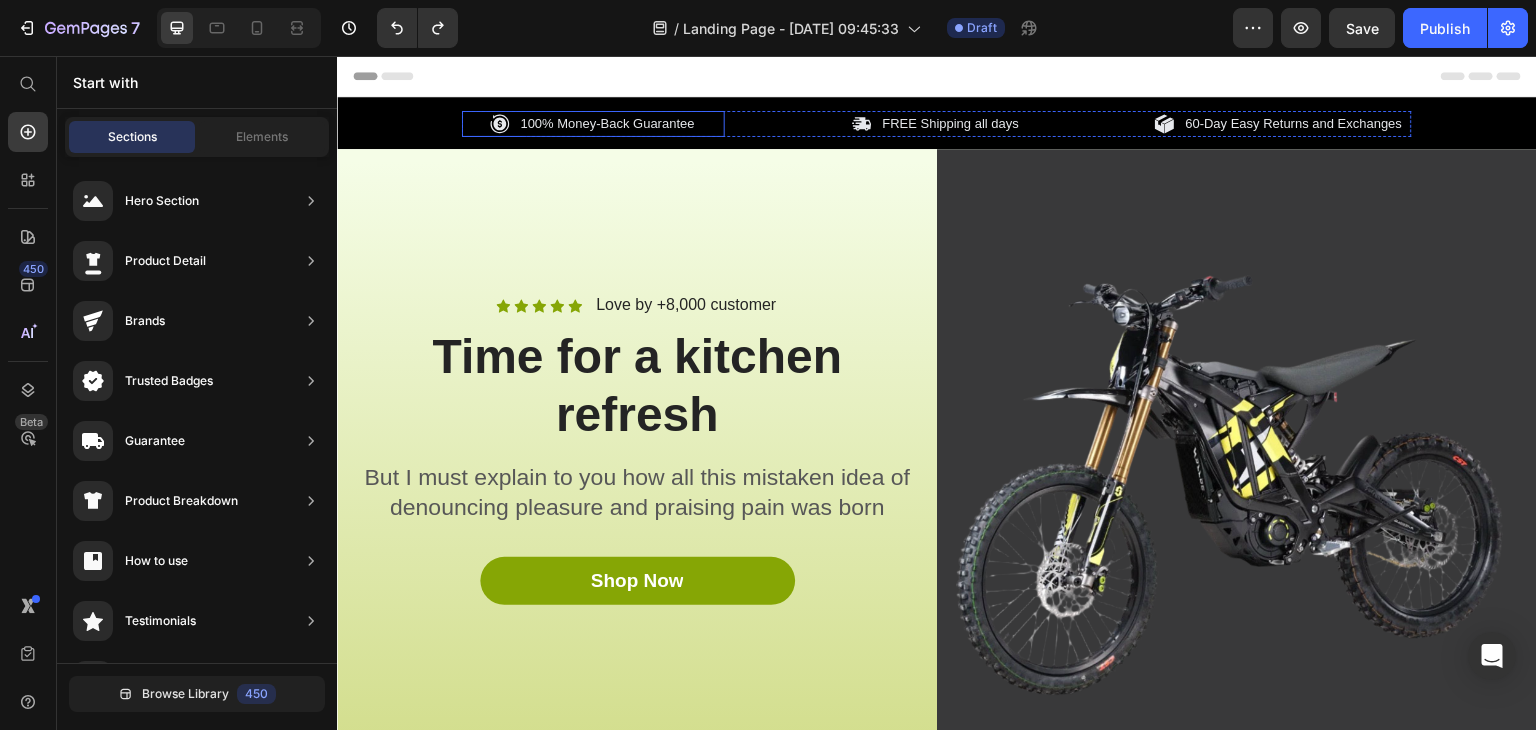 click on "100% Money-Back Guarantee" at bounding box center (608, 124) 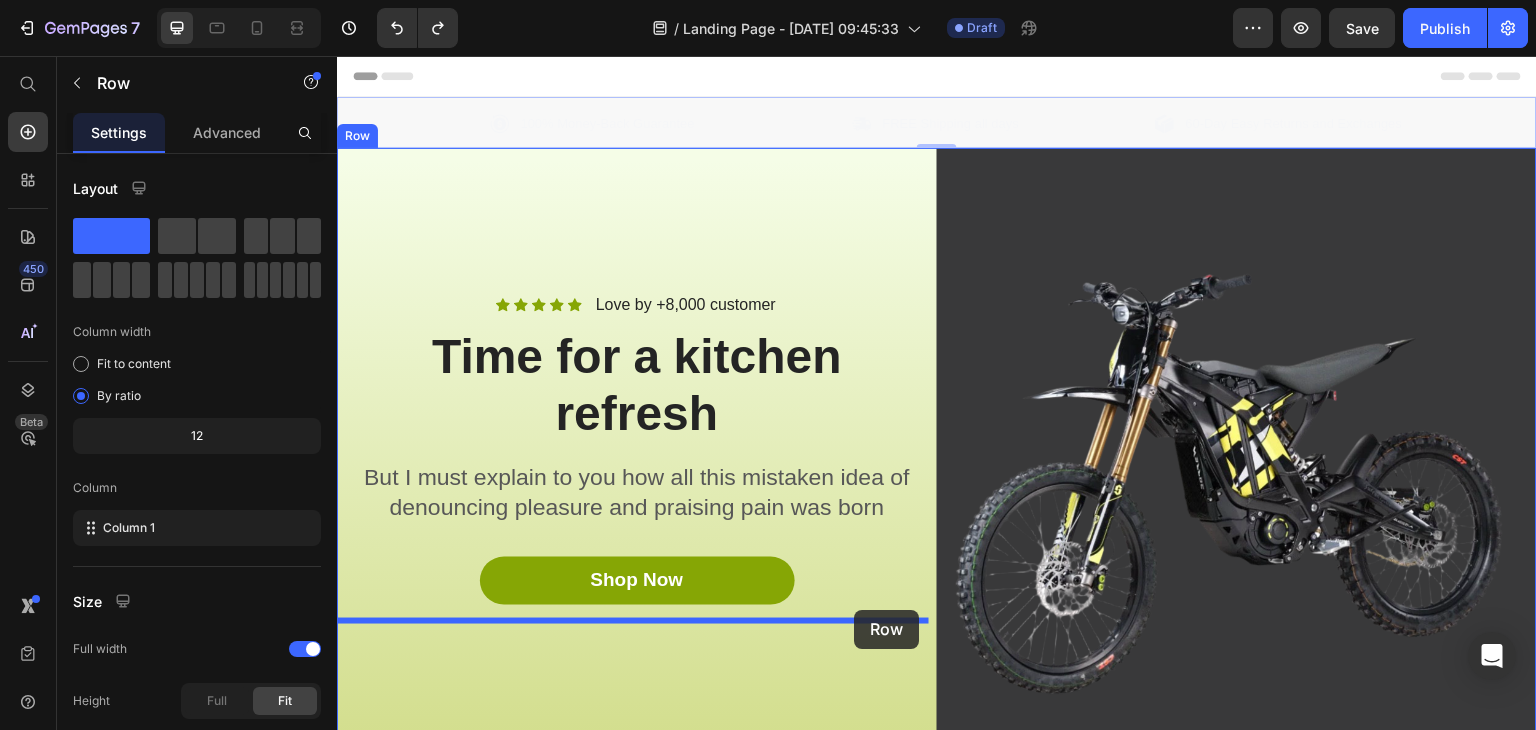 drag, startPoint x: 378, startPoint y: 105, endPoint x: 854, endPoint y: 610, distance: 693.9748 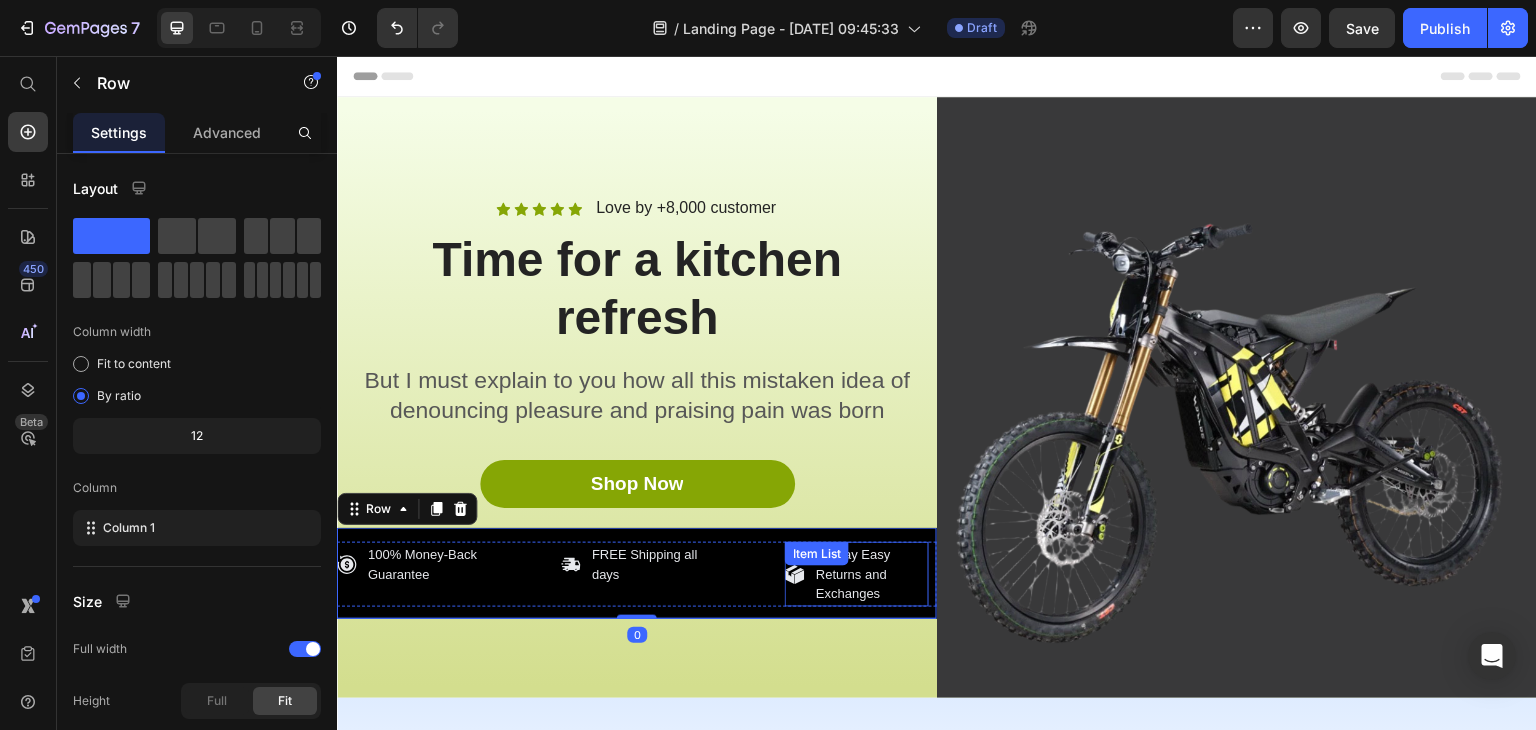 scroll, scrollTop: 200, scrollLeft: 0, axis: vertical 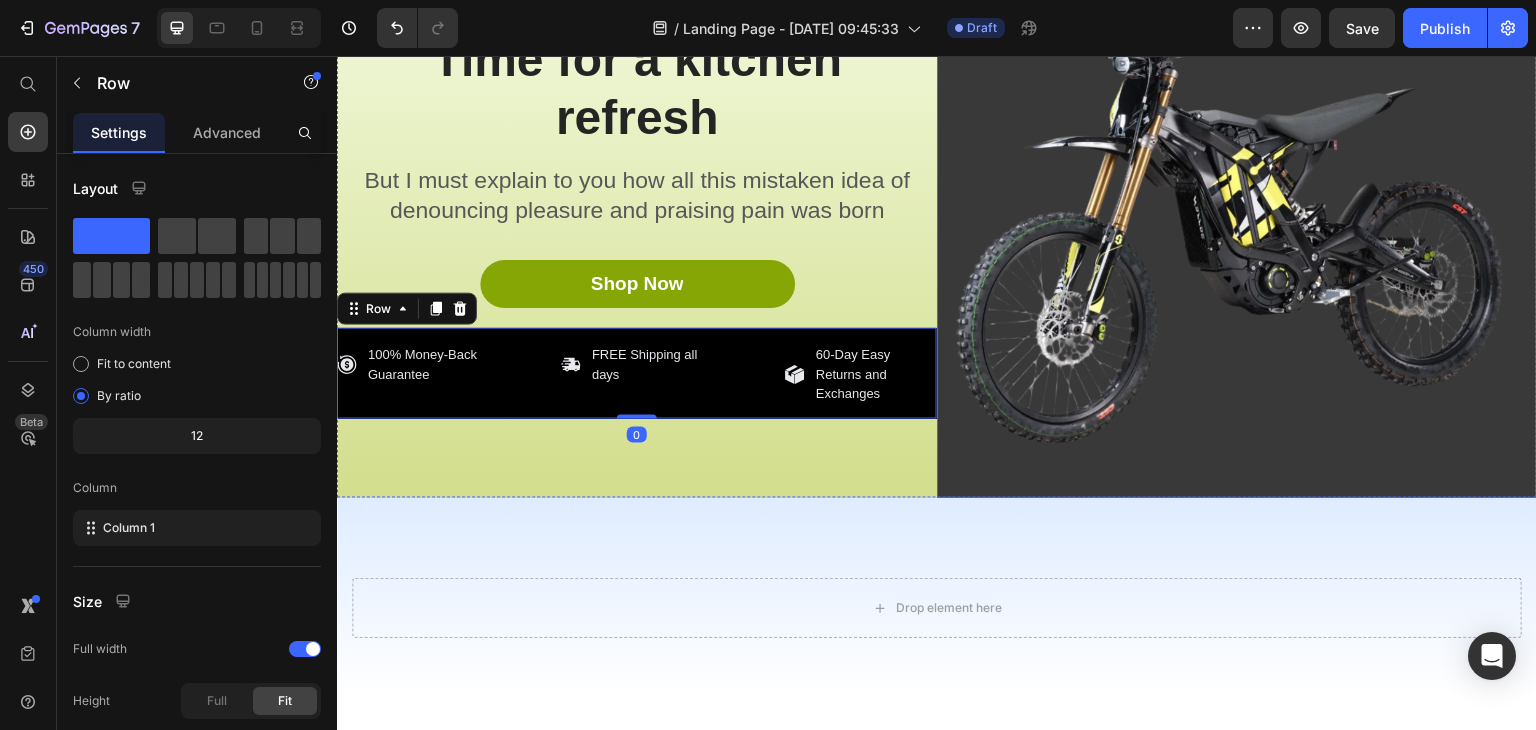 click at bounding box center [1237, 197] 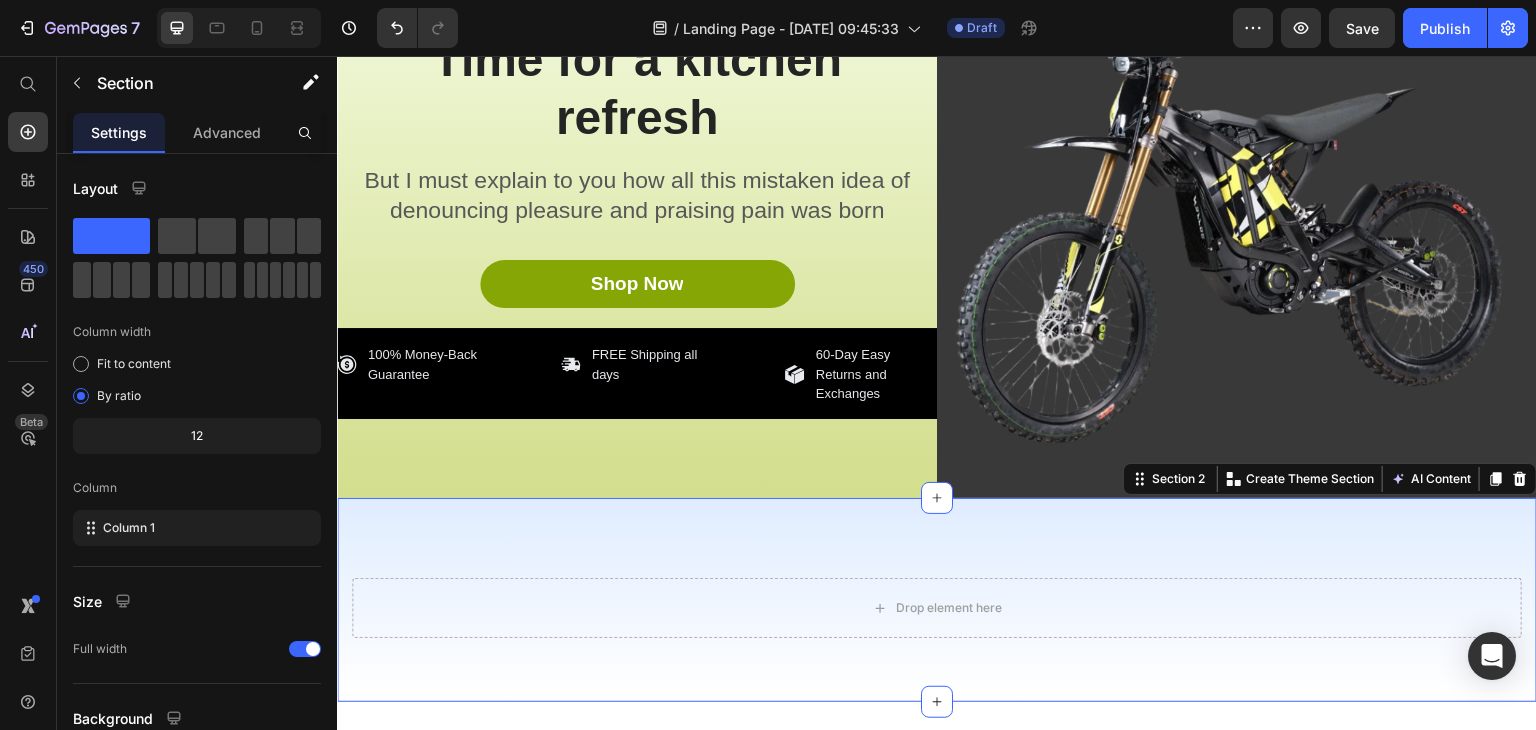 click on "Drop element here Section 2   You can create reusable sections Create Theme Section AI Content Write with GemAI What would you like to describe here? Tone and Voice Persuasive Product A1 Series Long Rear Fender for Sur-[PERSON_NAME] Light Bee Show more Generate" at bounding box center (937, 600) 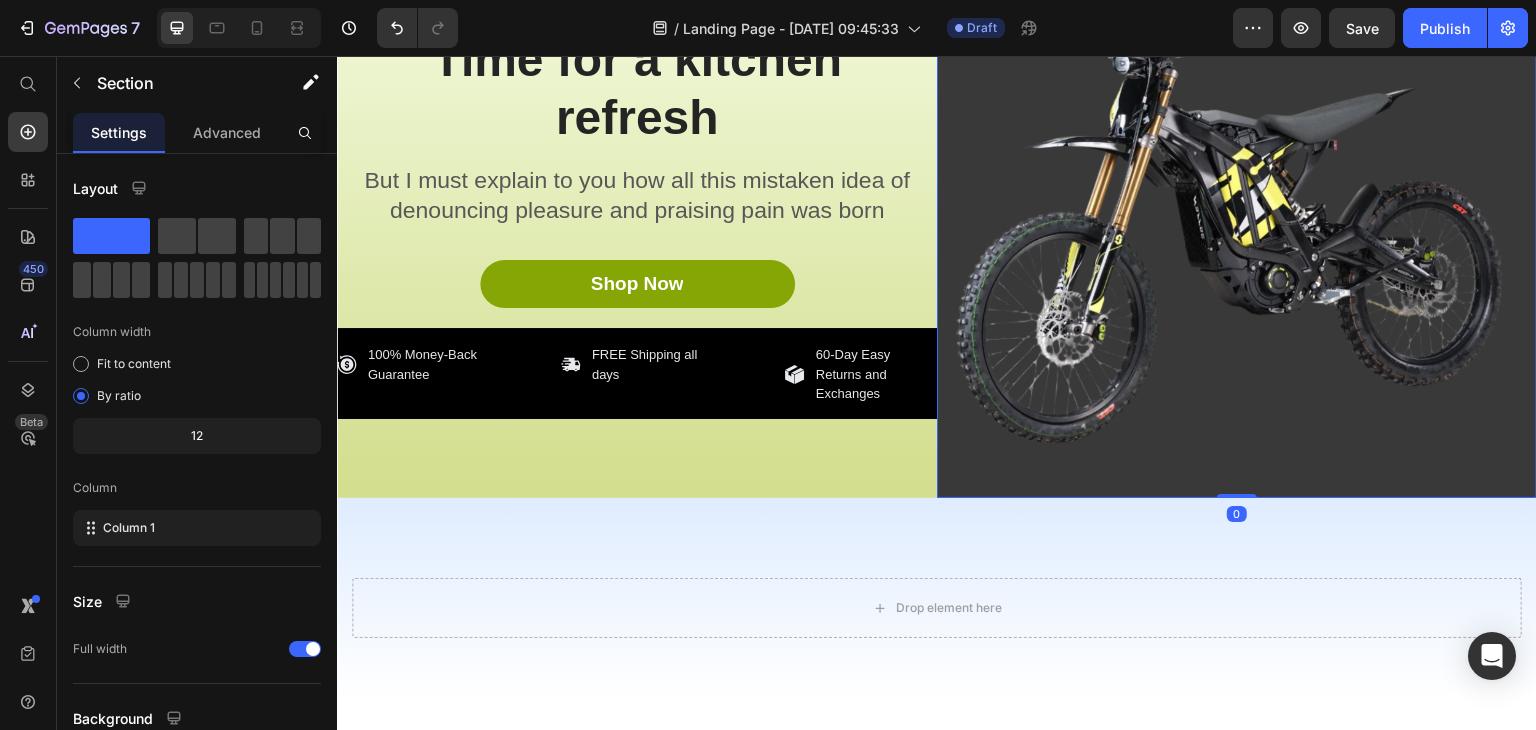 click at bounding box center [1237, 197] 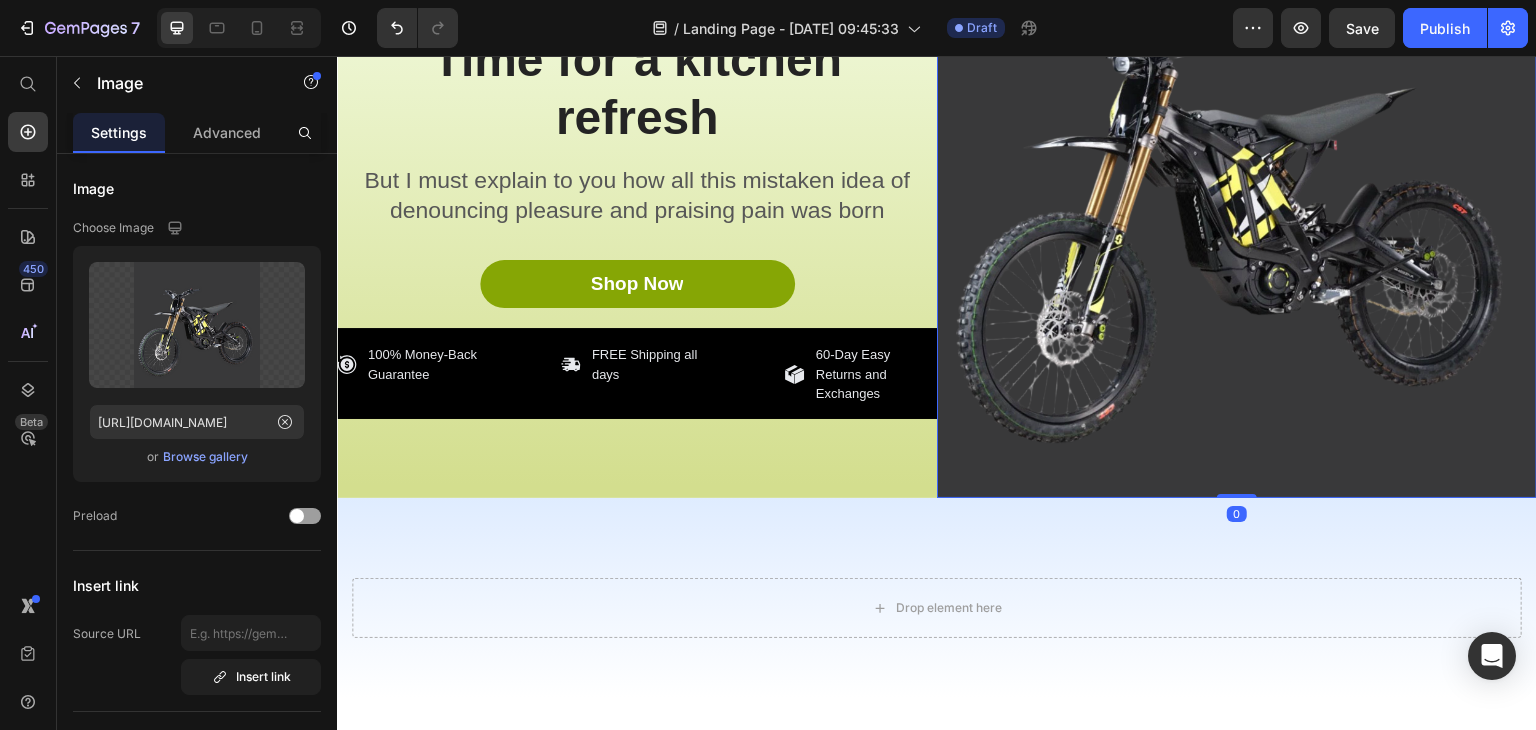 scroll, scrollTop: 0, scrollLeft: 0, axis: both 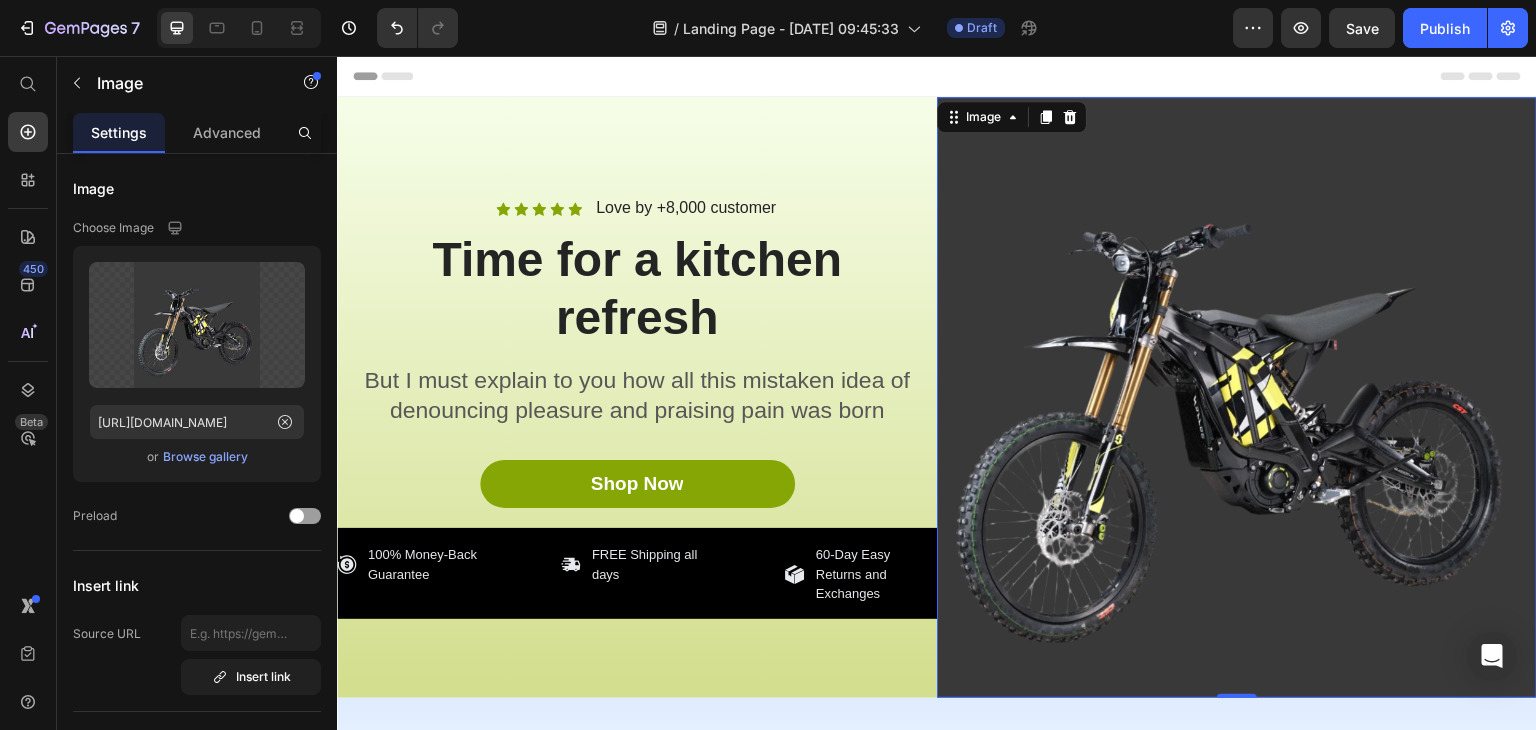 click on "Image" at bounding box center (1012, 117) 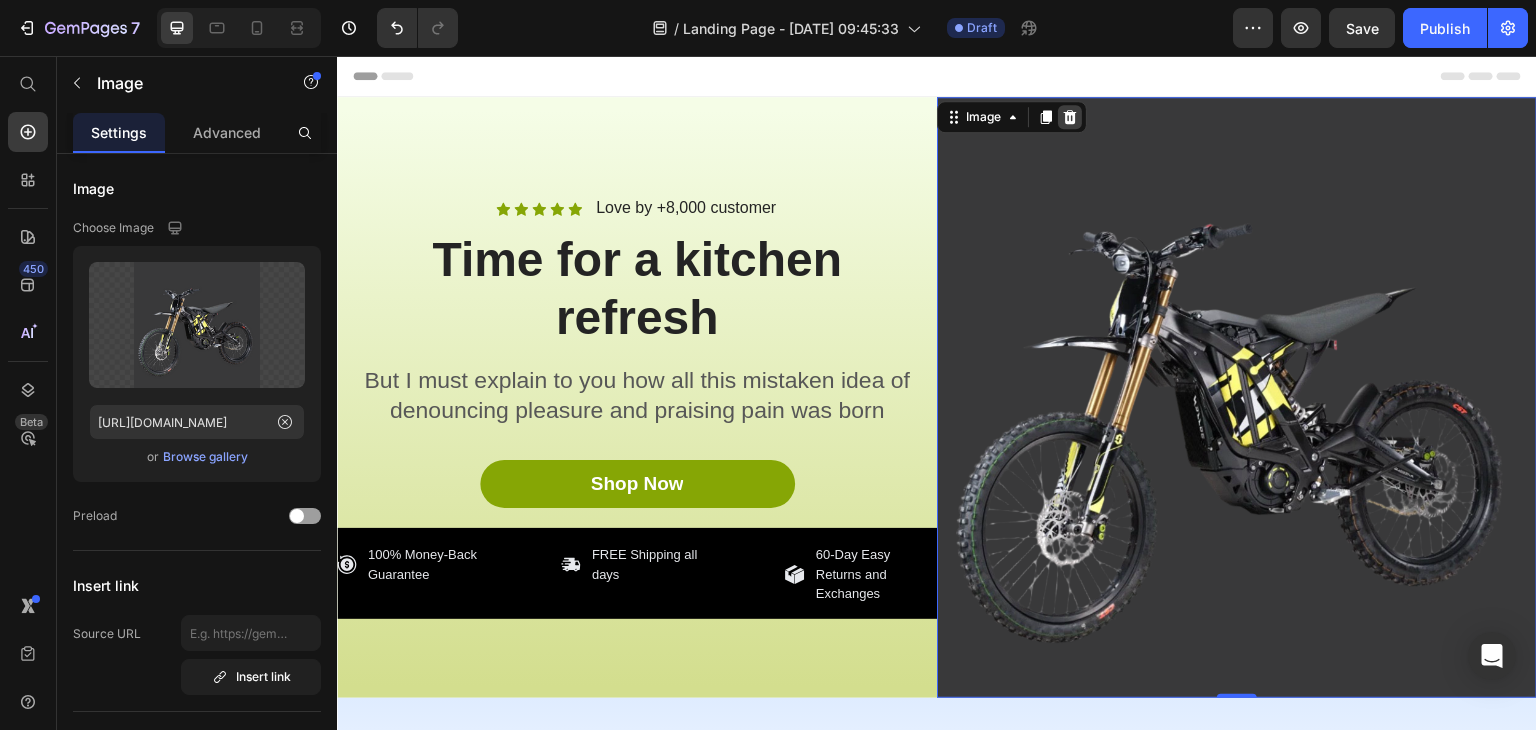 click at bounding box center (1070, 117) 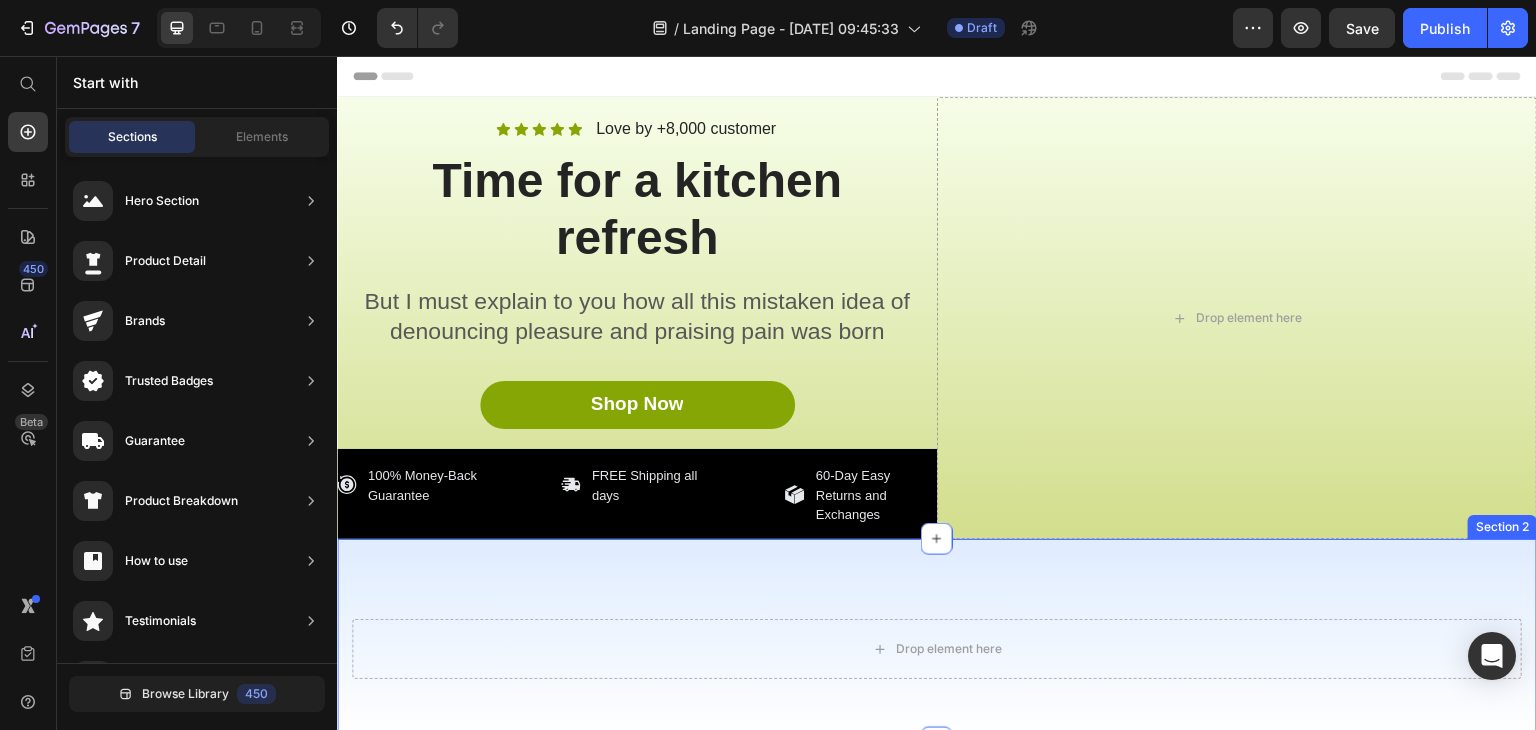 drag, startPoint x: 1049, startPoint y: 83, endPoint x: 1132, endPoint y: 557, distance: 481.212 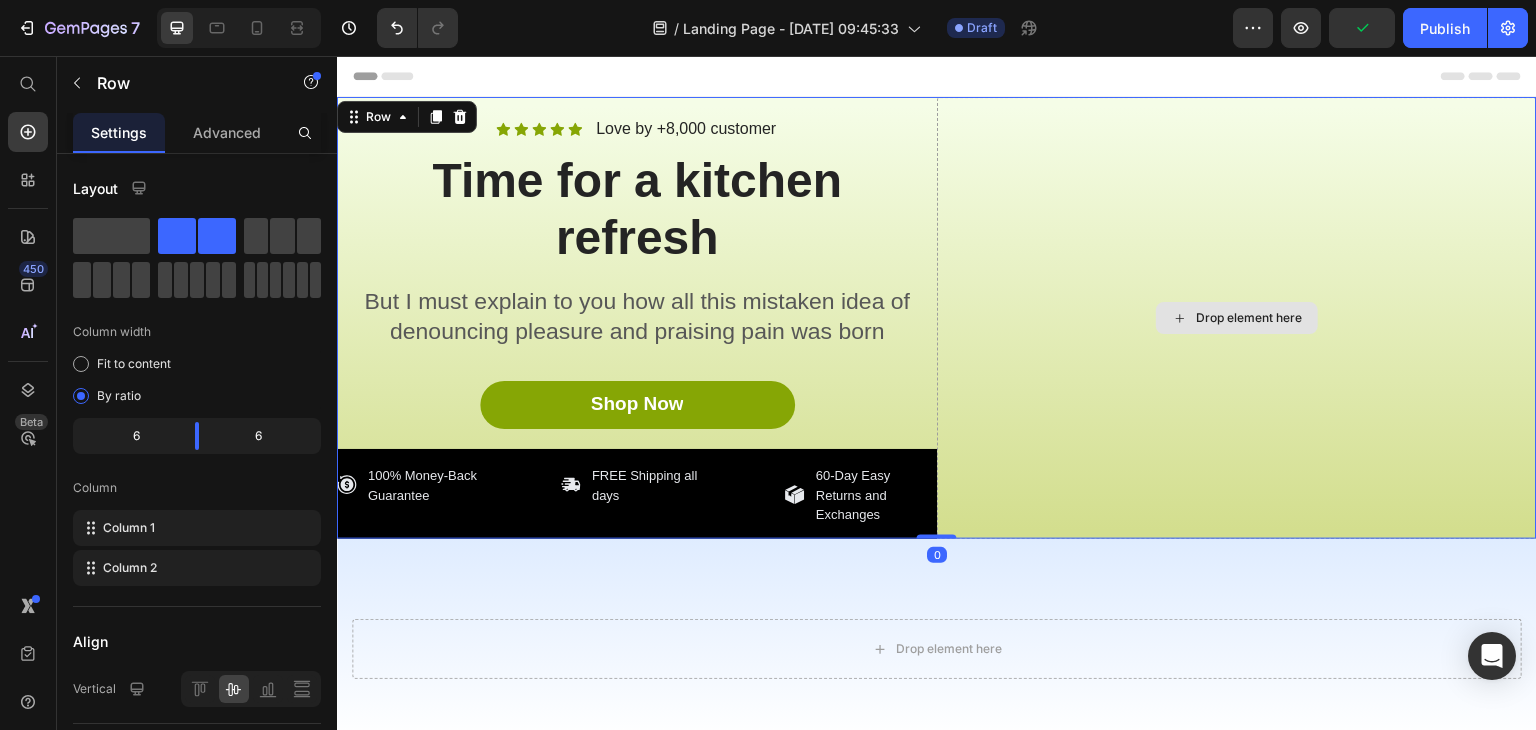 click on "Drop element here" at bounding box center (1237, 318) 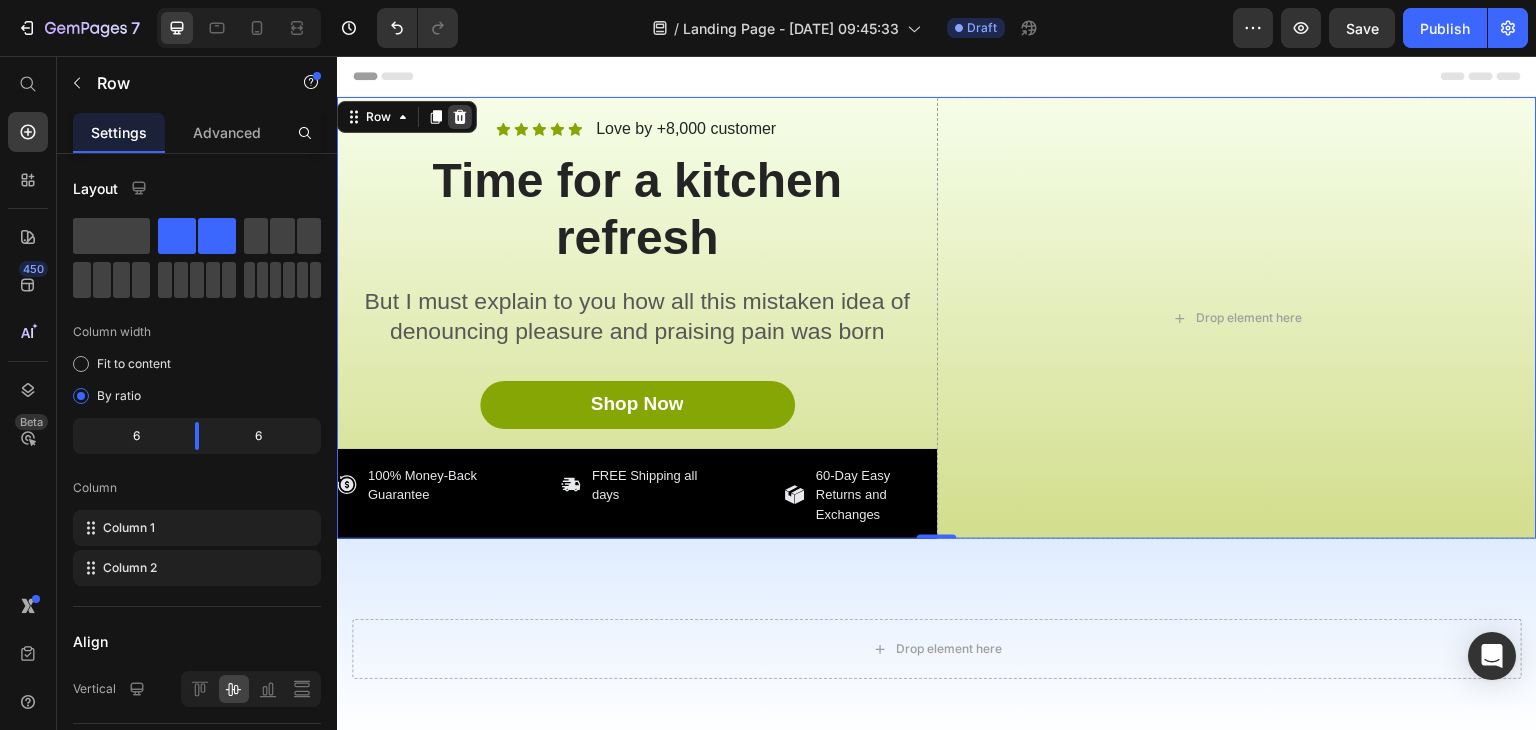 click at bounding box center (460, 117) 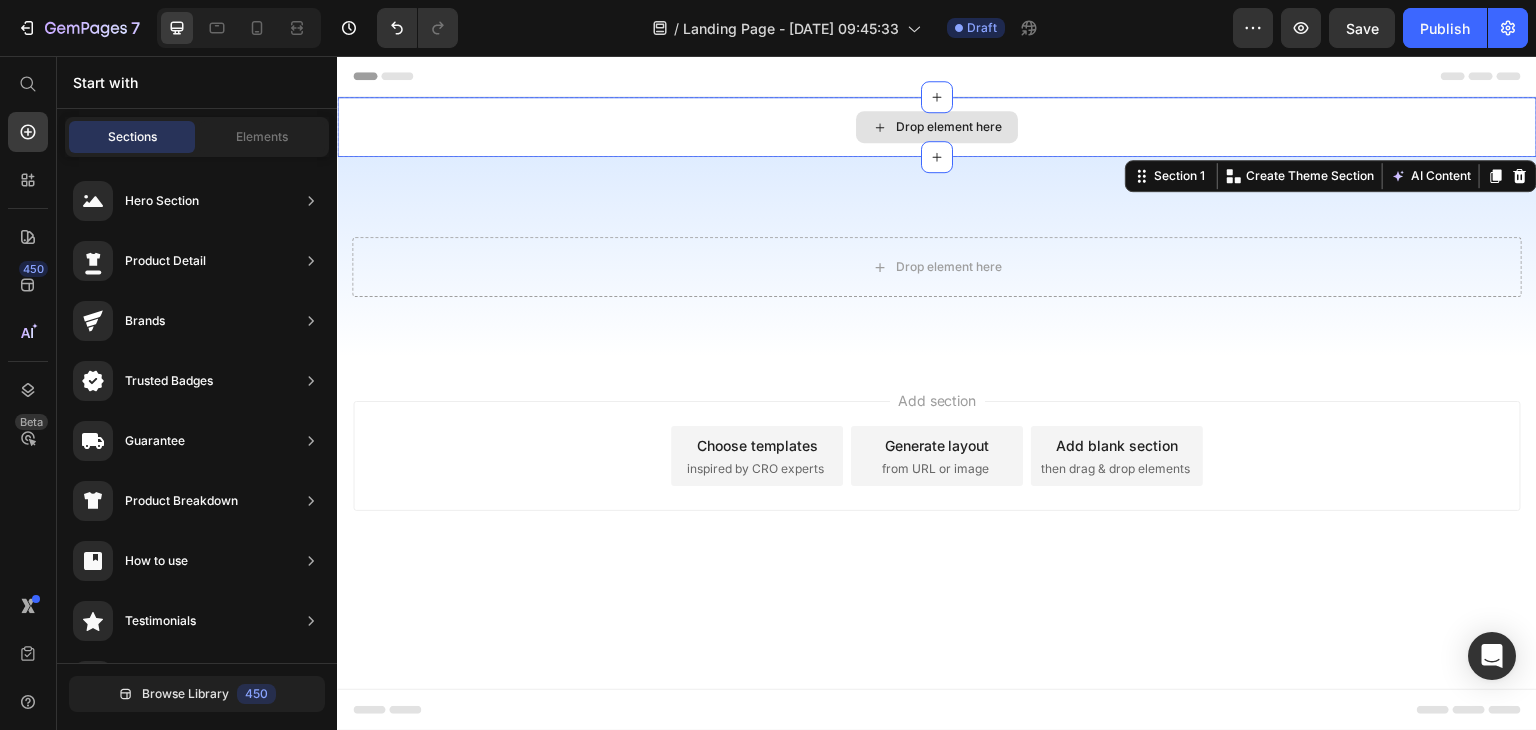 click on "Drop element here" at bounding box center (937, 127) 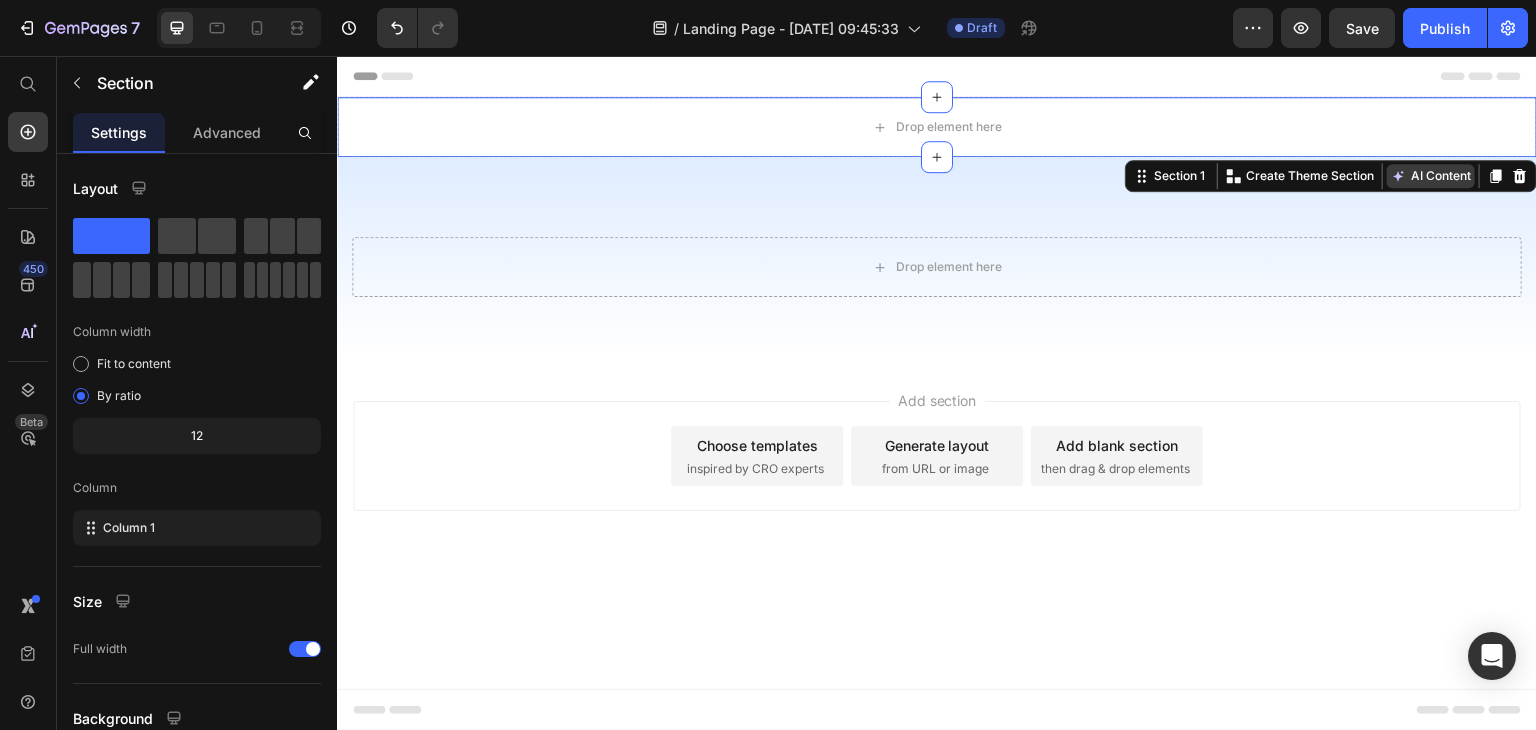 click 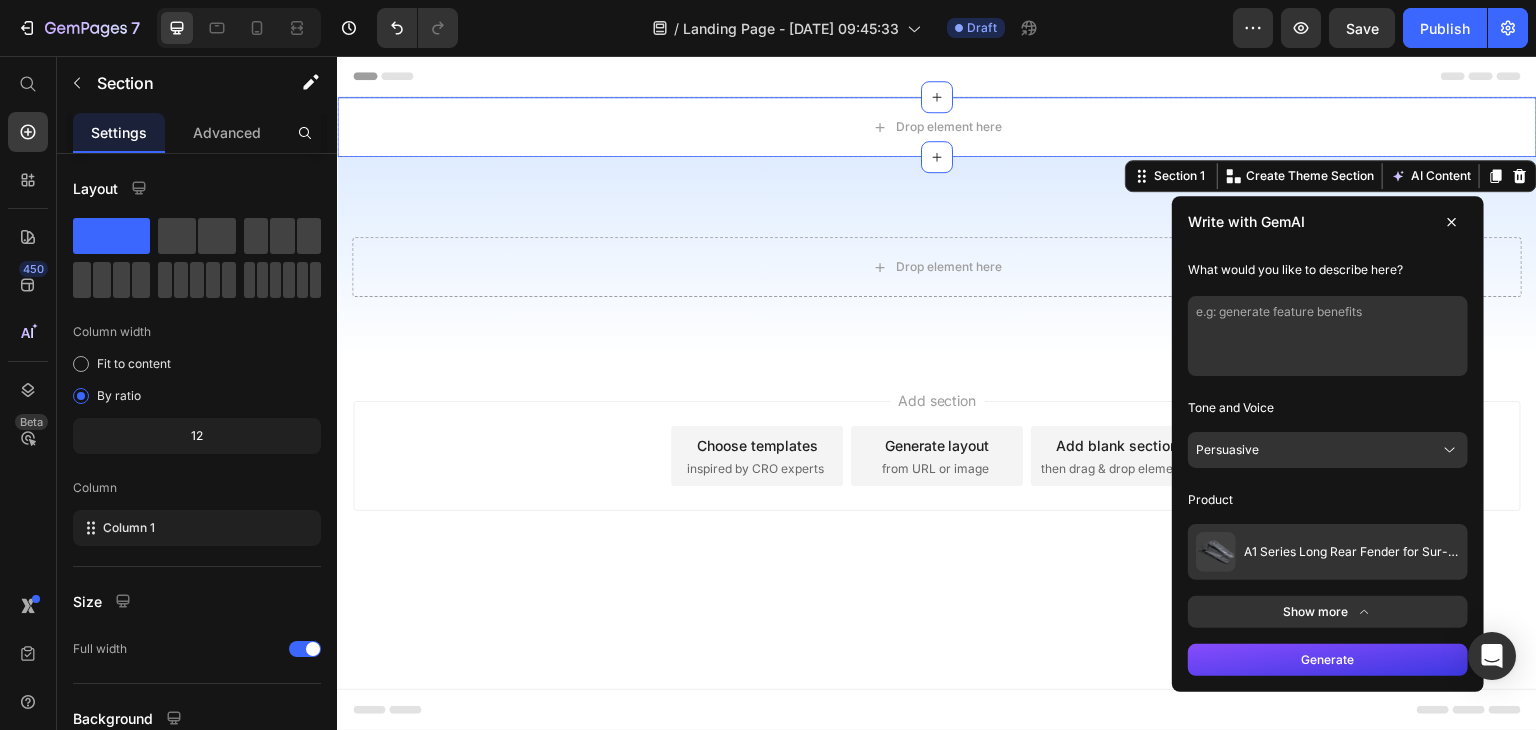 click at bounding box center [1328, 336] 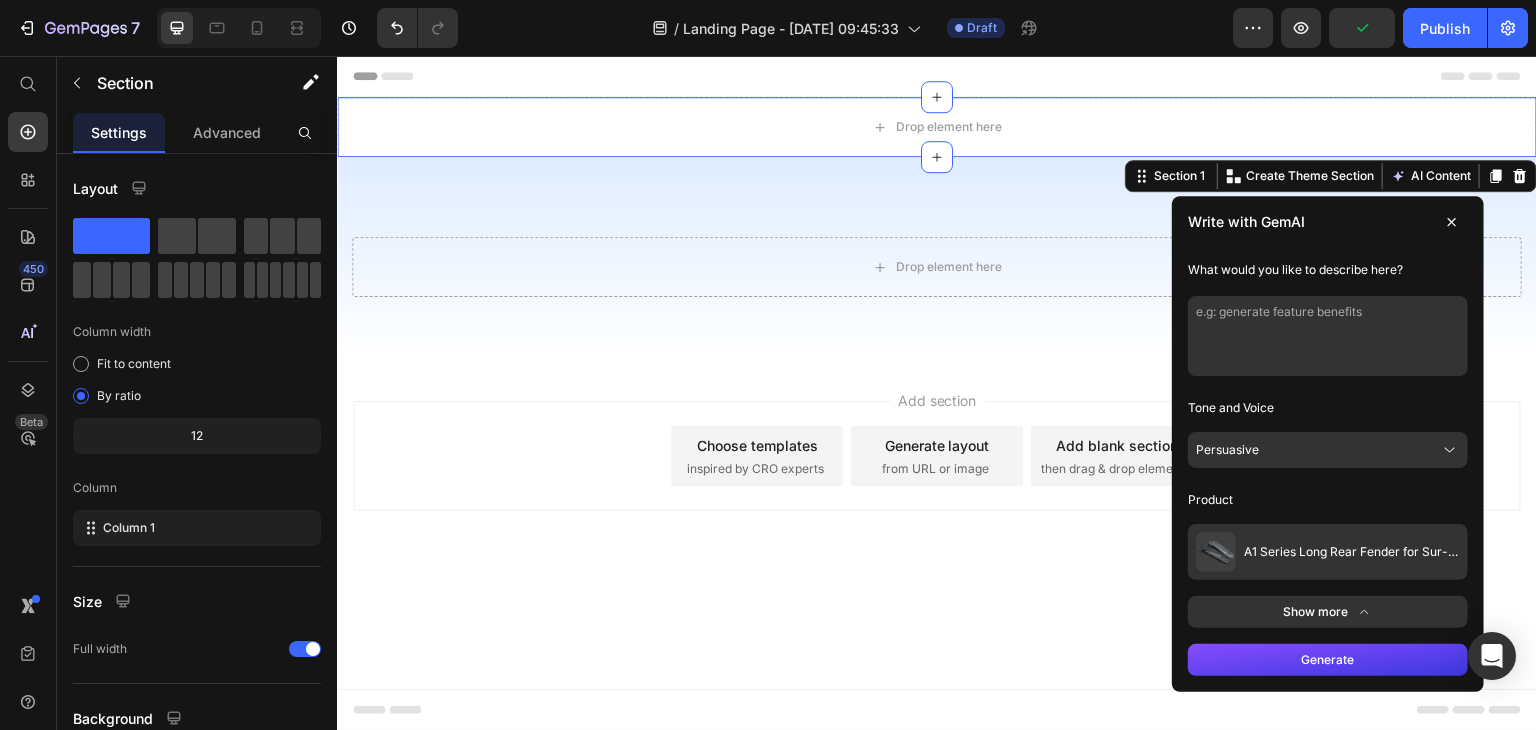click on "Show more" at bounding box center (1328, 612) 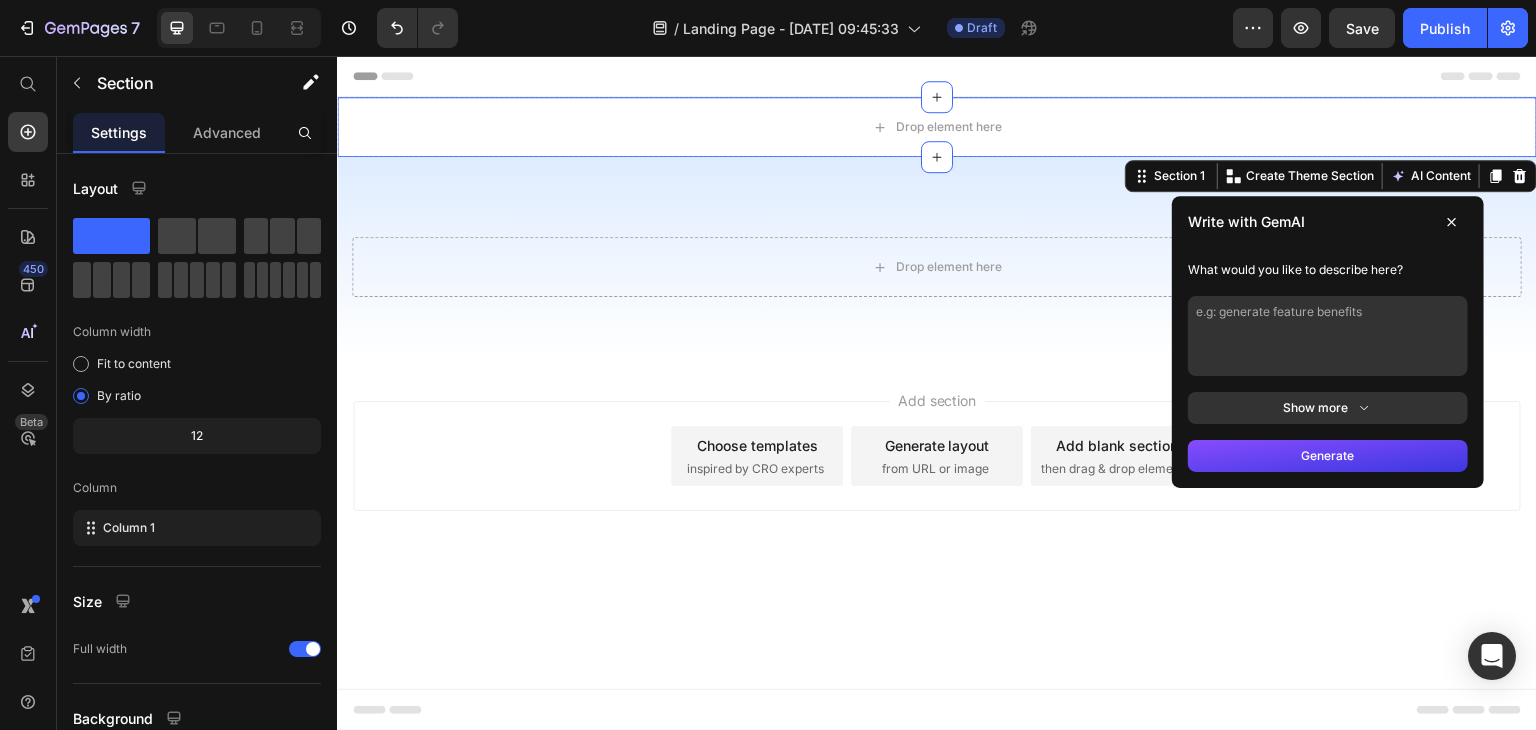click on "Show more" at bounding box center [1328, 408] 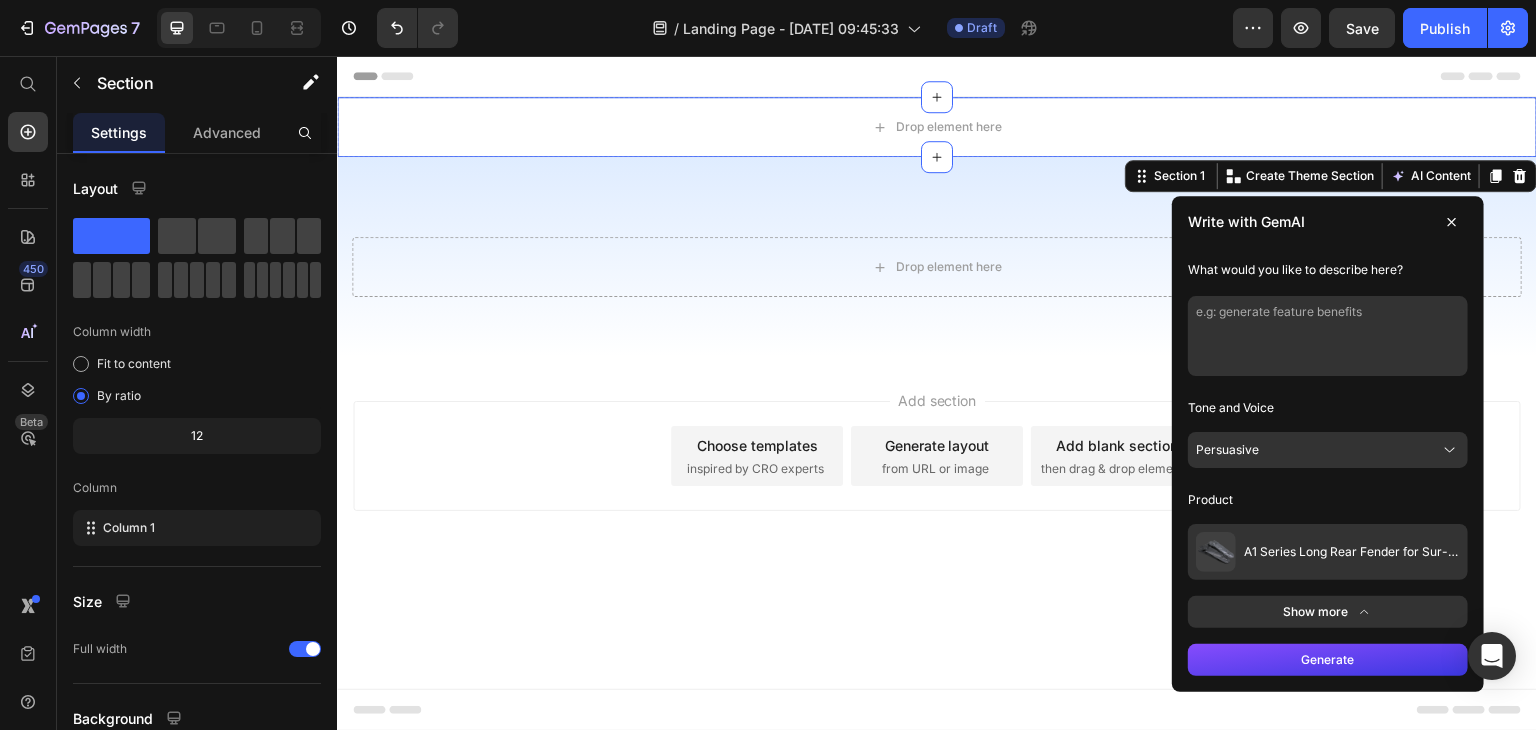 click on "A1 Series Long Rear Fender for Sur-[PERSON_NAME] Light Bee" at bounding box center (1352, 552) 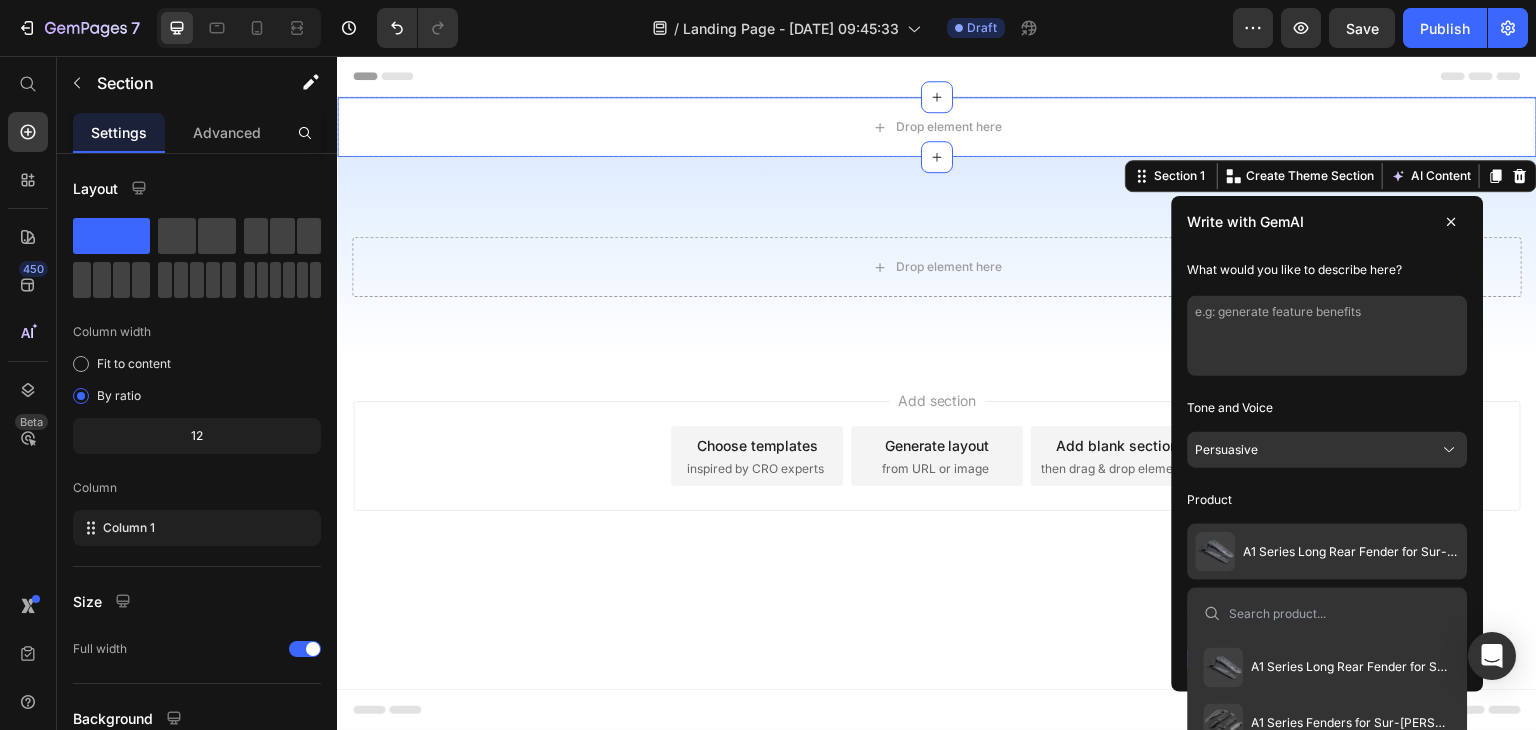 scroll, scrollTop: 85, scrollLeft: 0, axis: vertical 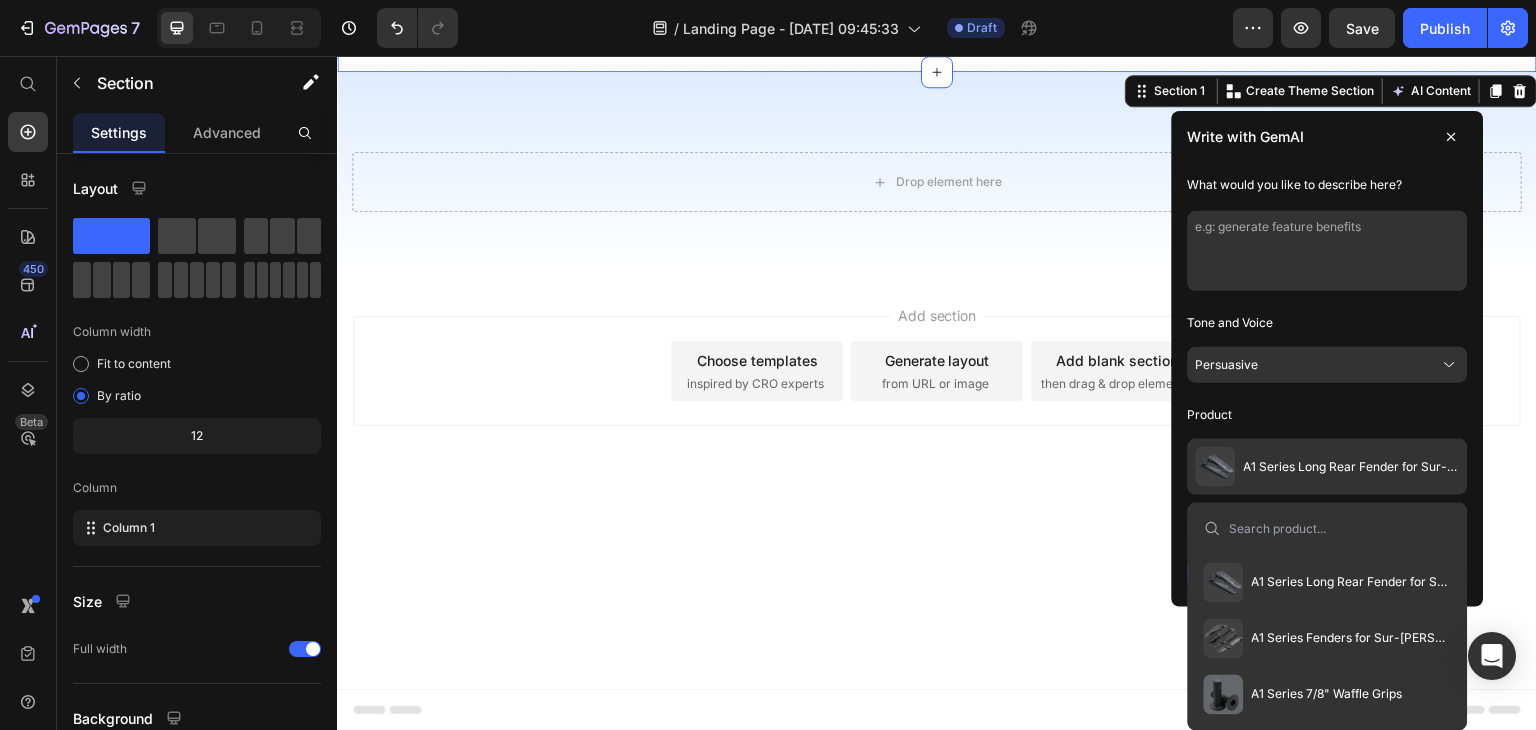 click on "Product" at bounding box center [1328, 415] 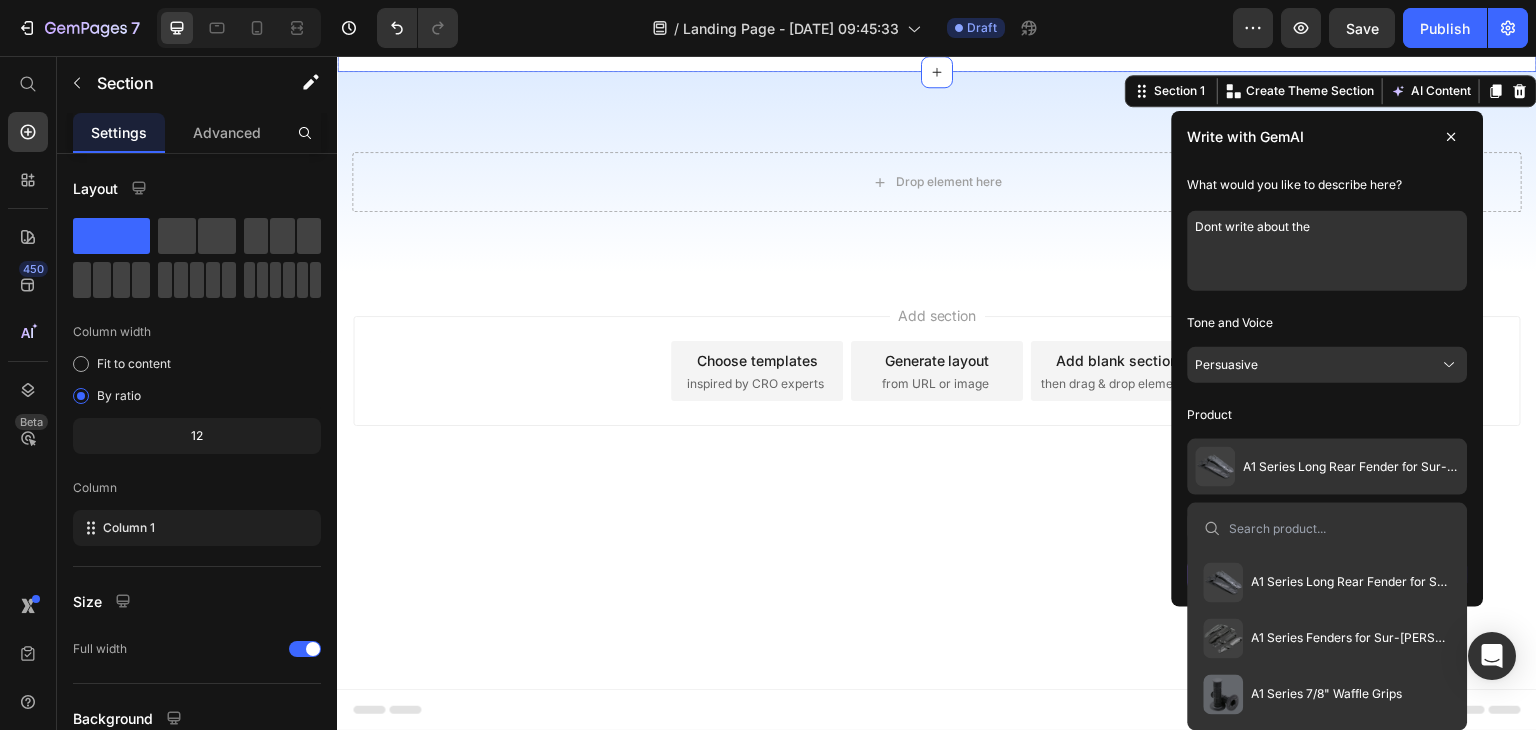type on "Dont write about the" 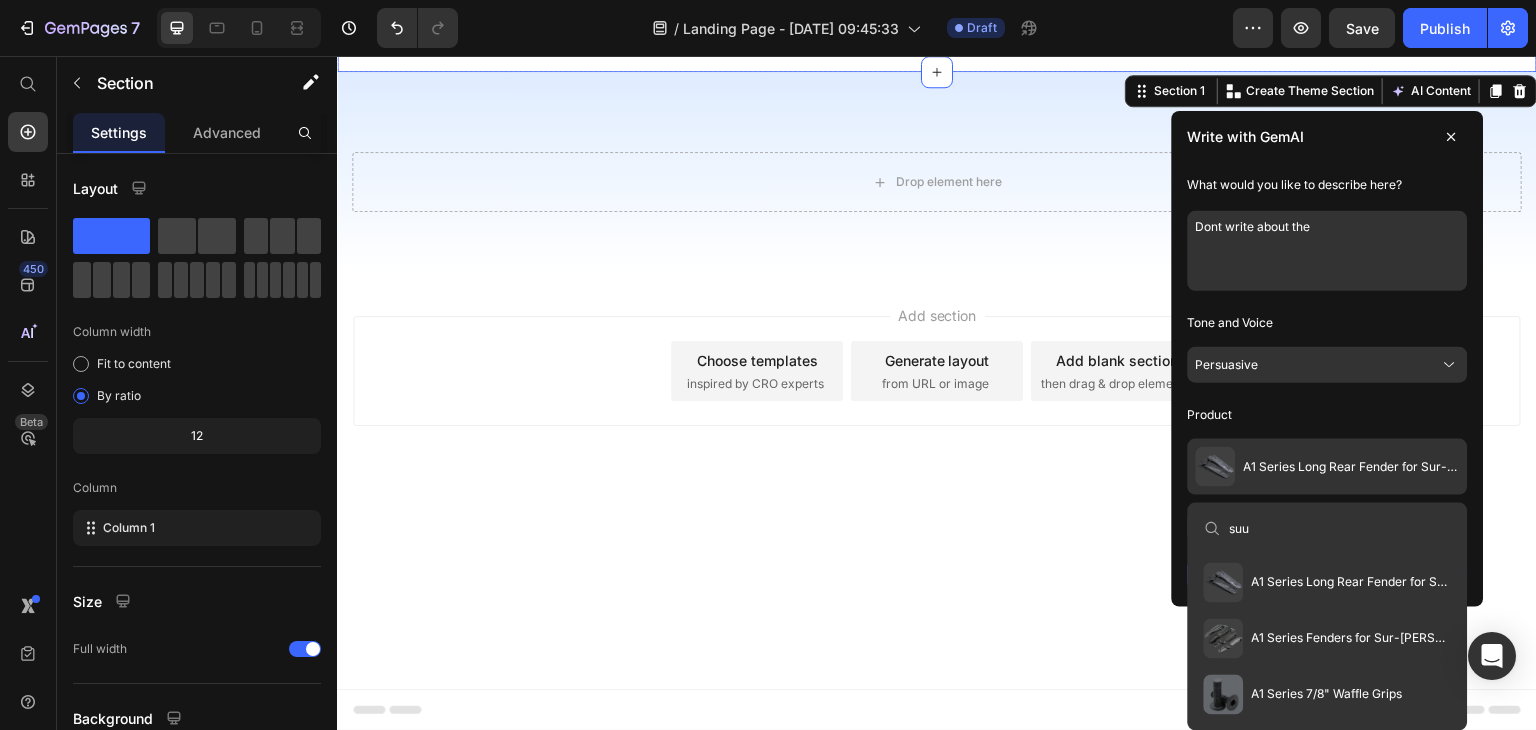 scroll, scrollTop: 0, scrollLeft: 0, axis: both 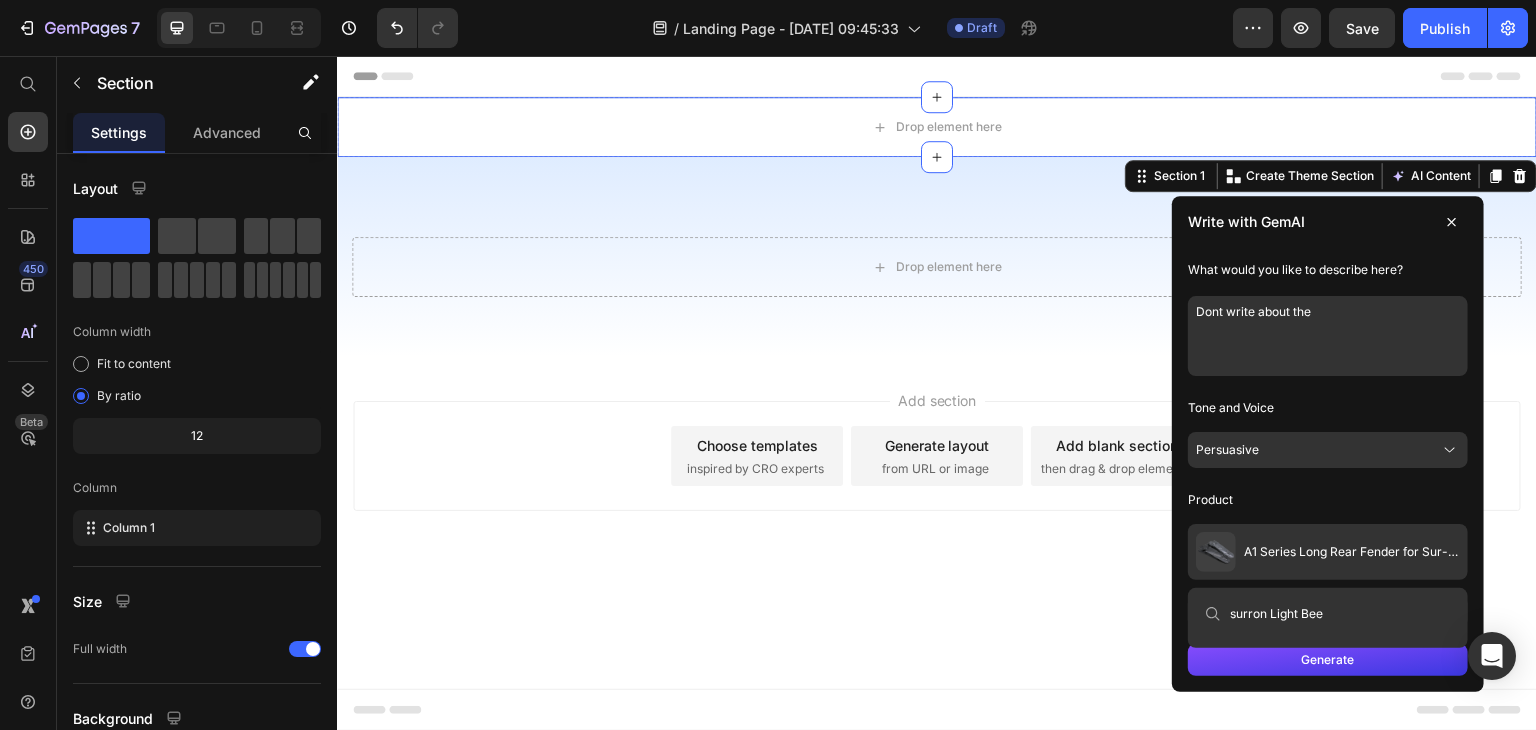 type on "surron Light Bee" 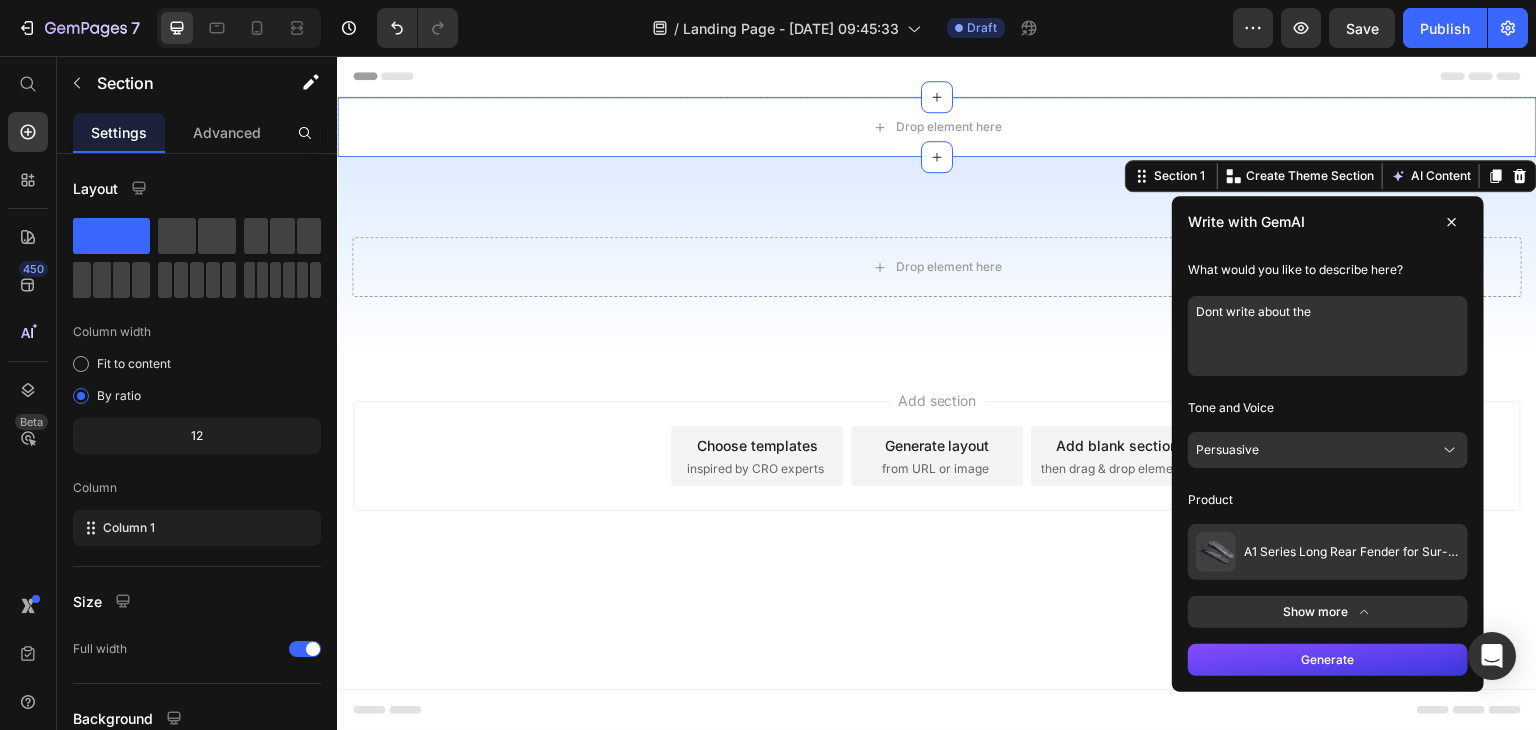 click on "Show more" at bounding box center (1328, 612) 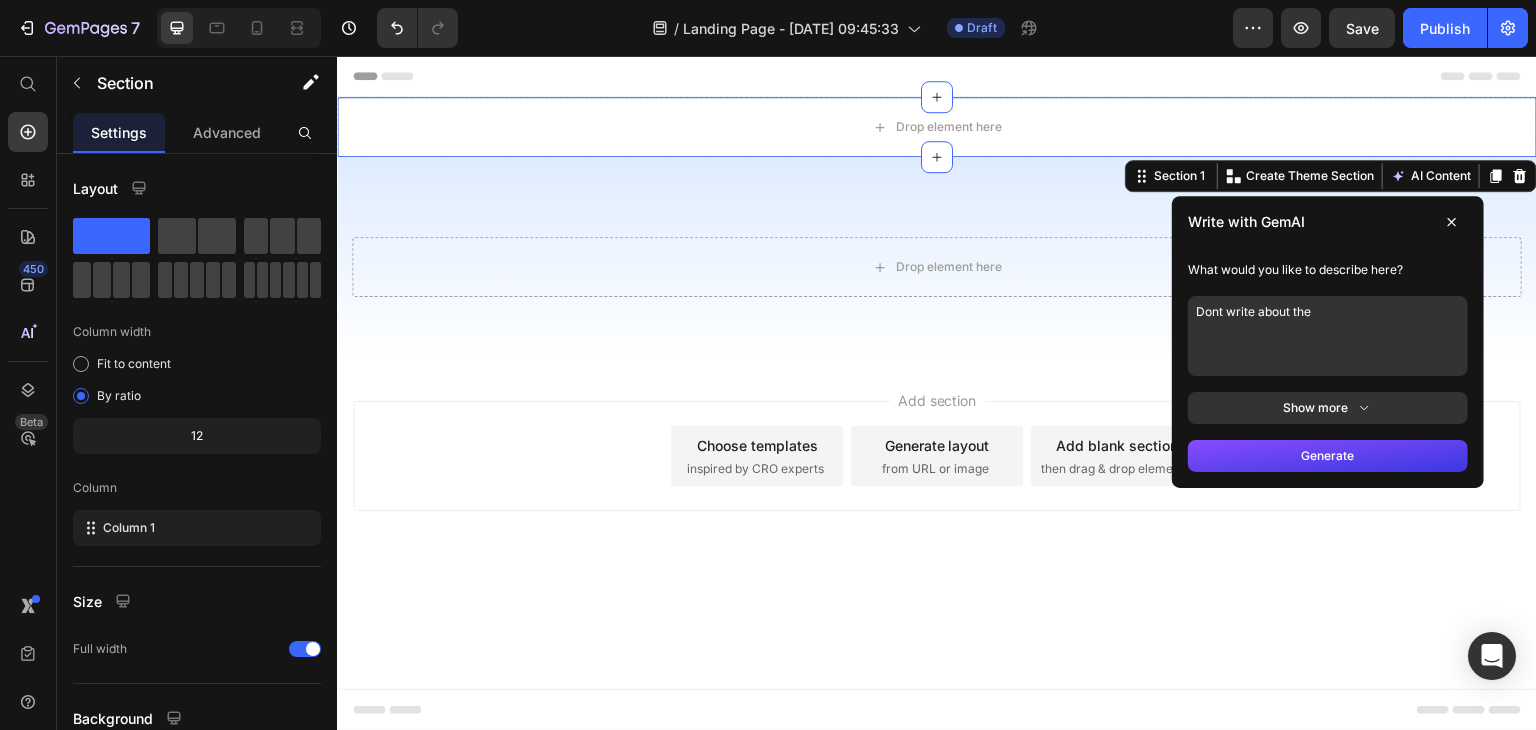 click on "Show more" at bounding box center [1328, 408] 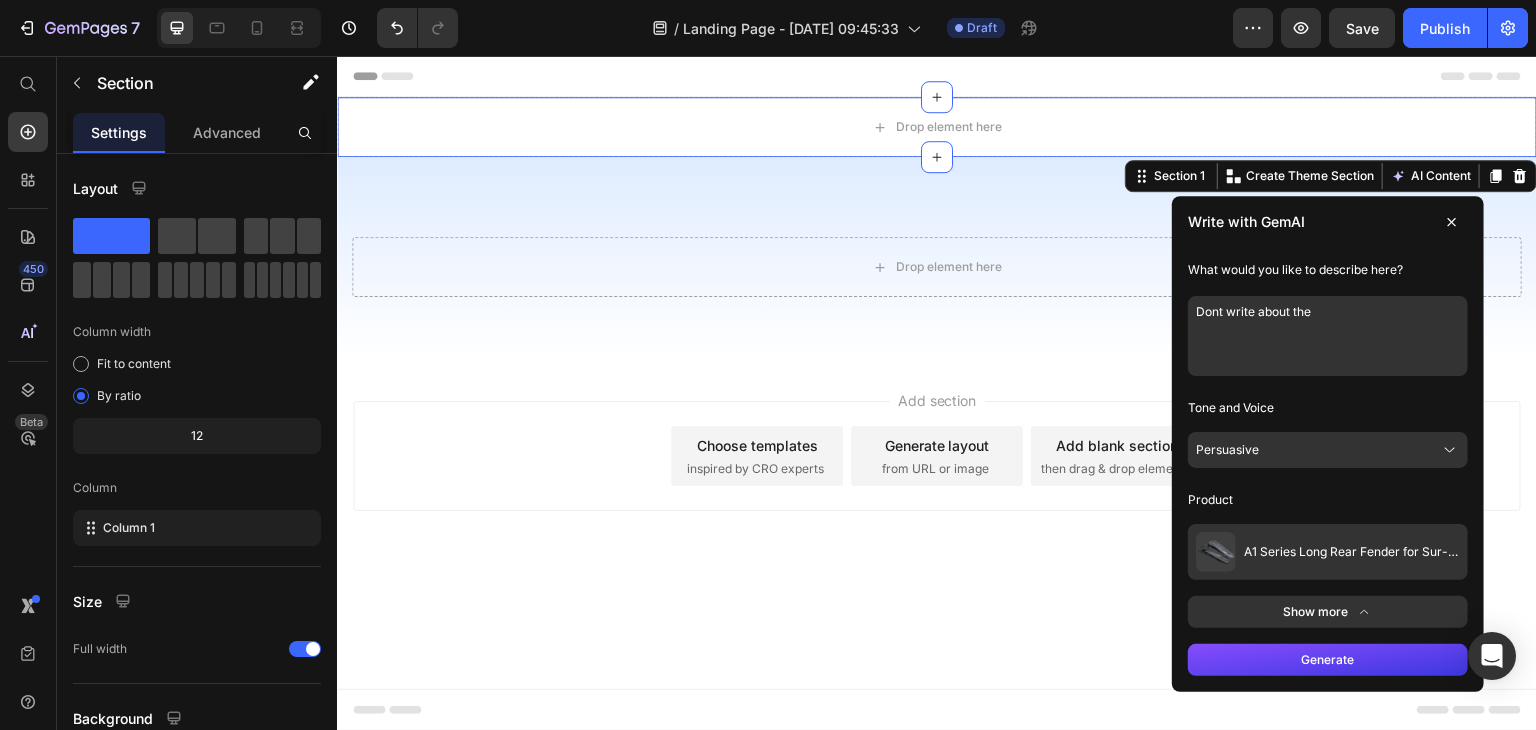 click on "Persuasive" at bounding box center (1328, 450) 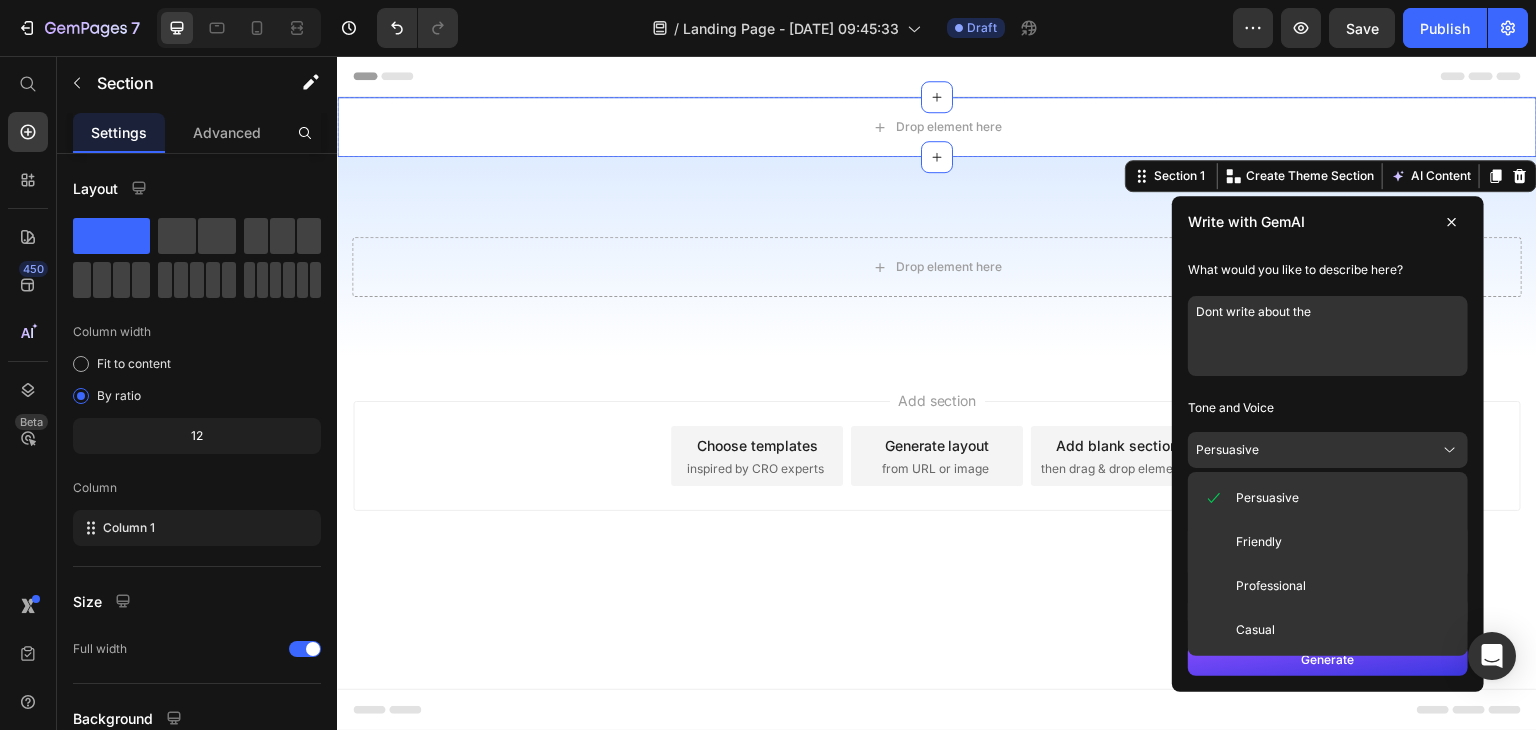 click on "Tone and Voice" at bounding box center [1328, 408] 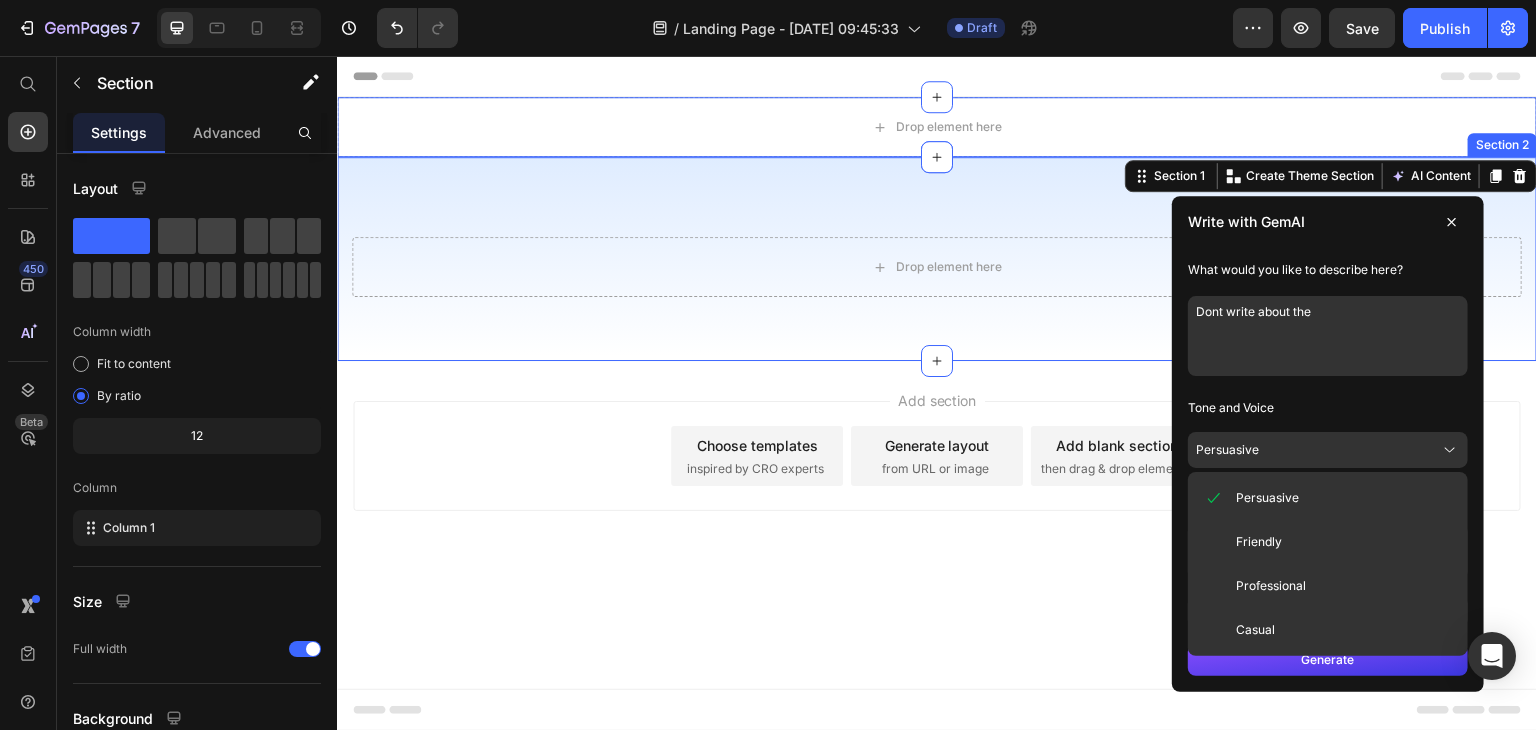 drag, startPoint x: 1320, startPoint y: 323, endPoint x: 1026, endPoint y: 304, distance: 294.6133 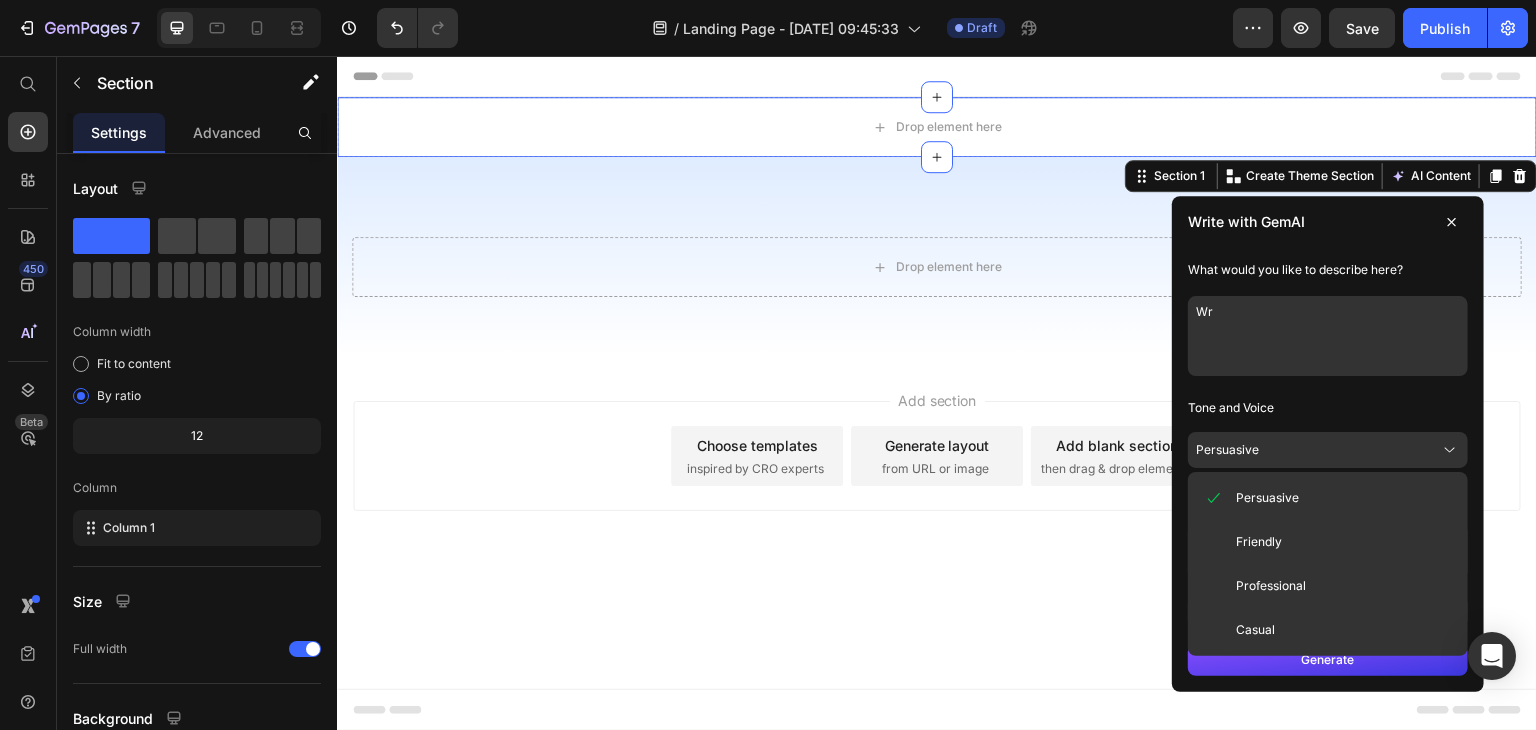 type on "W" 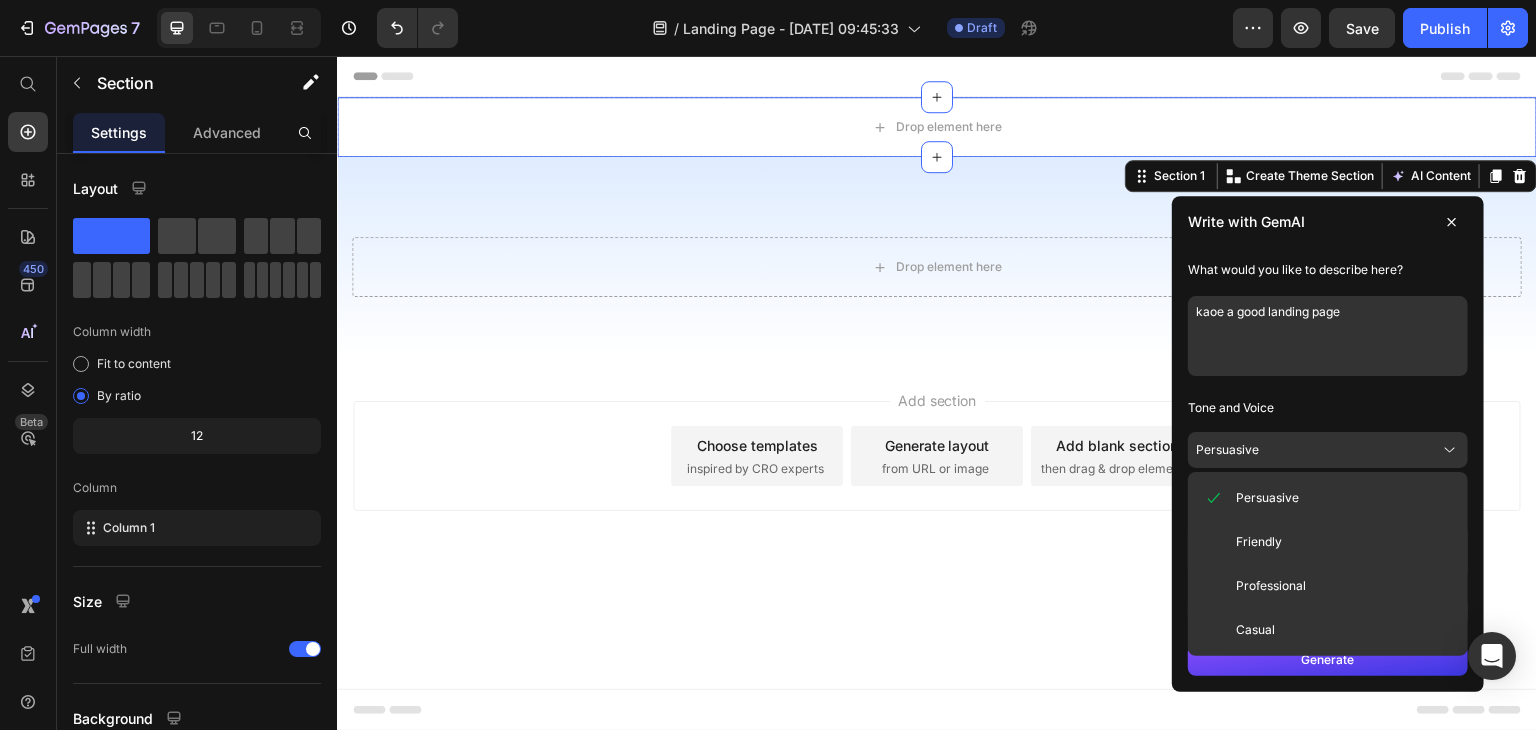 type on "kaoe a good landing page" 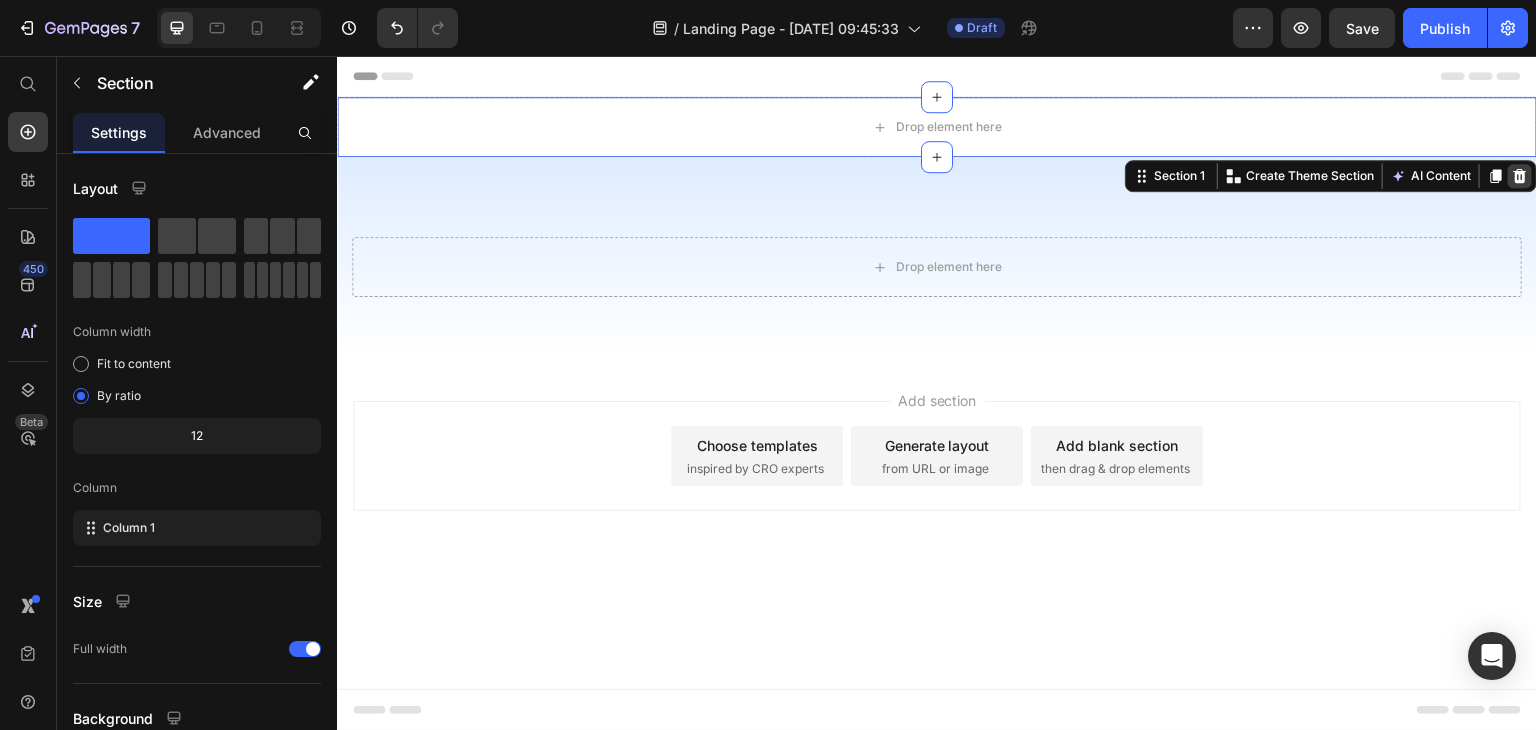 click 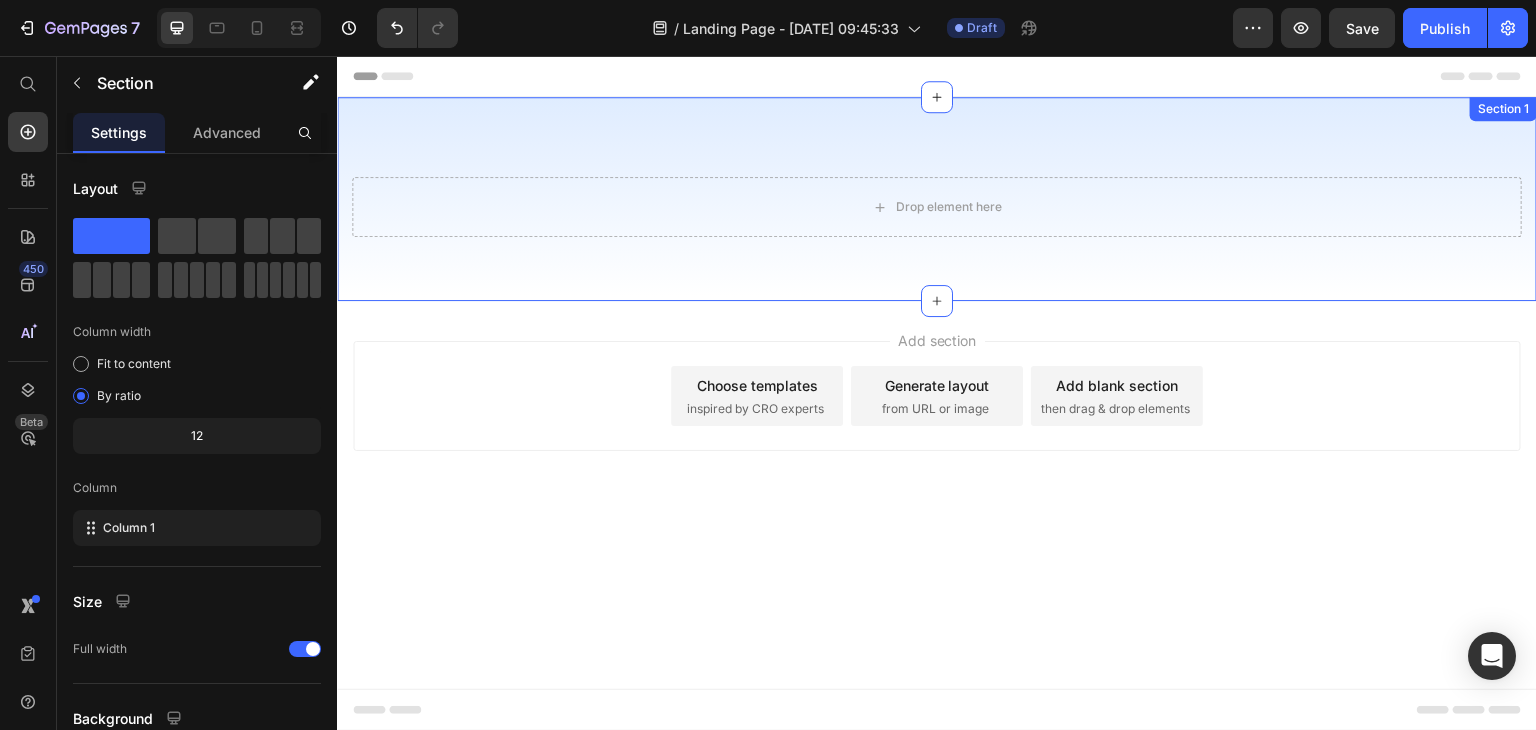 click on "Drop element here Section 1" at bounding box center [937, 199] 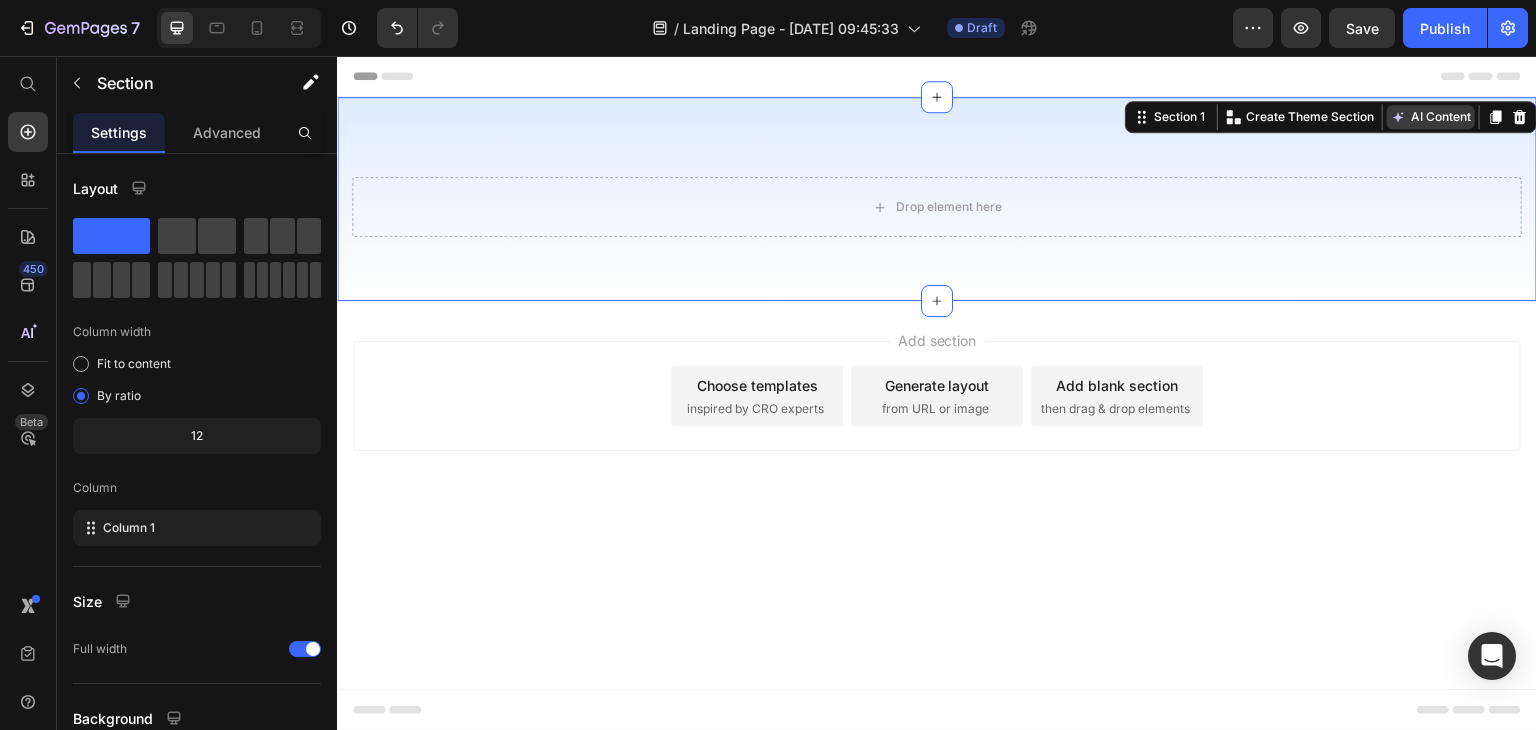 click on "AI Content" at bounding box center [1431, 117] 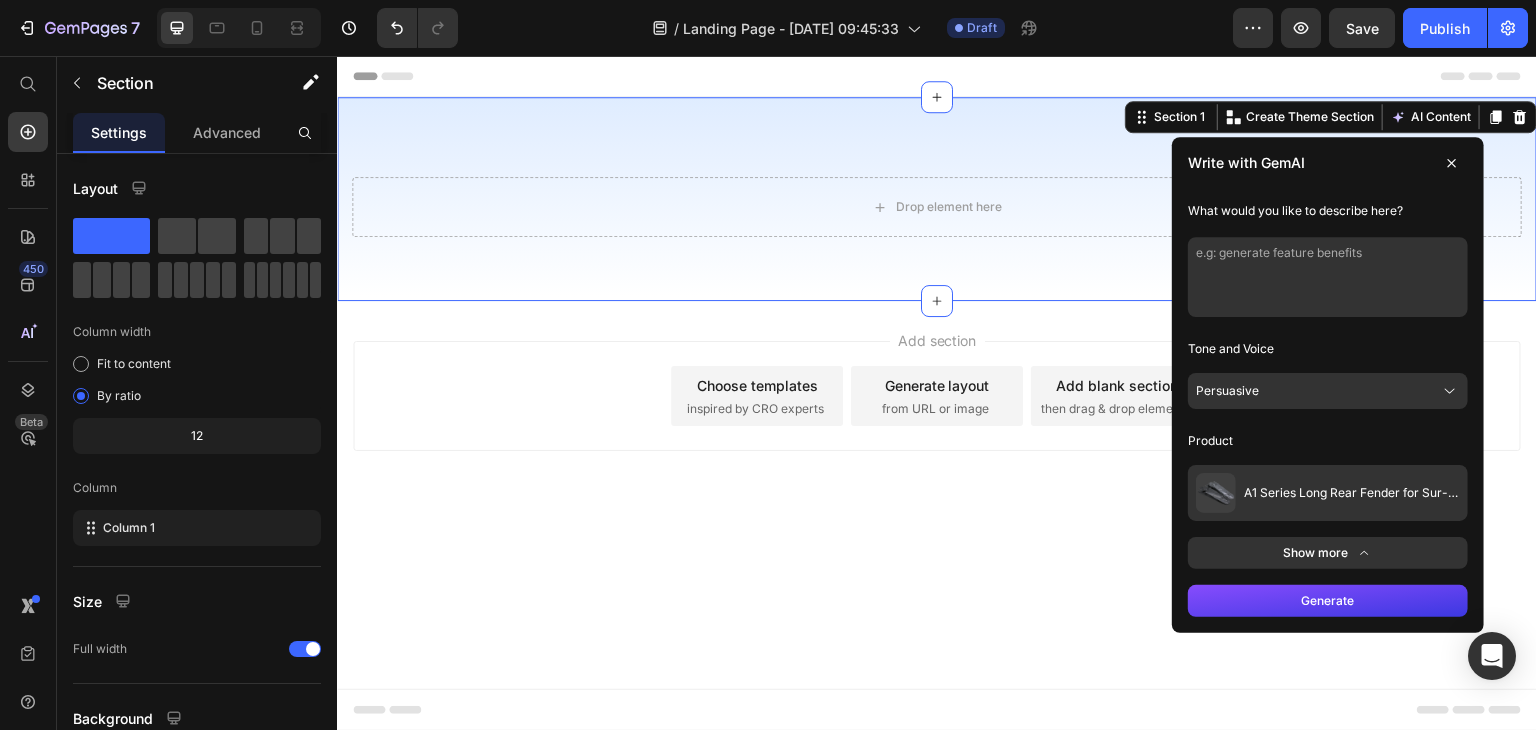 click 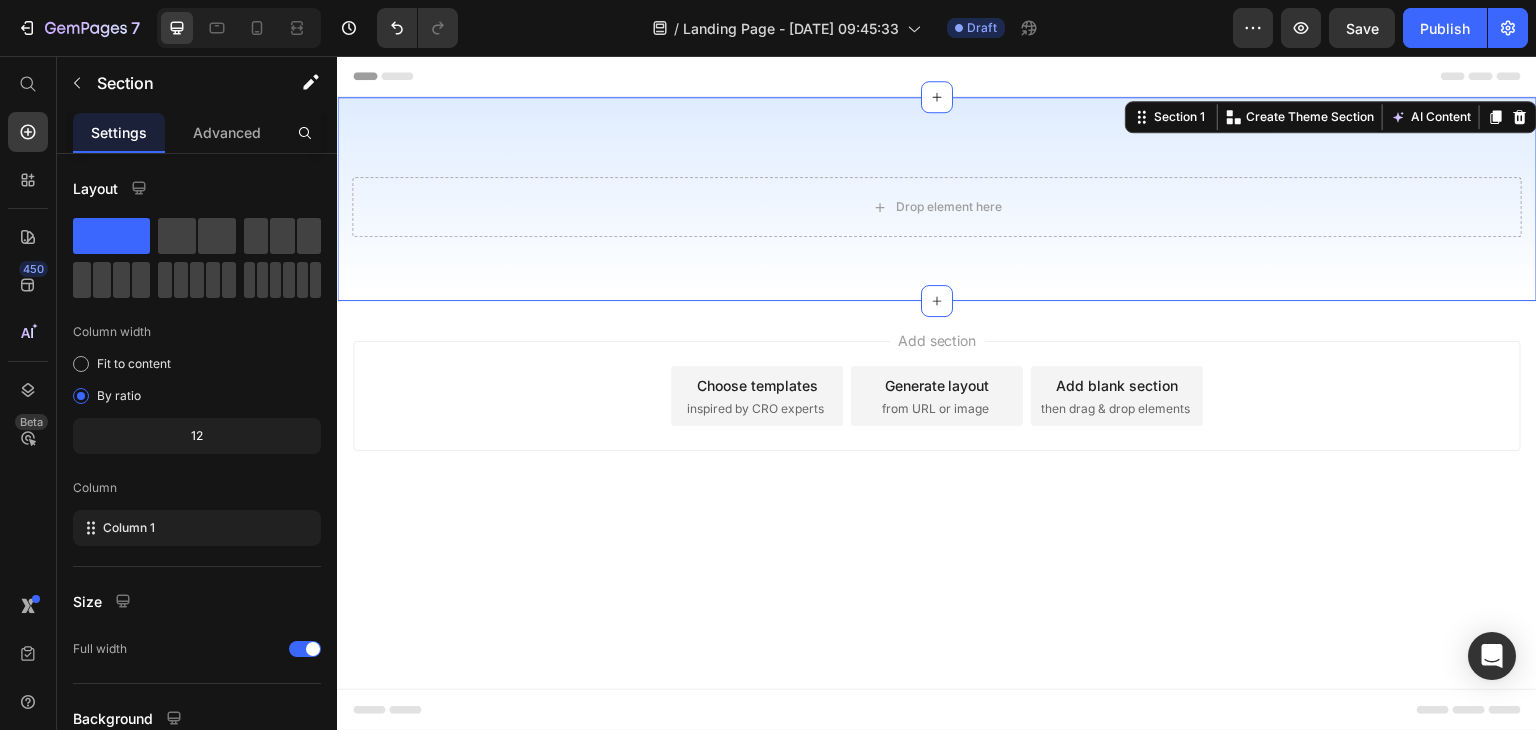 click on "Choose templates inspired by CRO experts" at bounding box center [757, 396] 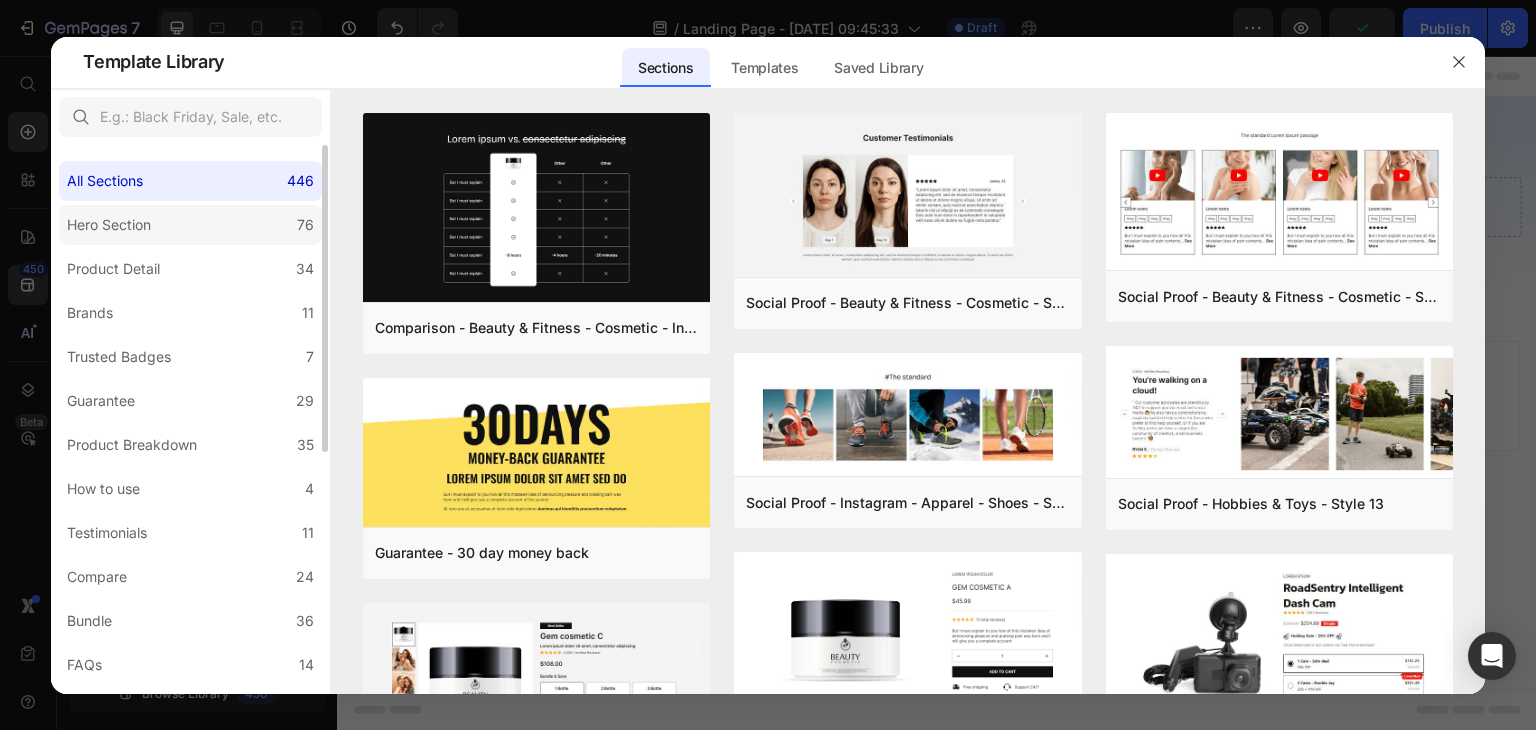 click on "Hero Section 76" 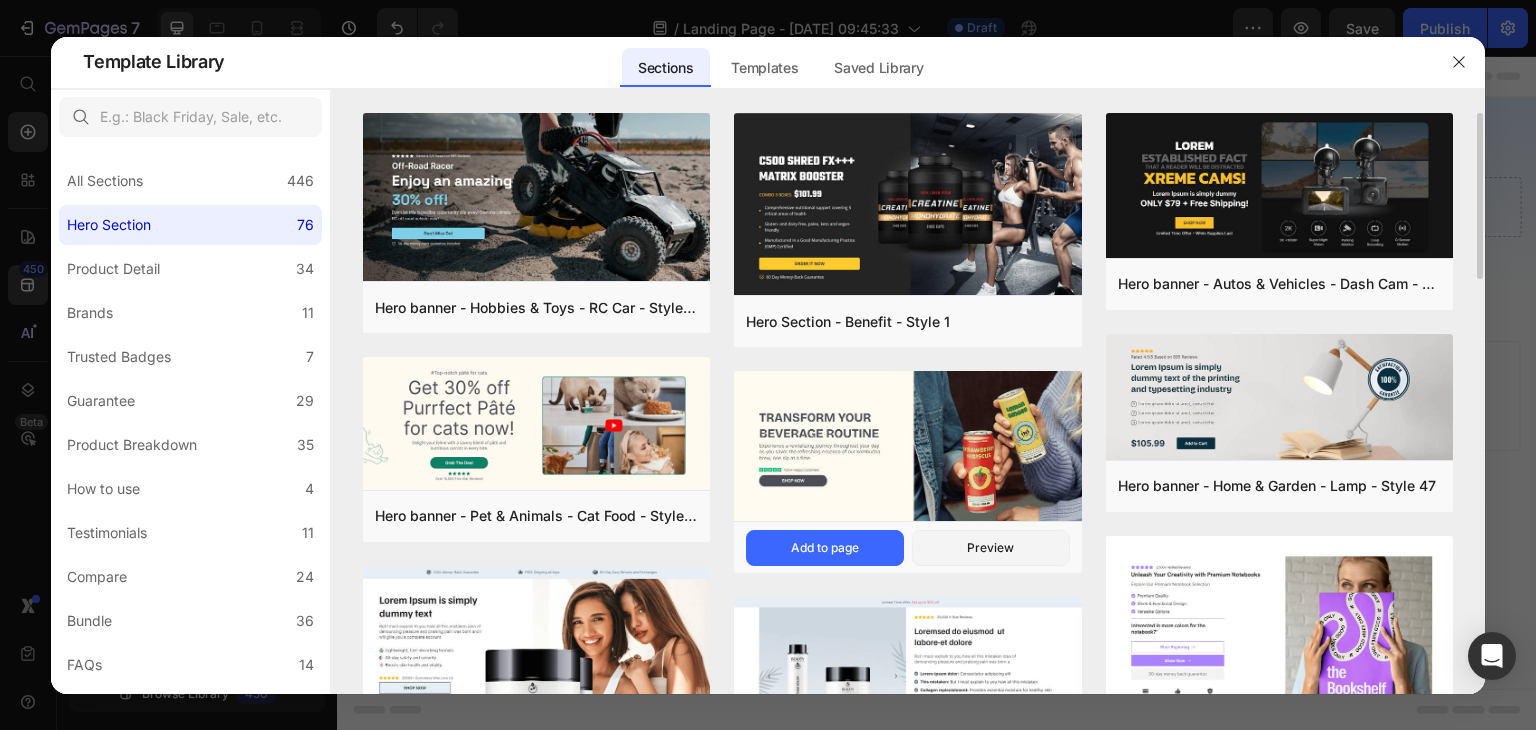 scroll, scrollTop: 300, scrollLeft: 0, axis: vertical 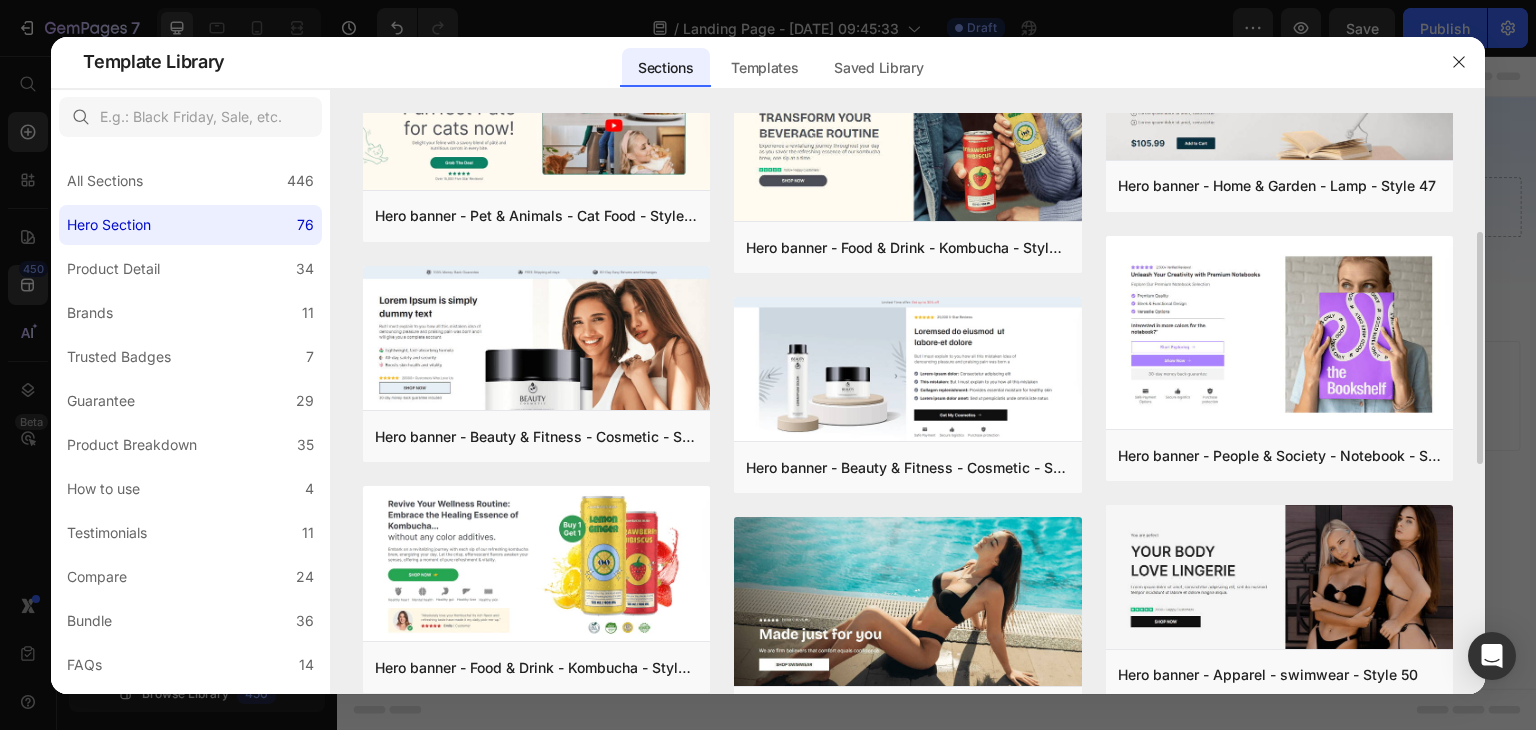click 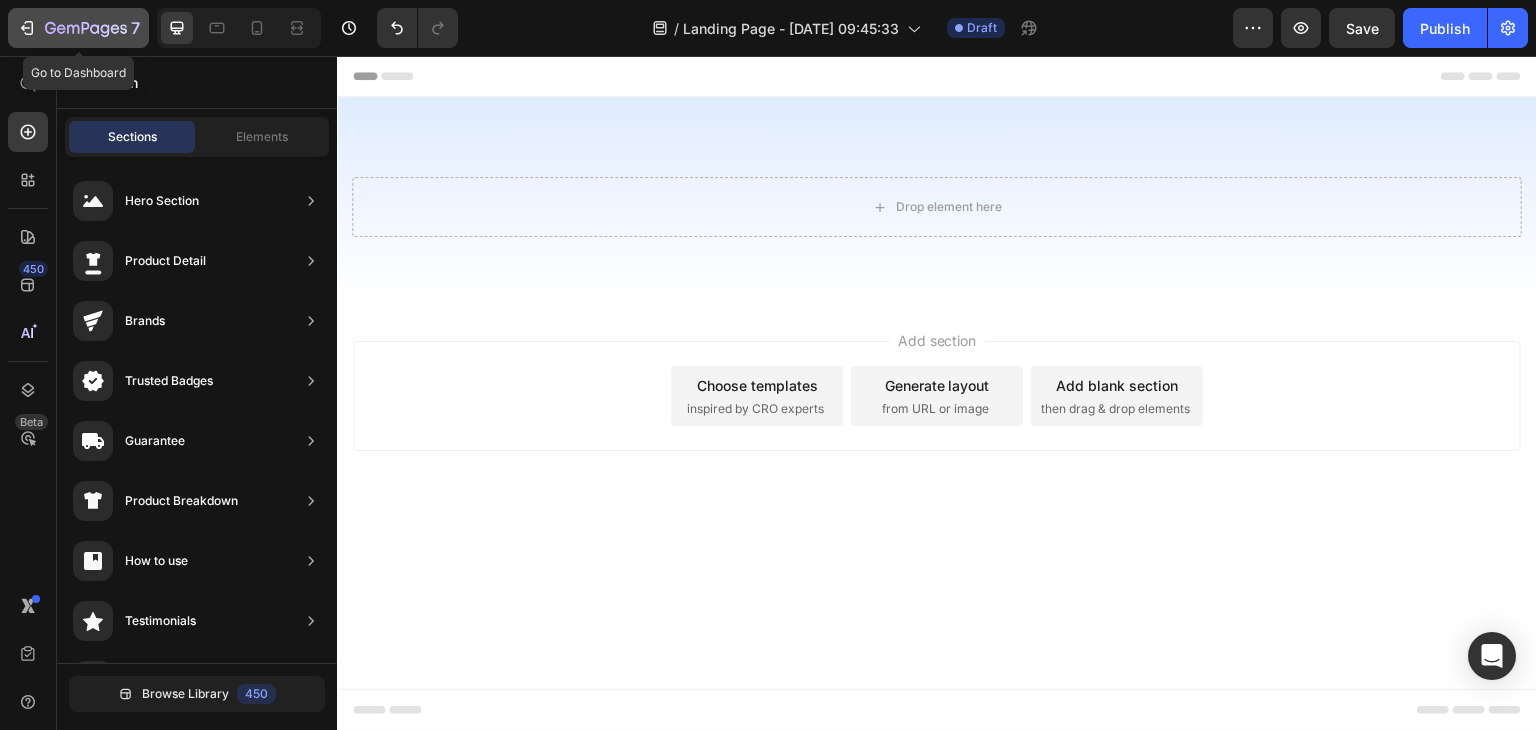 click 